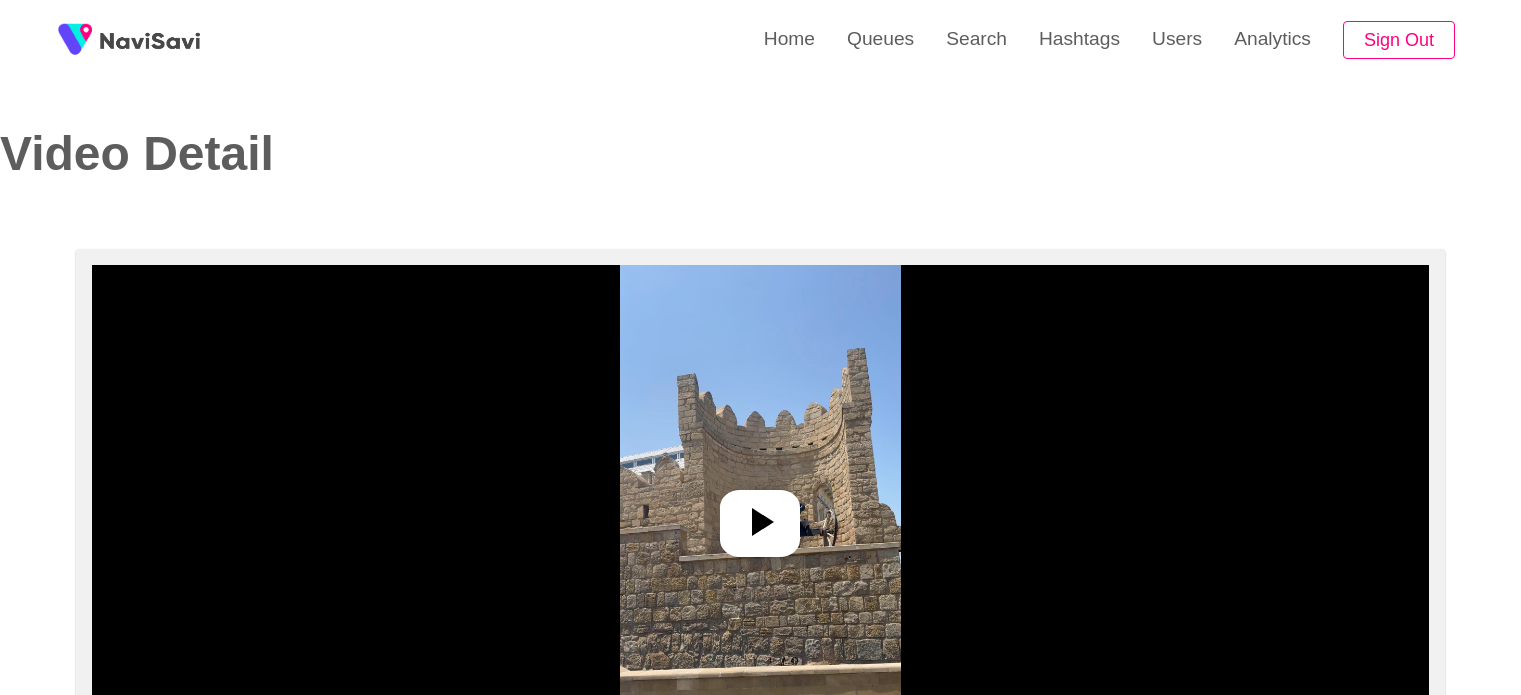 select on "**********" 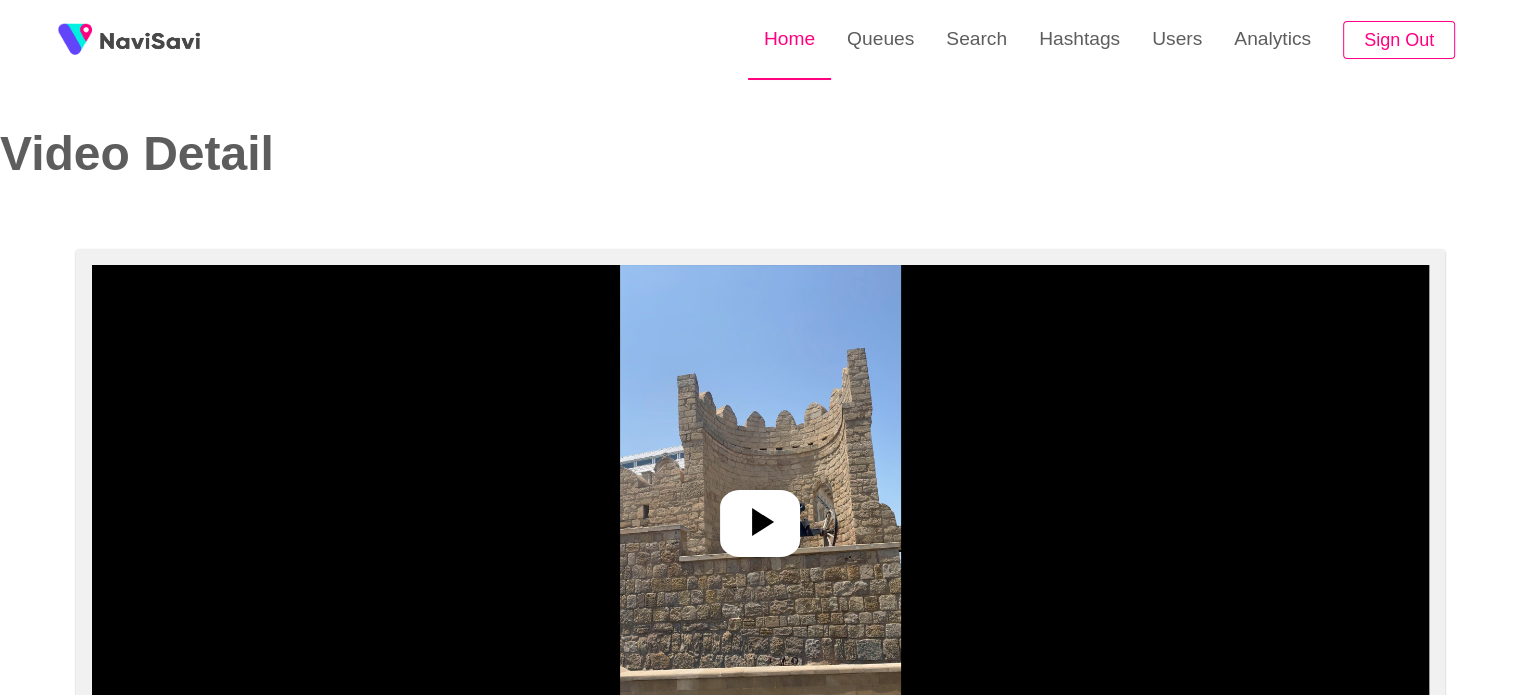 click on "Home" at bounding box center [789, 39] 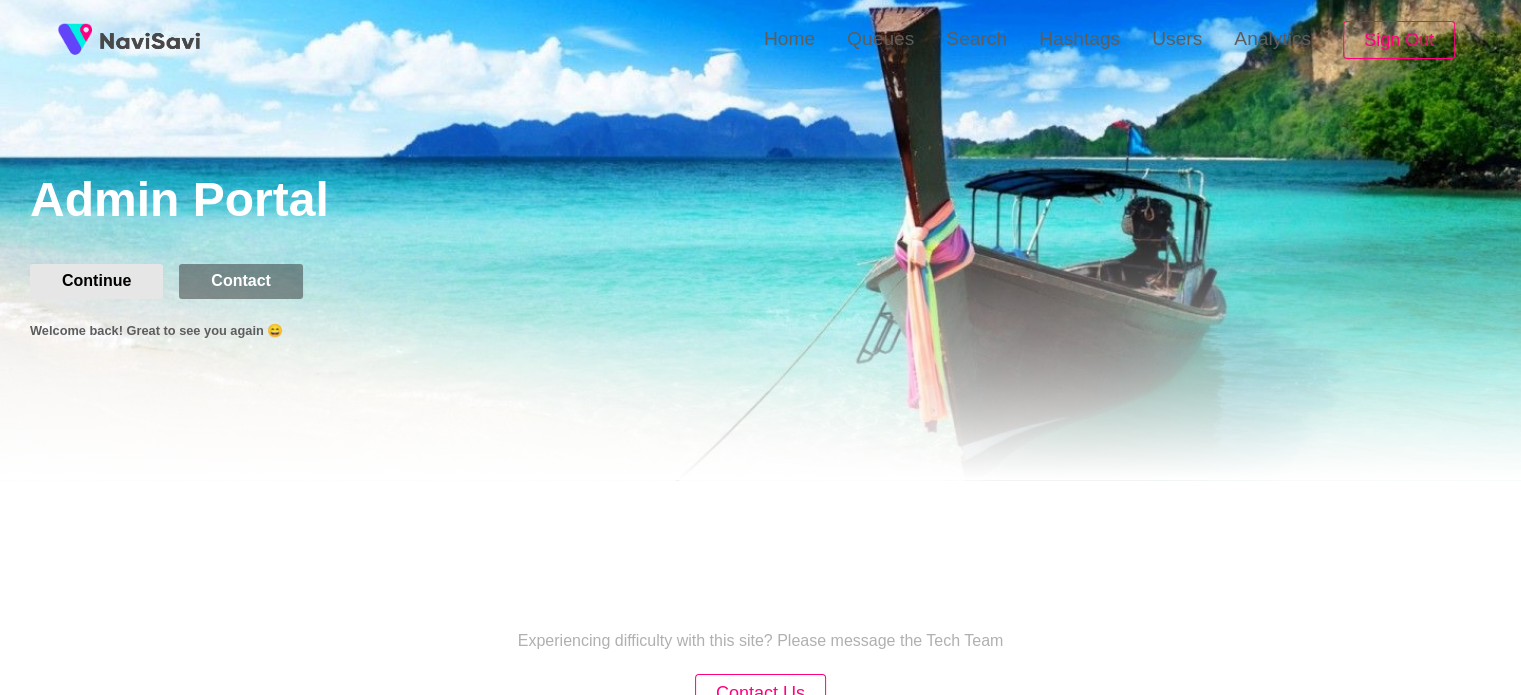 click on "Continue" at bounding box center (96, 281) 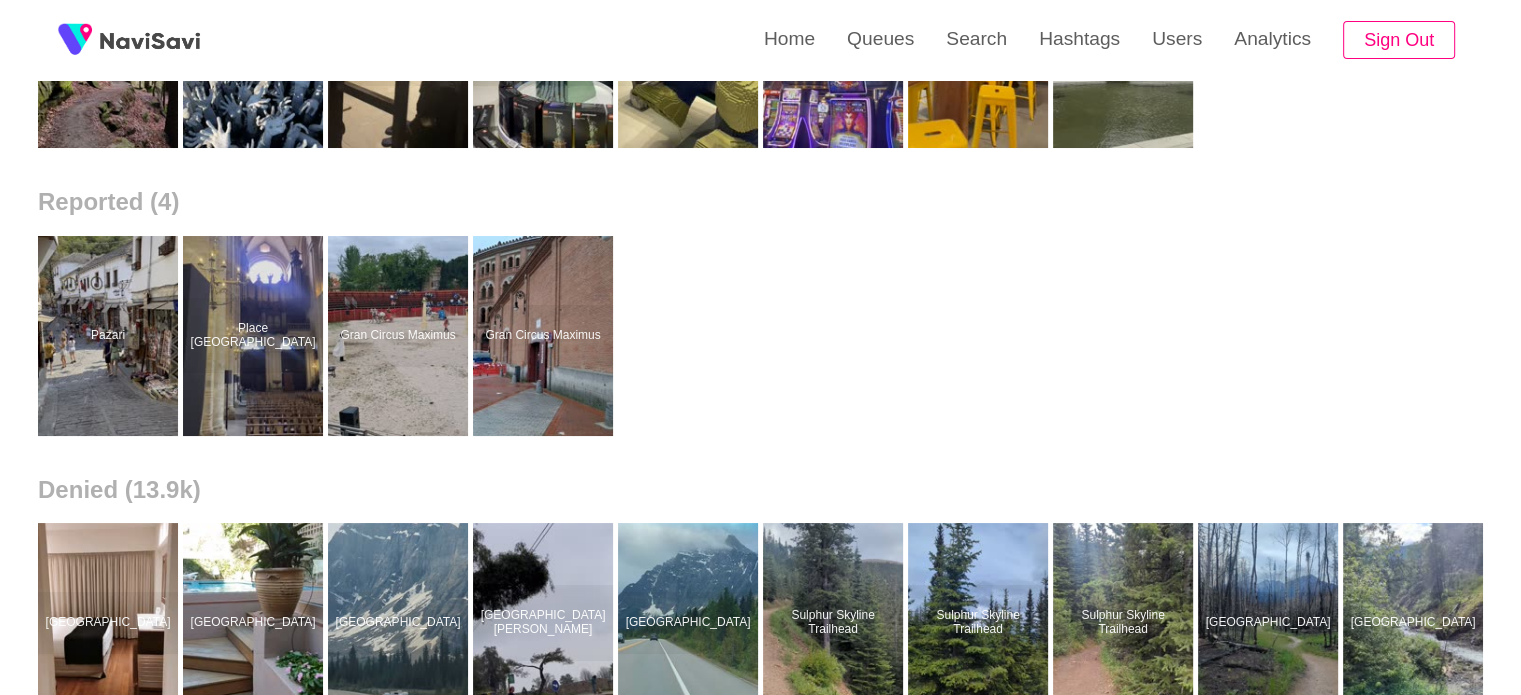 scroll, scrollTop: 815, scrollLeft: 0, axis: vertical 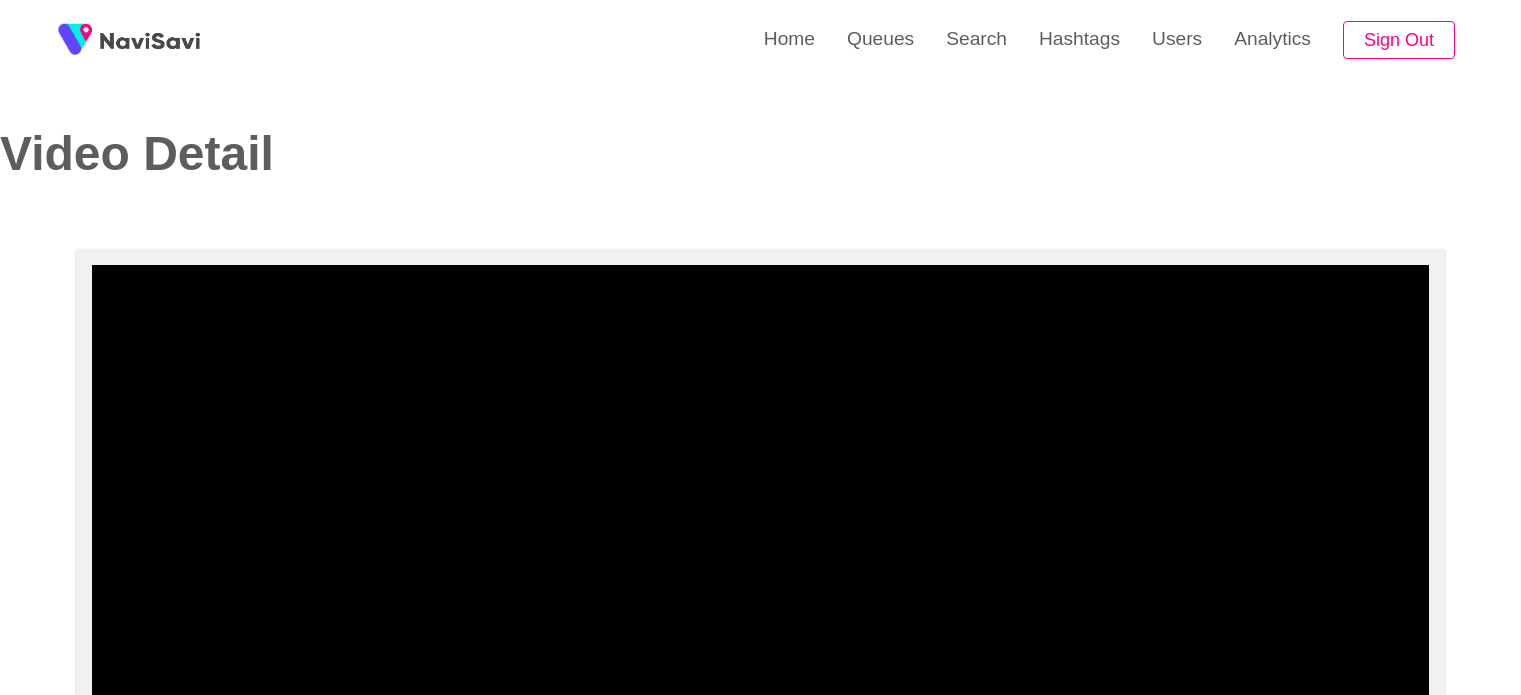 select on "**********" 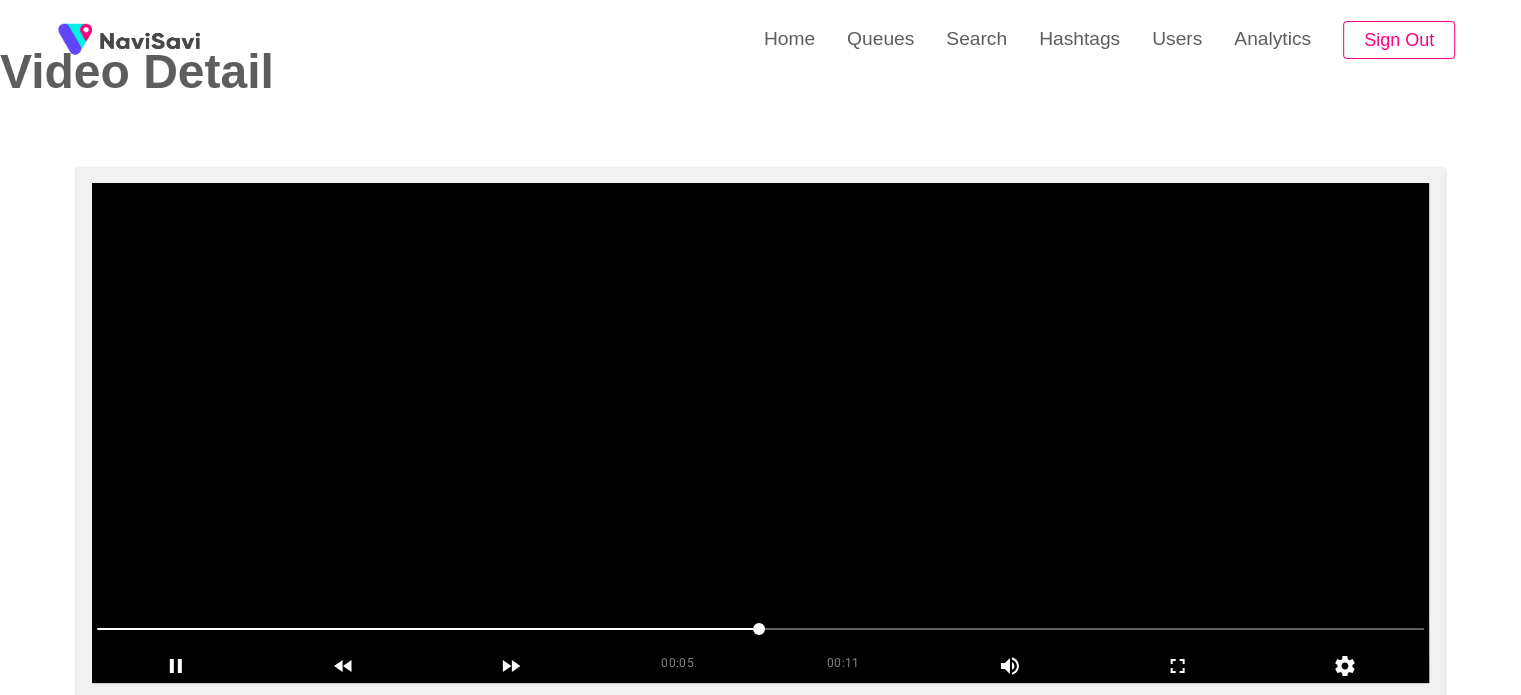 click at bounding box center (760, 433) 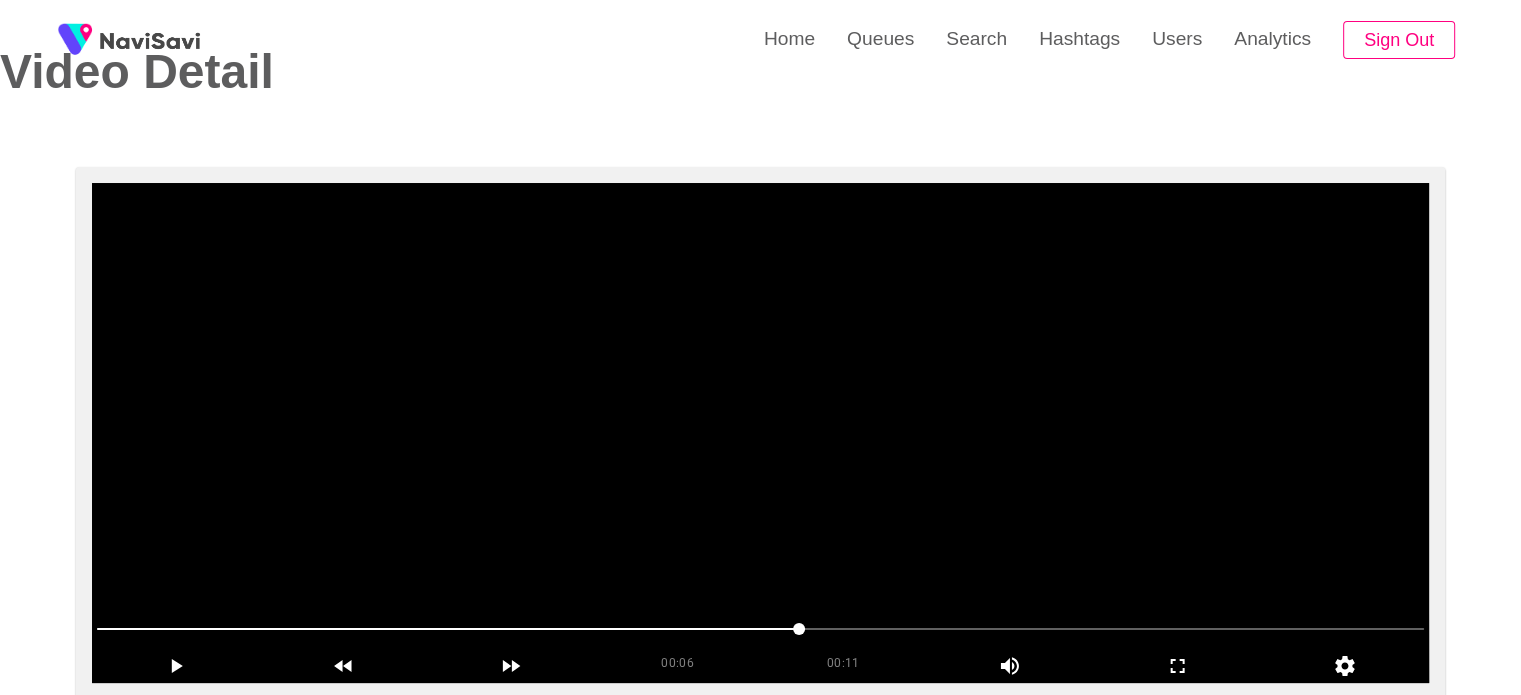 click at bounding box center (760, 433) 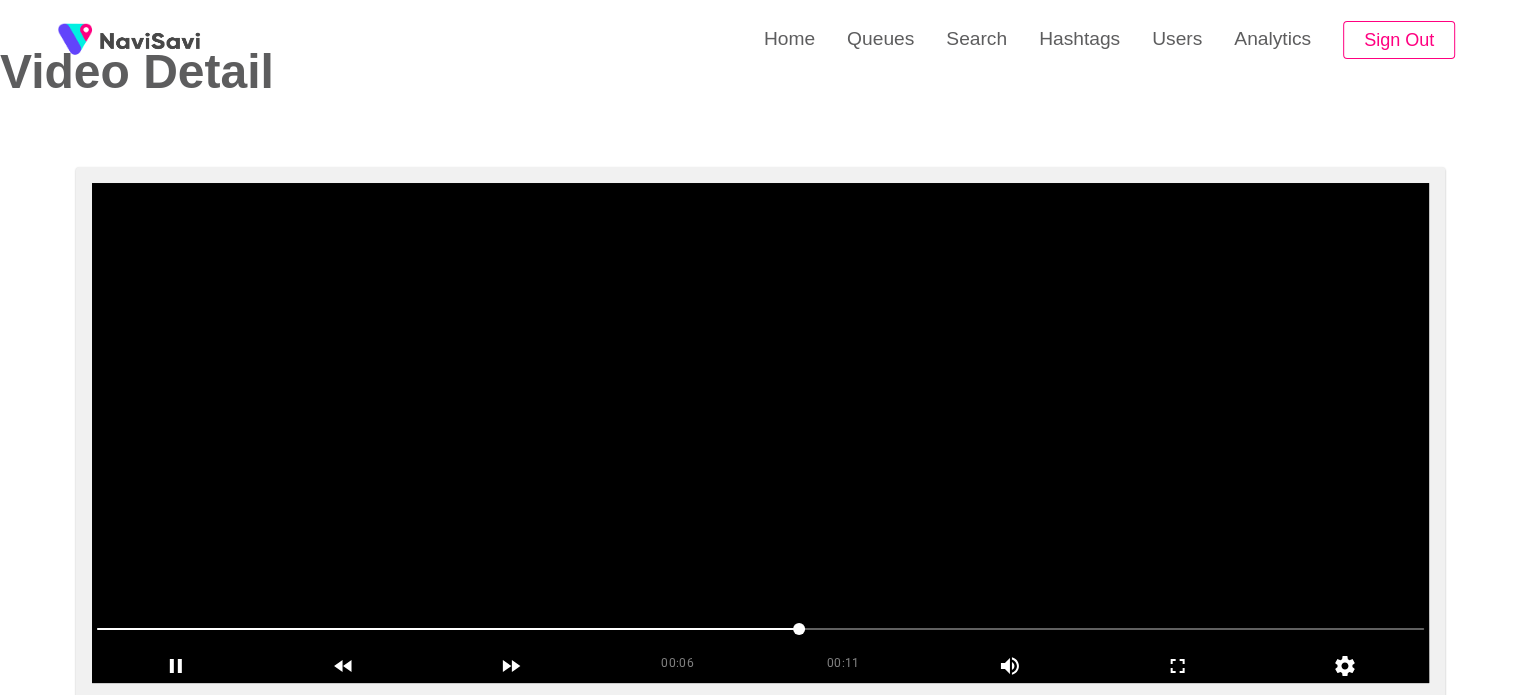 click at bounding box center (760, 433) 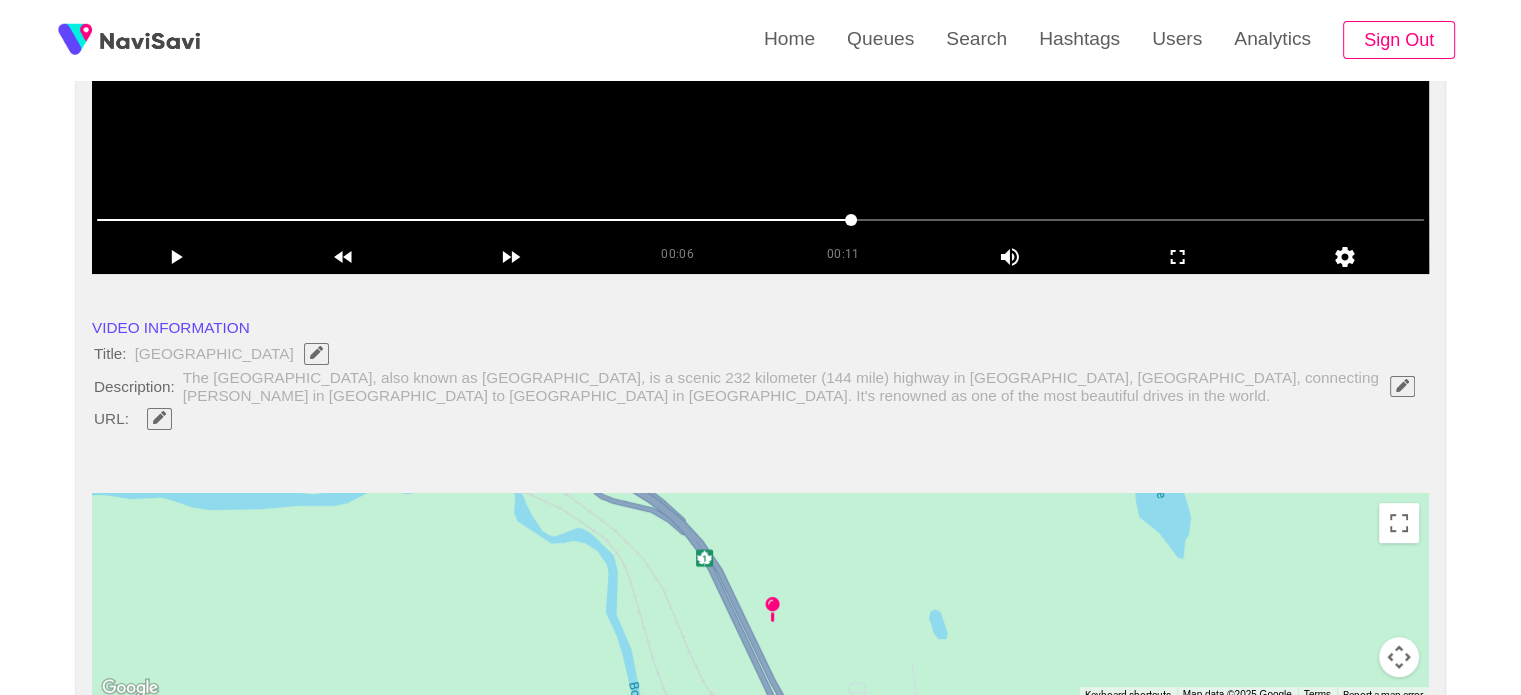 scroll, scrollTop: 404, scrollLeft: 0, axis: vertical 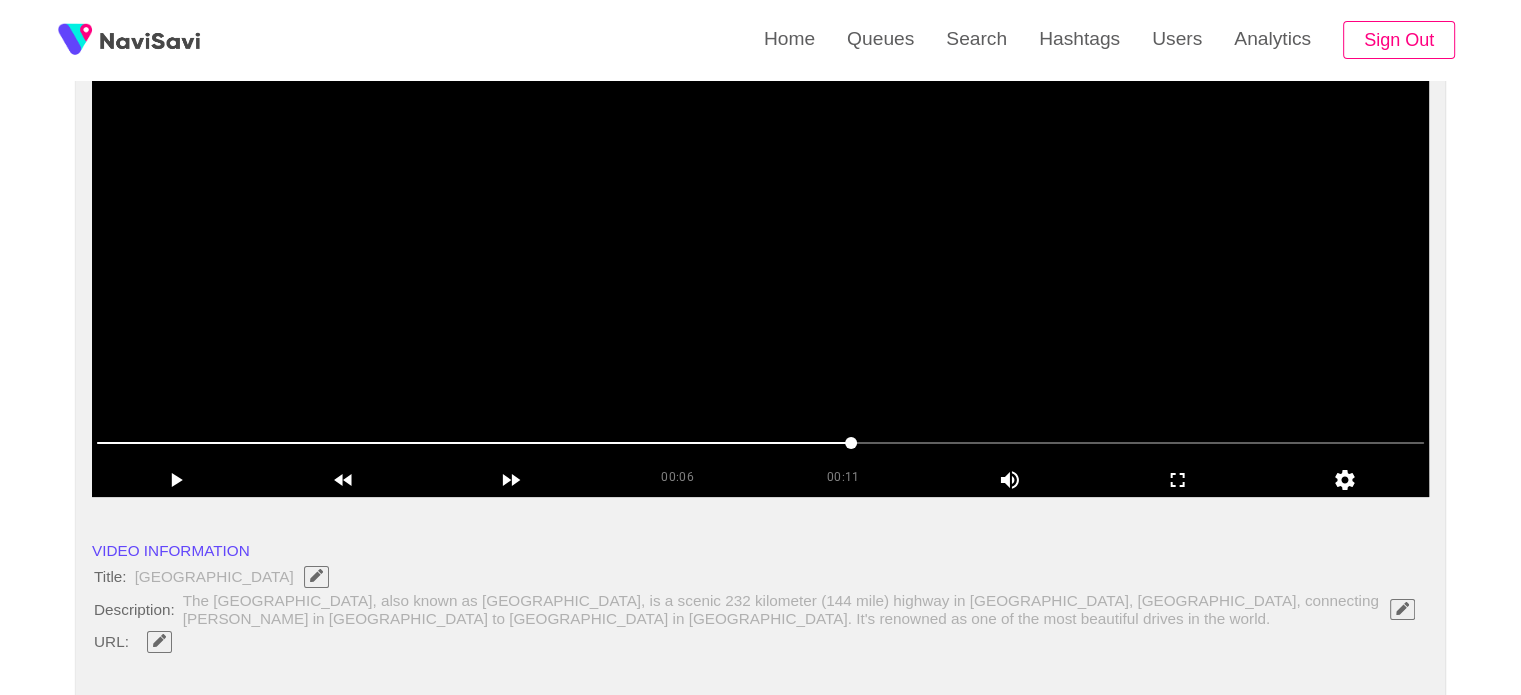 click at bounding box center [760, 247] 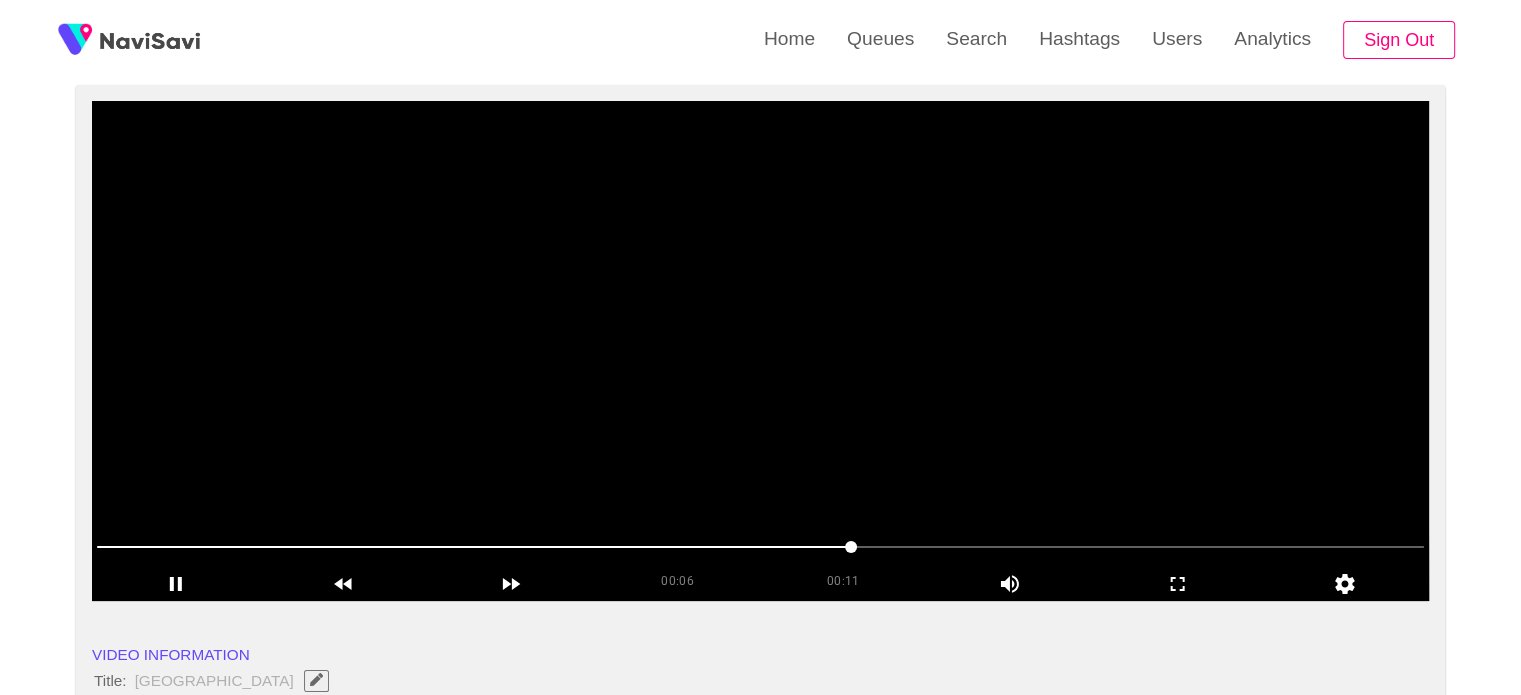 scroll, scrollTop: 164, scrollLeft: 0, axis: vertical 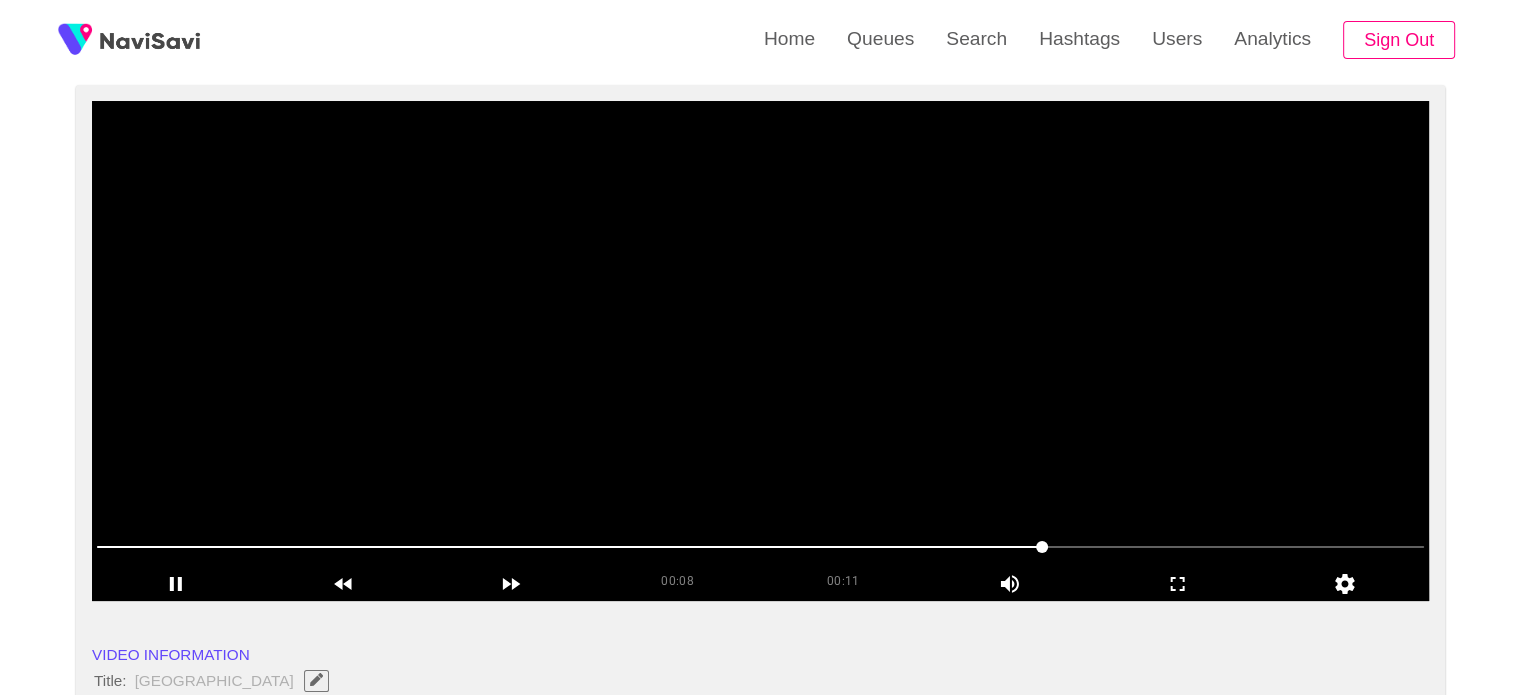 click at bounding box center [760, 351] 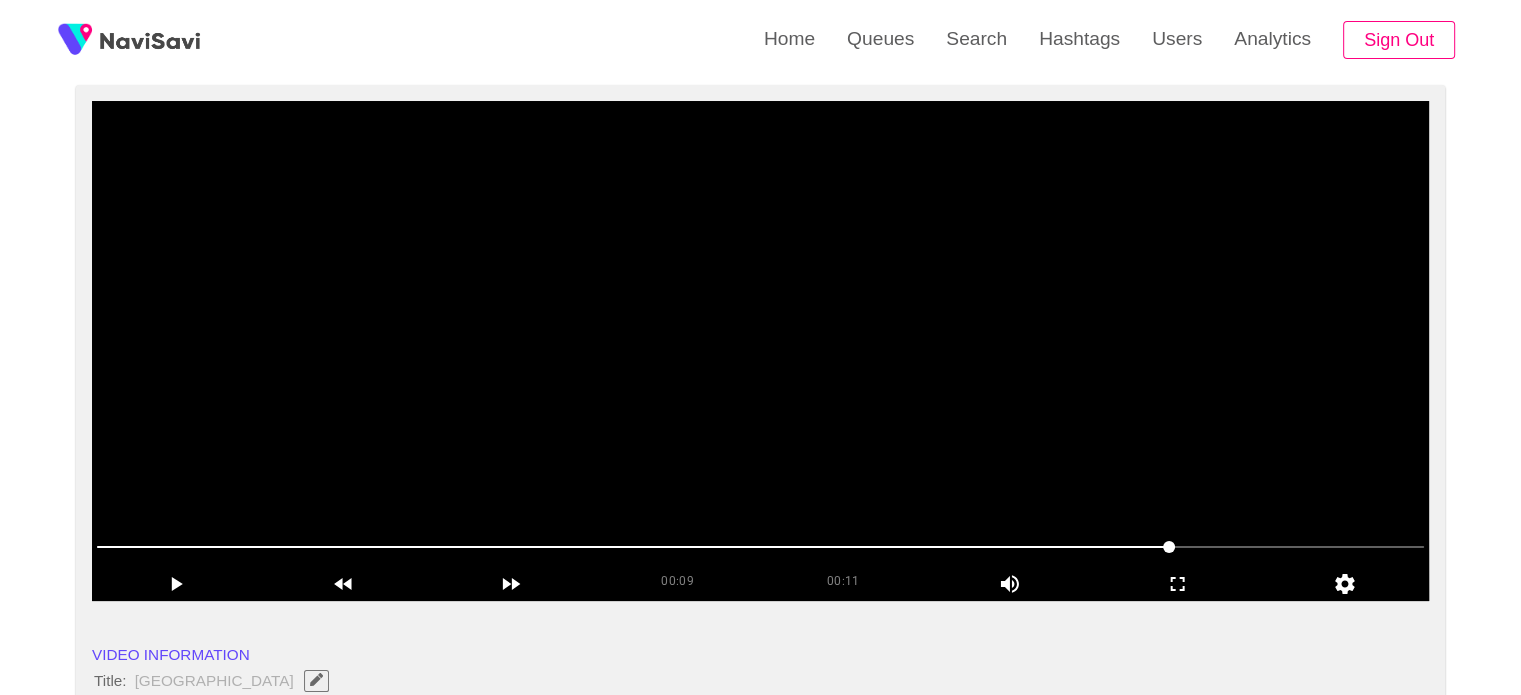 scroll, scrollTop: 676, scrollLeft: 0, axis: vertical 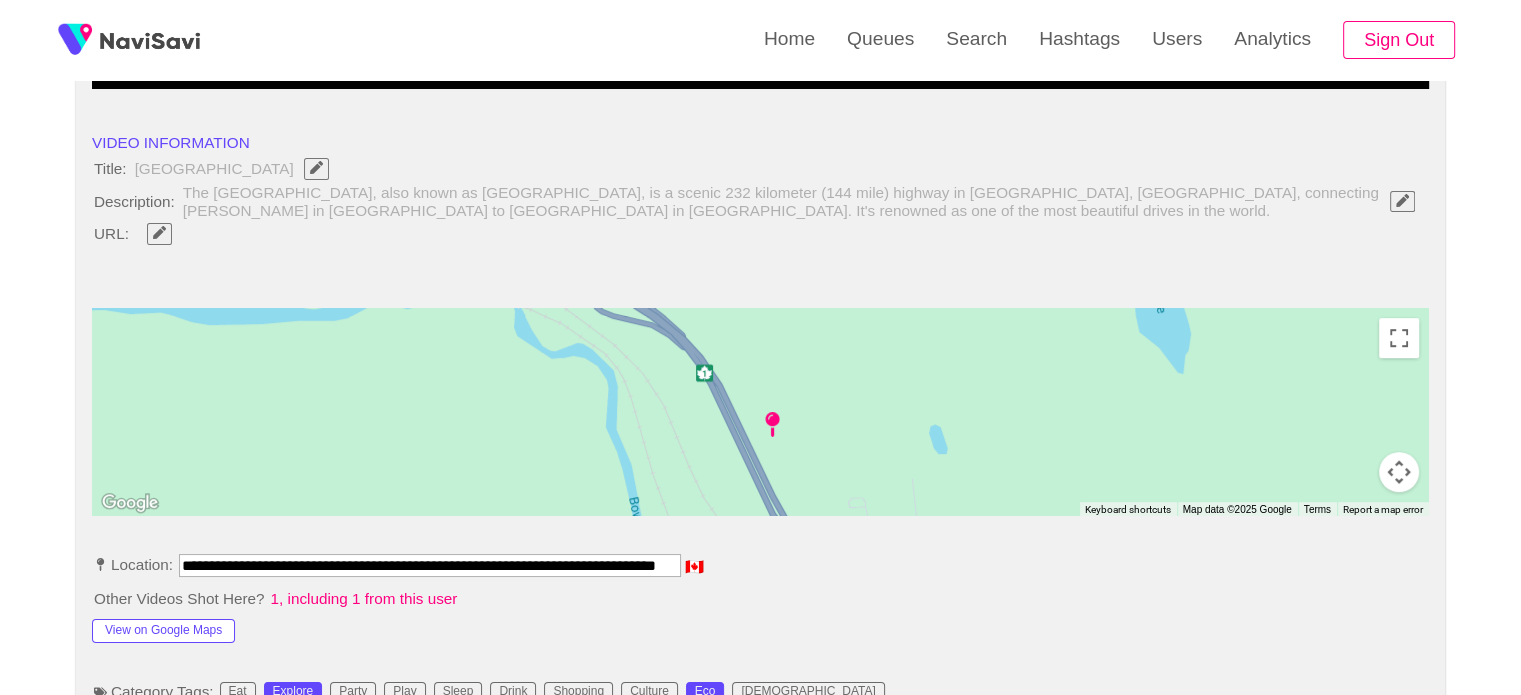 click at bounding box center (316, 167) 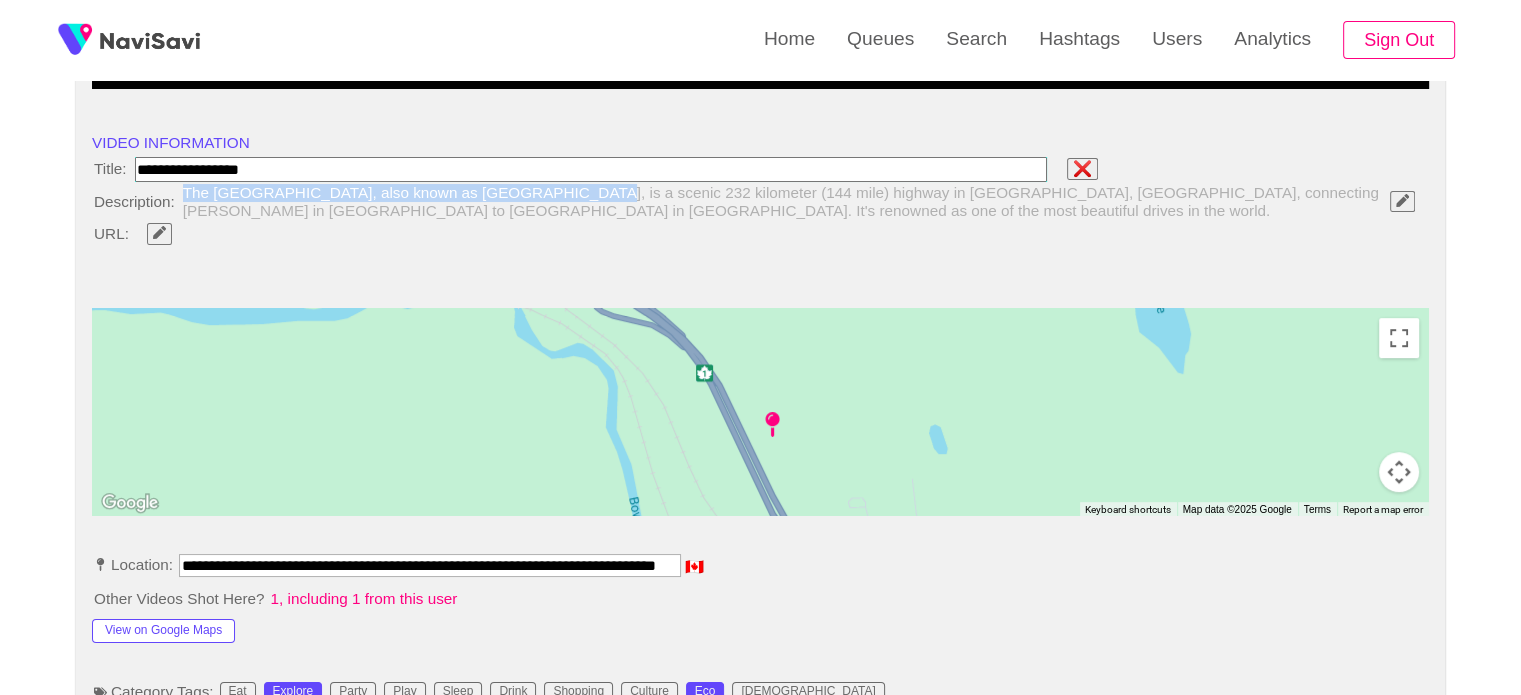 drag, startPoint x: 186, startPoint y: 194, endPoint x: 563, endPoint y: 189, distance: 377.03314 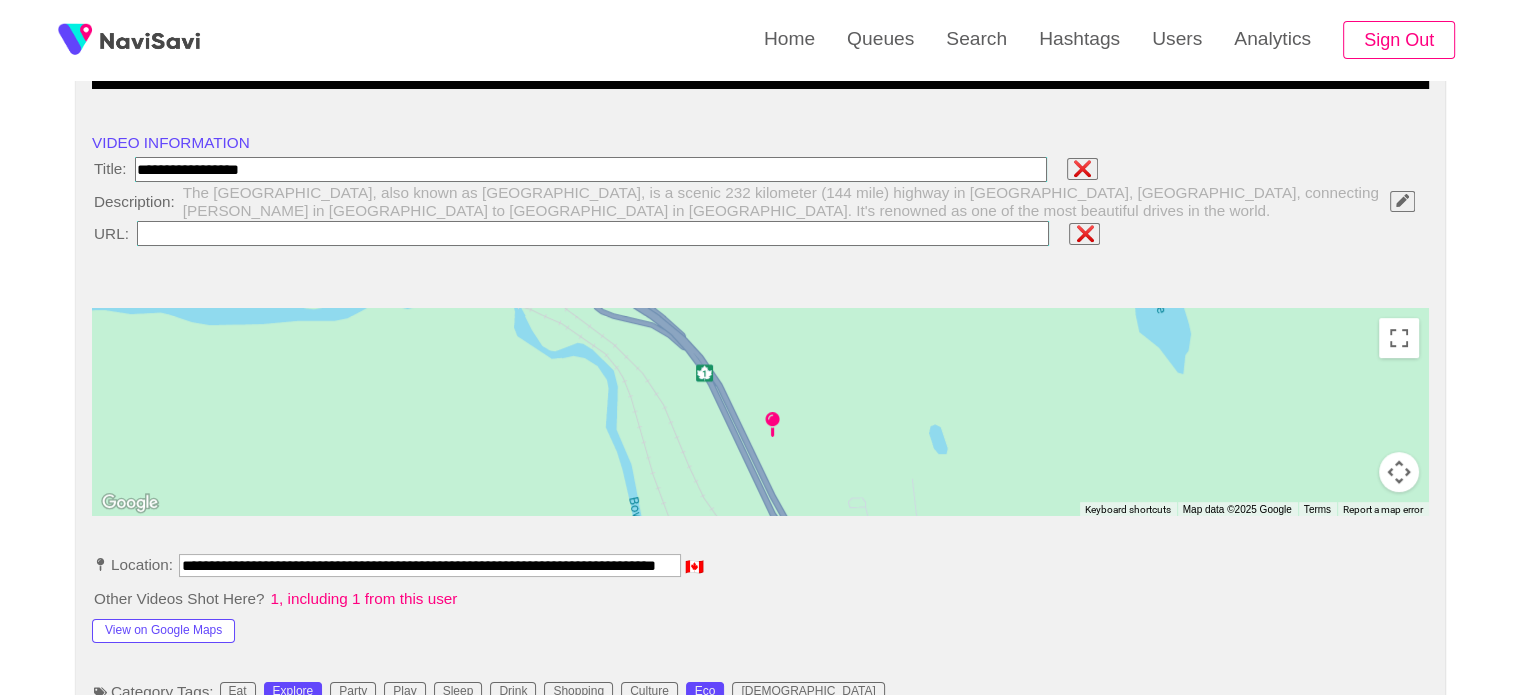 type on "**********" 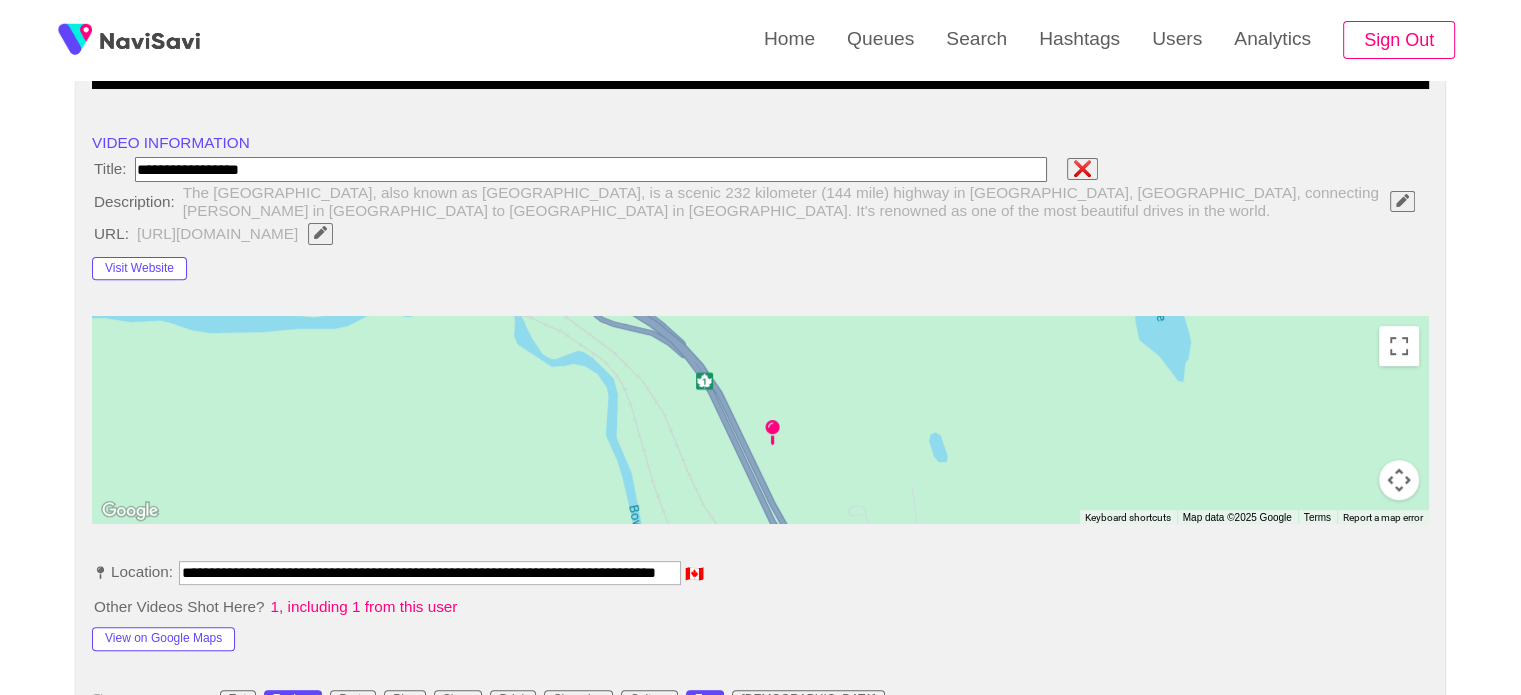 click at bounding box center [591, 169] 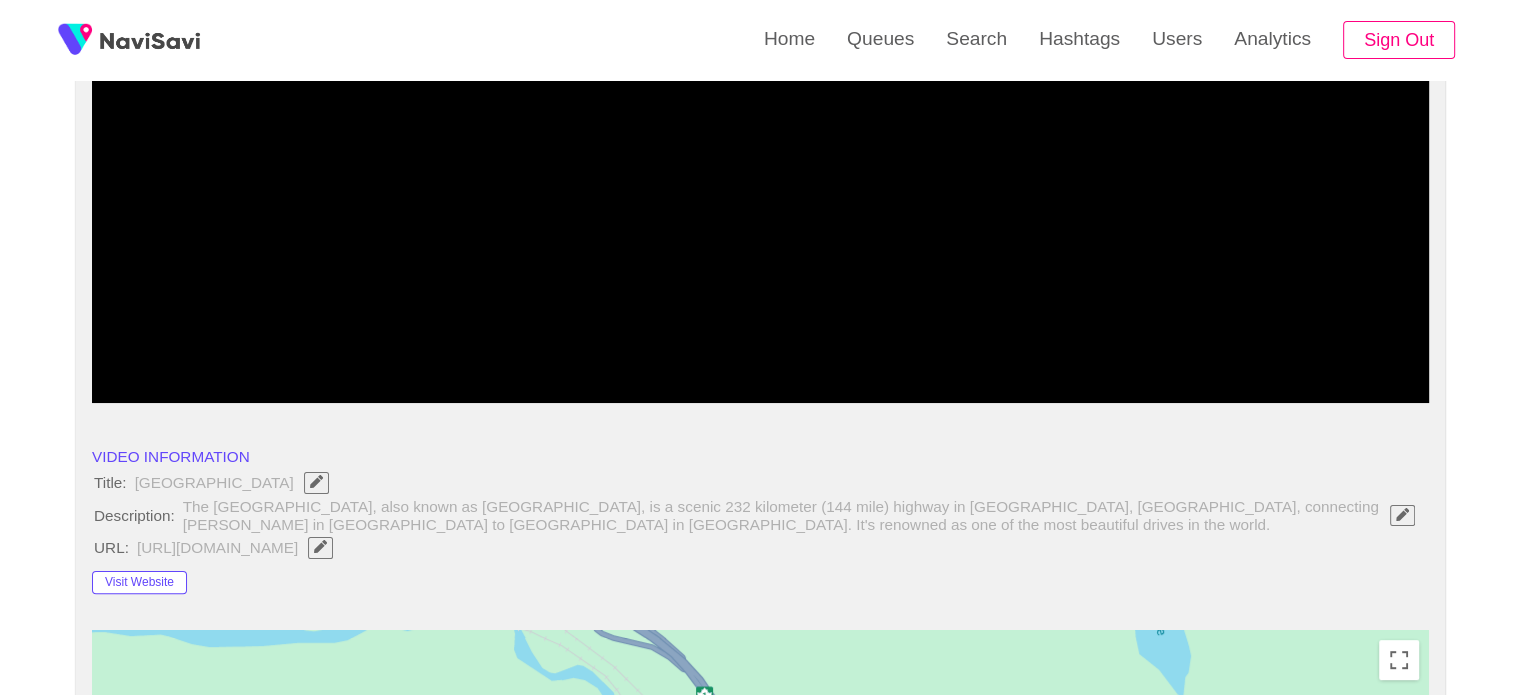 scroll, scrollTop: 352, scrollLeft: 0, axis: vertical 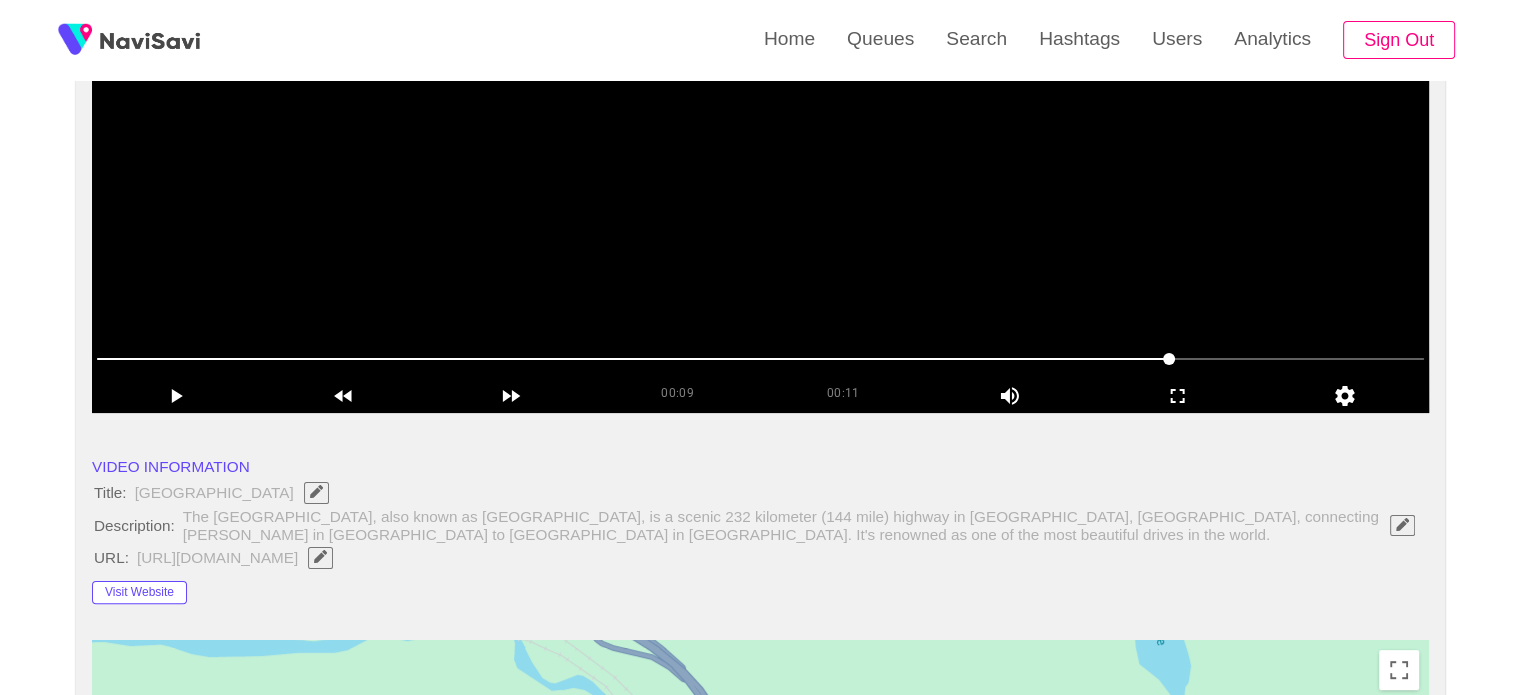 click at bounding box center (760, 163) 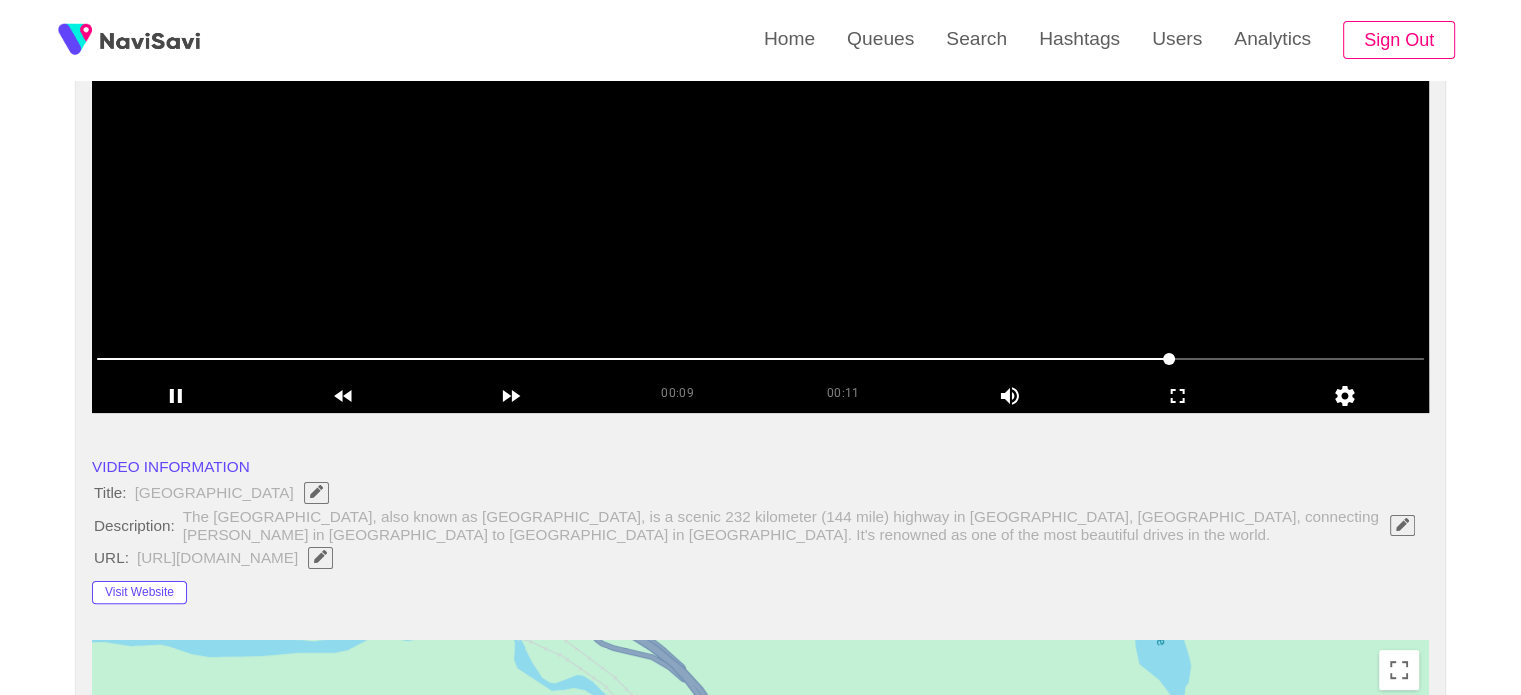 click at bounding box center (760, 163) 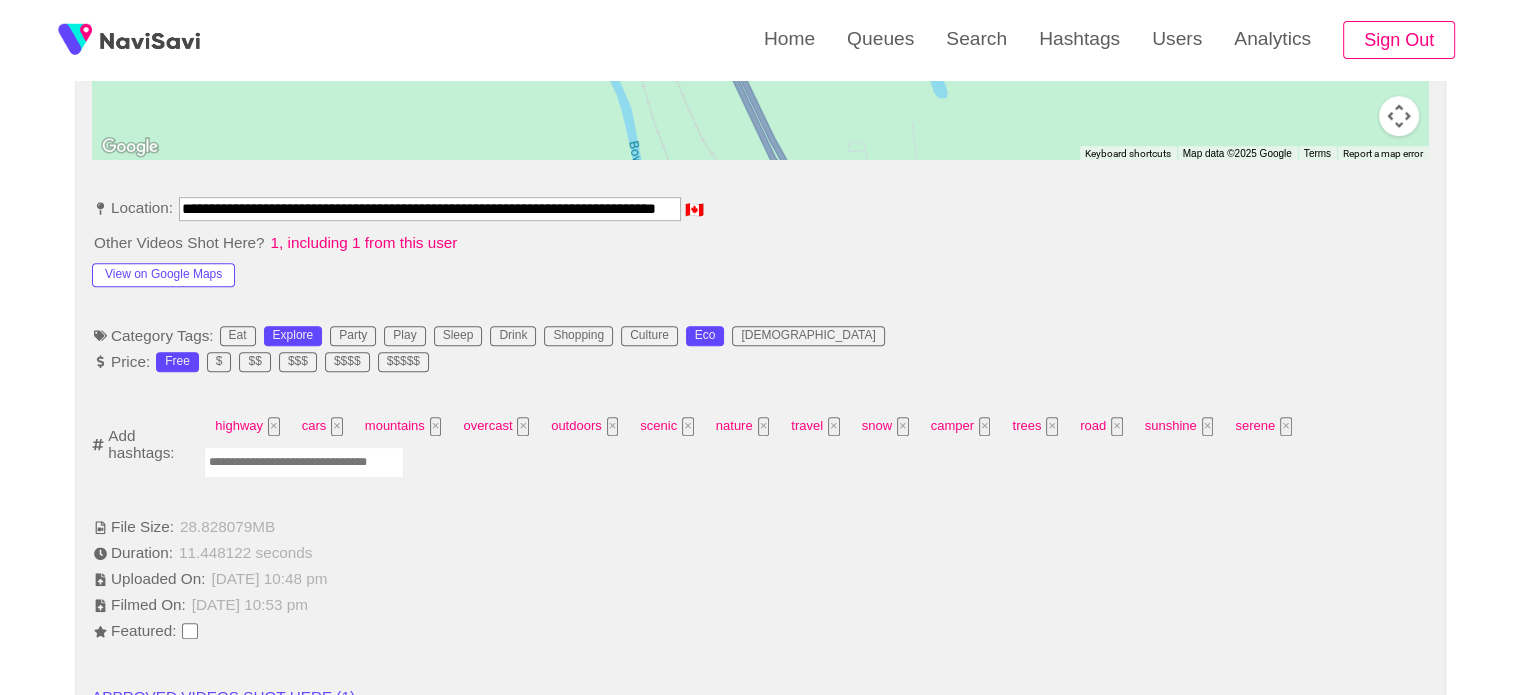 scroll, scrollTop: 1040, scrollLeft: 0, axis: vertical 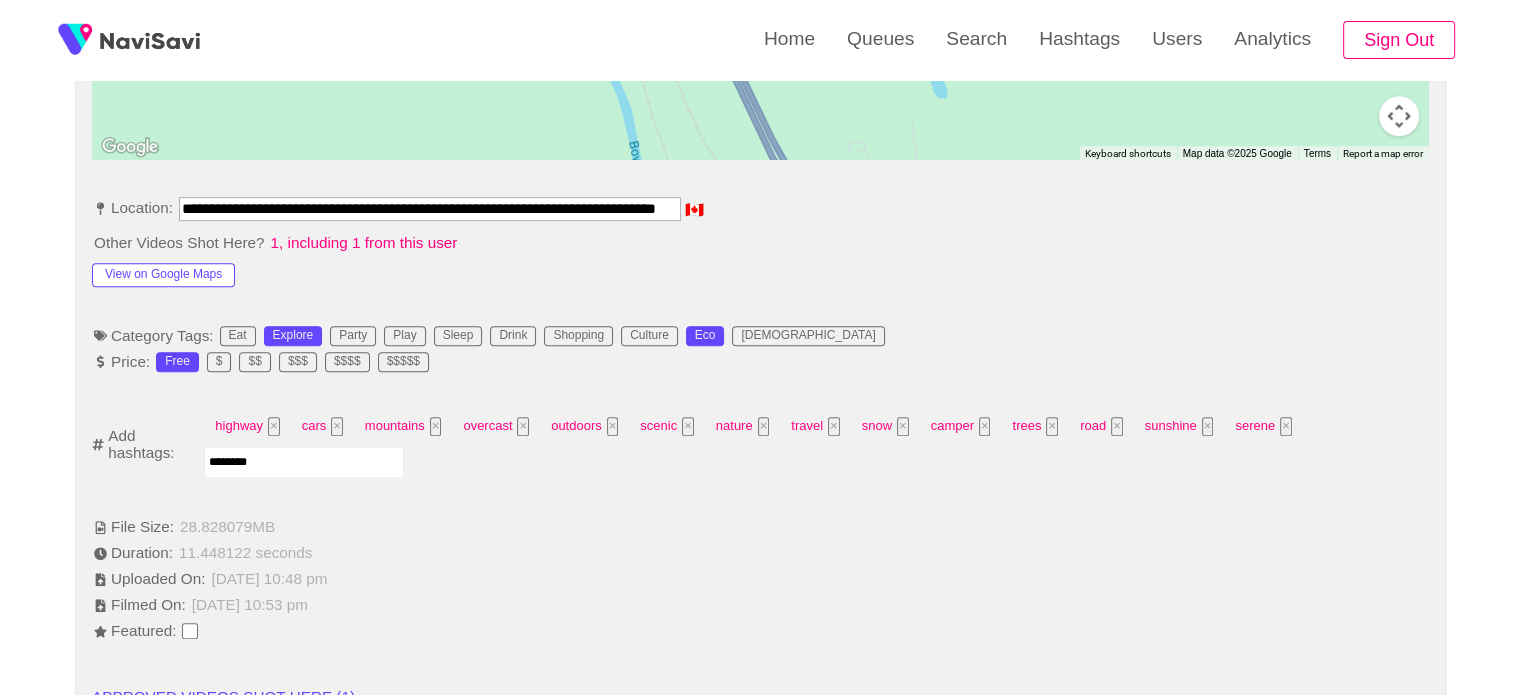 type on "*********" 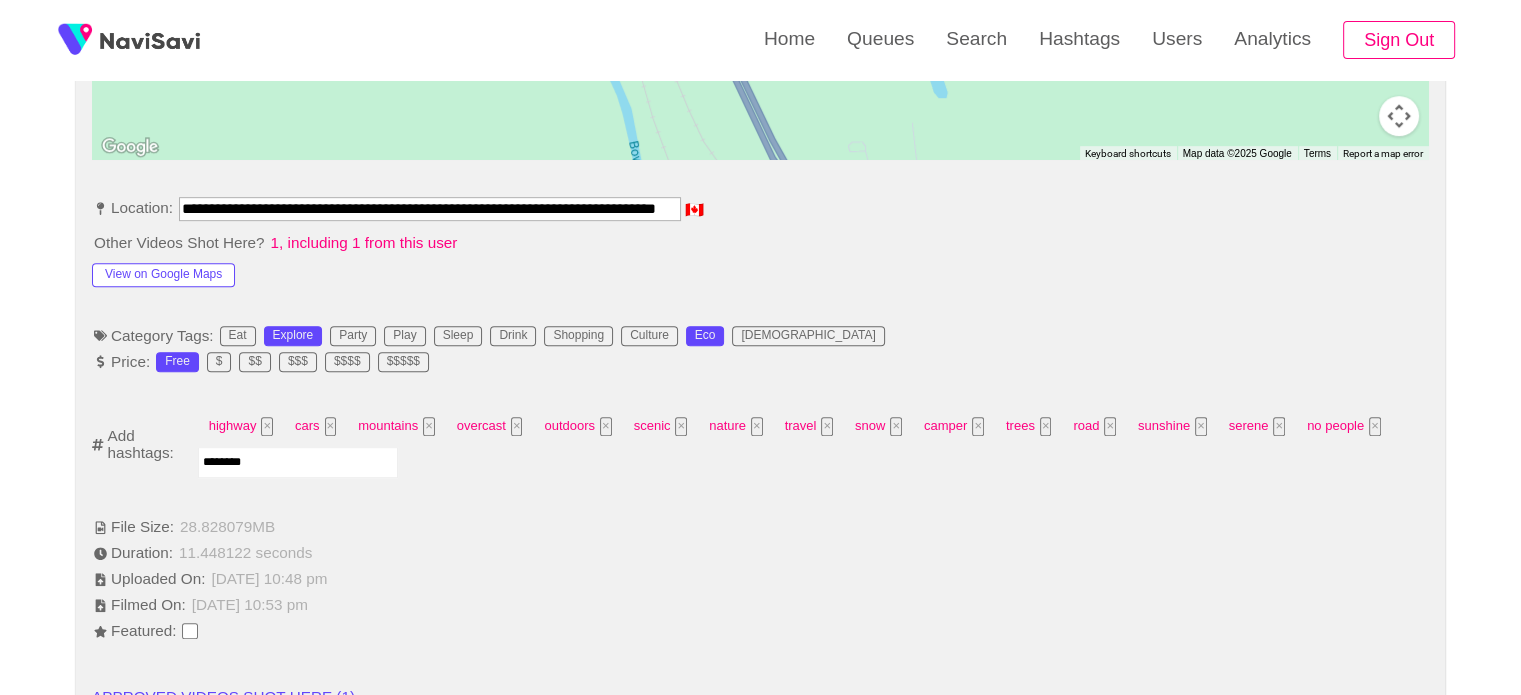 type on "*********" 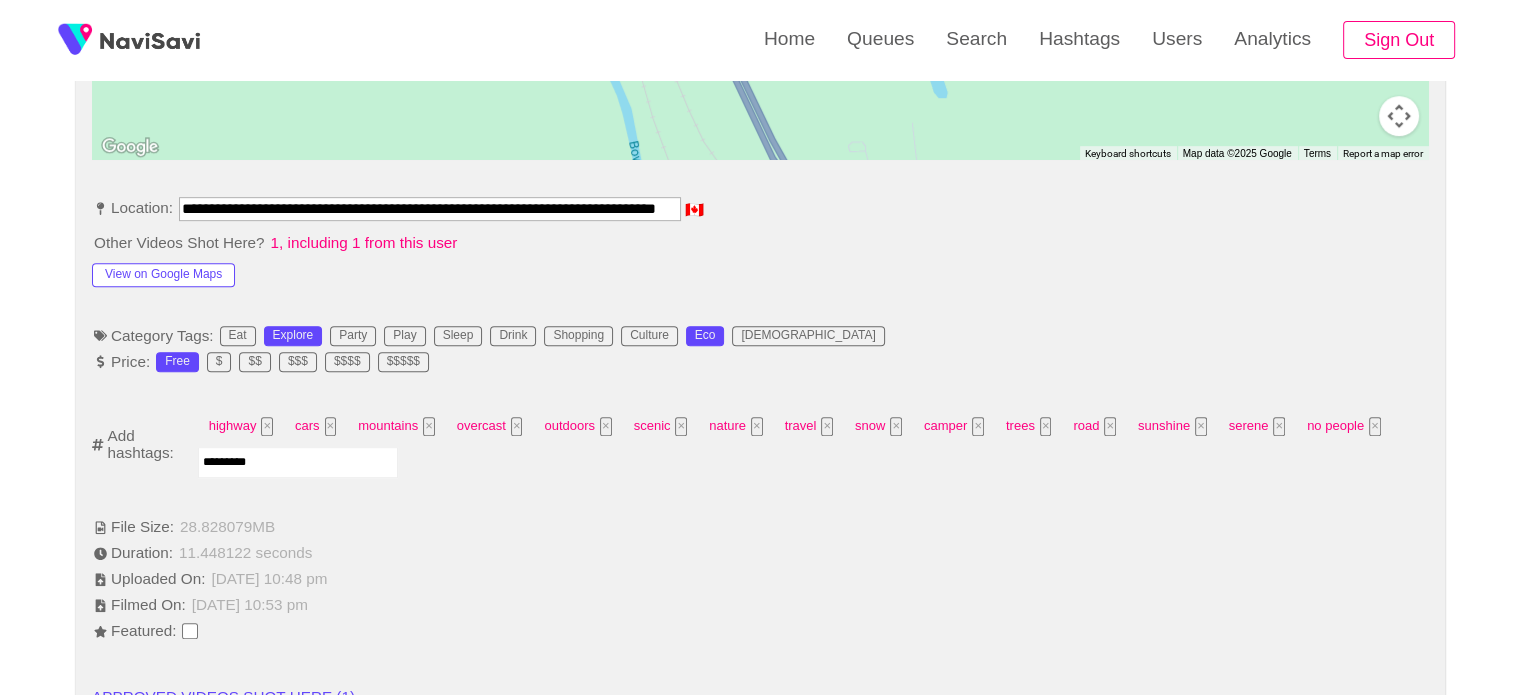 type 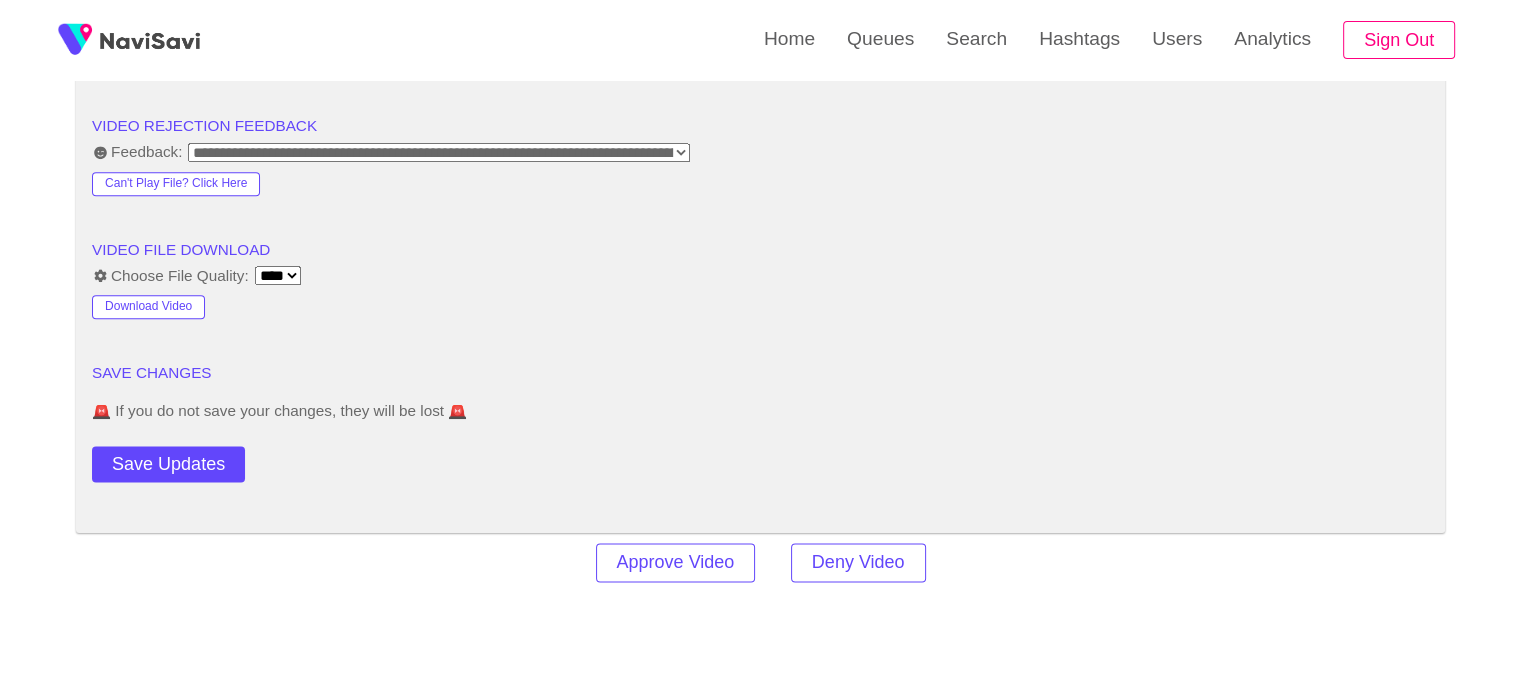 scroll, scrollTop: 2531, scrollLeft: 0, axis: vertical 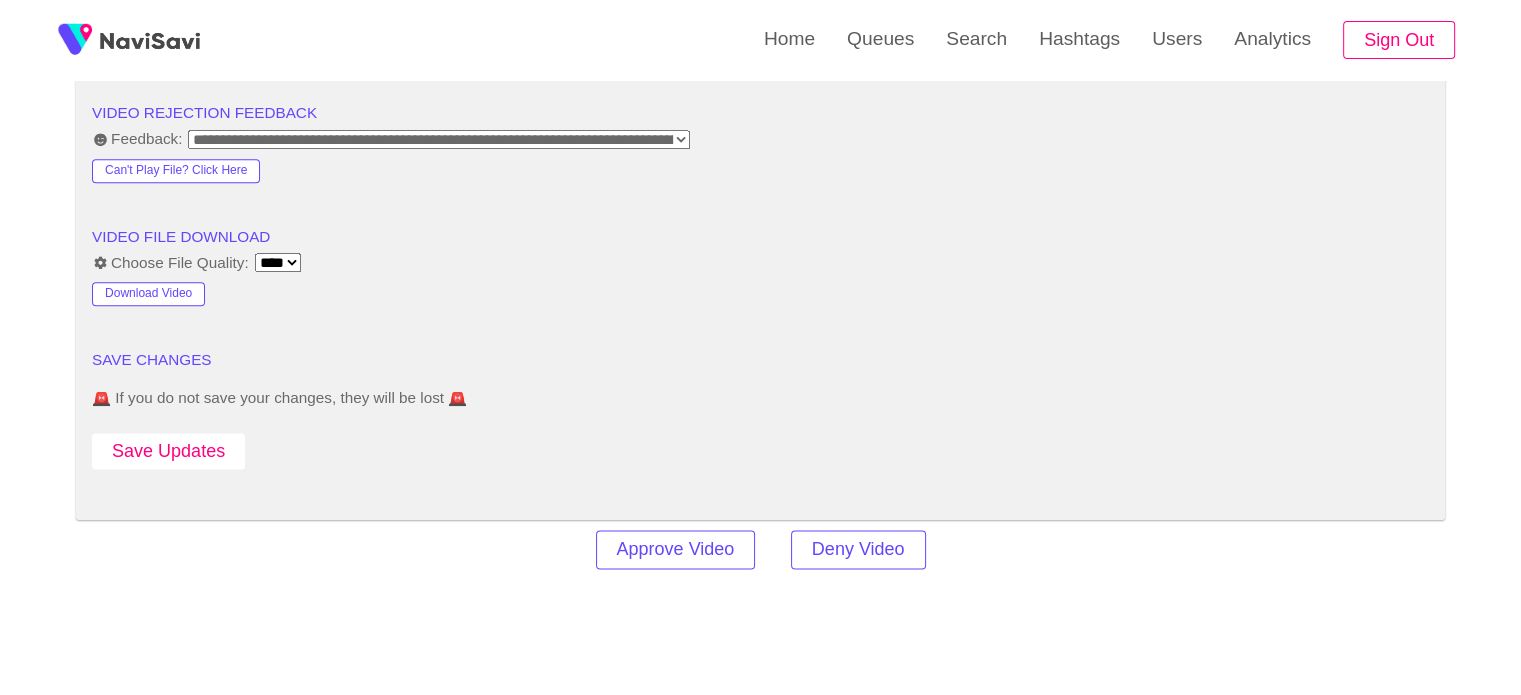 click on "Save Updates" at bounding box center [168, 451] 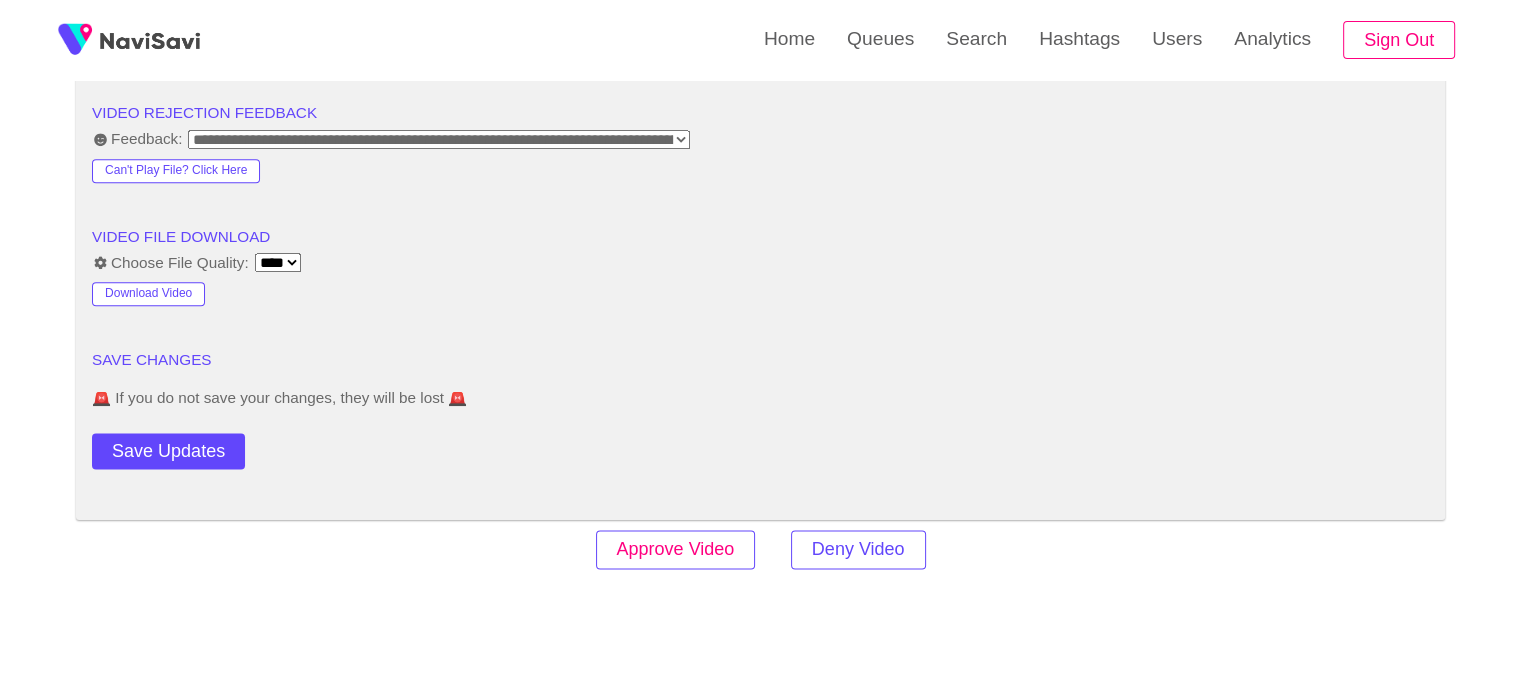 click on "Approve Video" at bounding box center [676, 549] 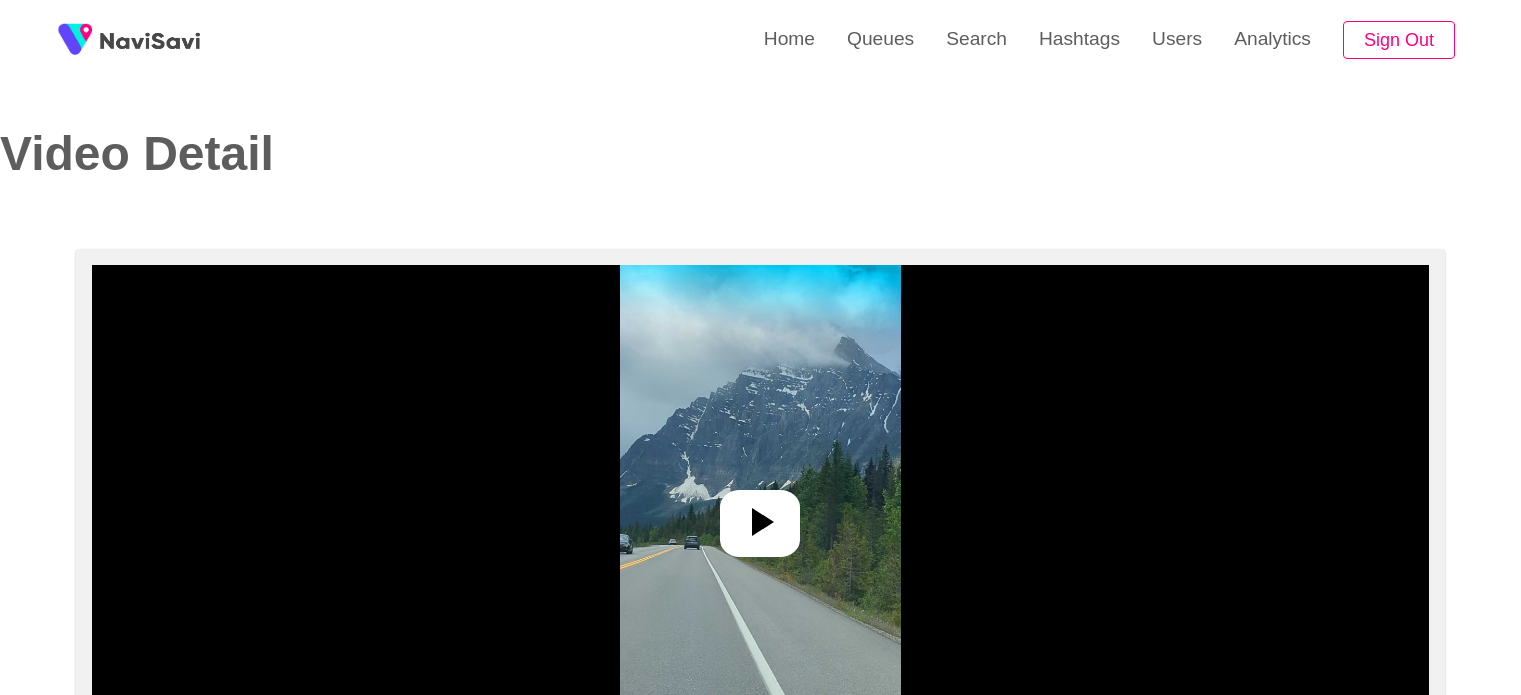 select on "**********" 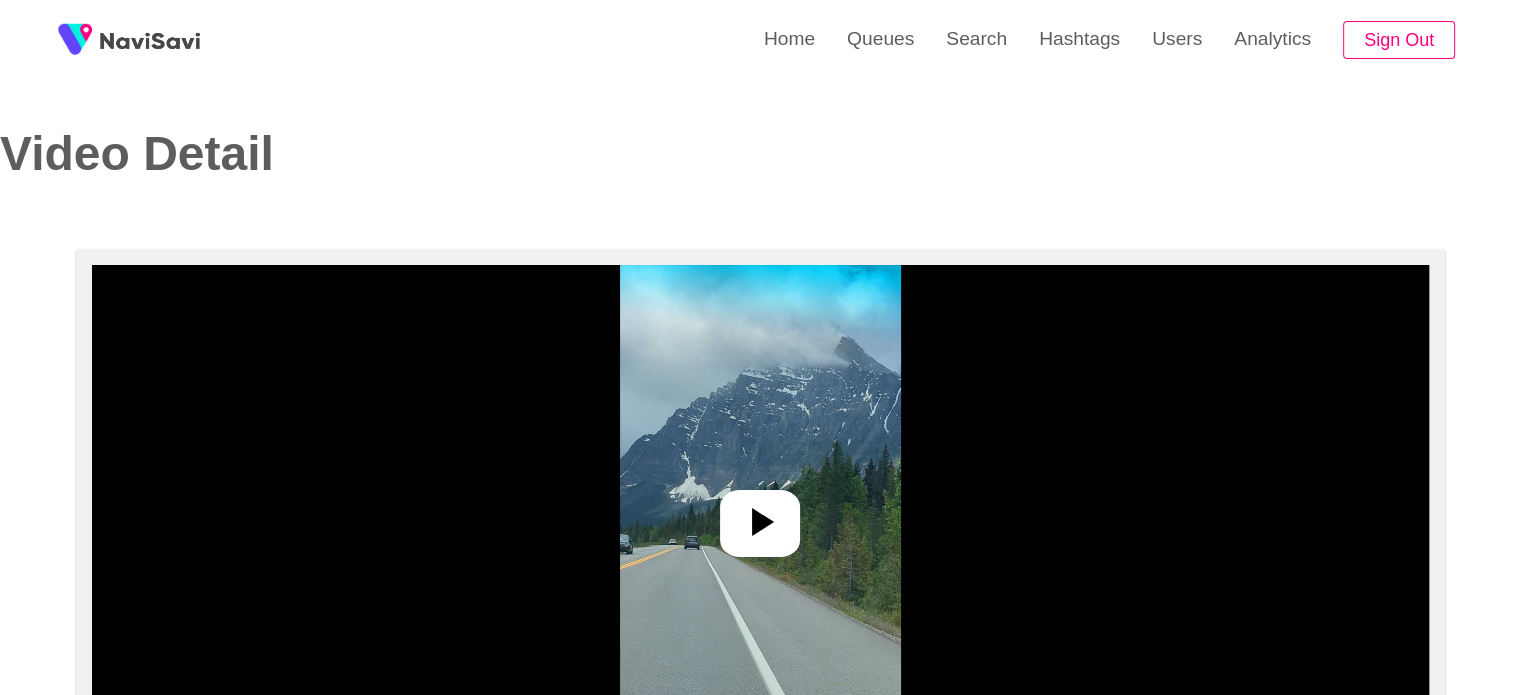click at bounding box center [760, 515] 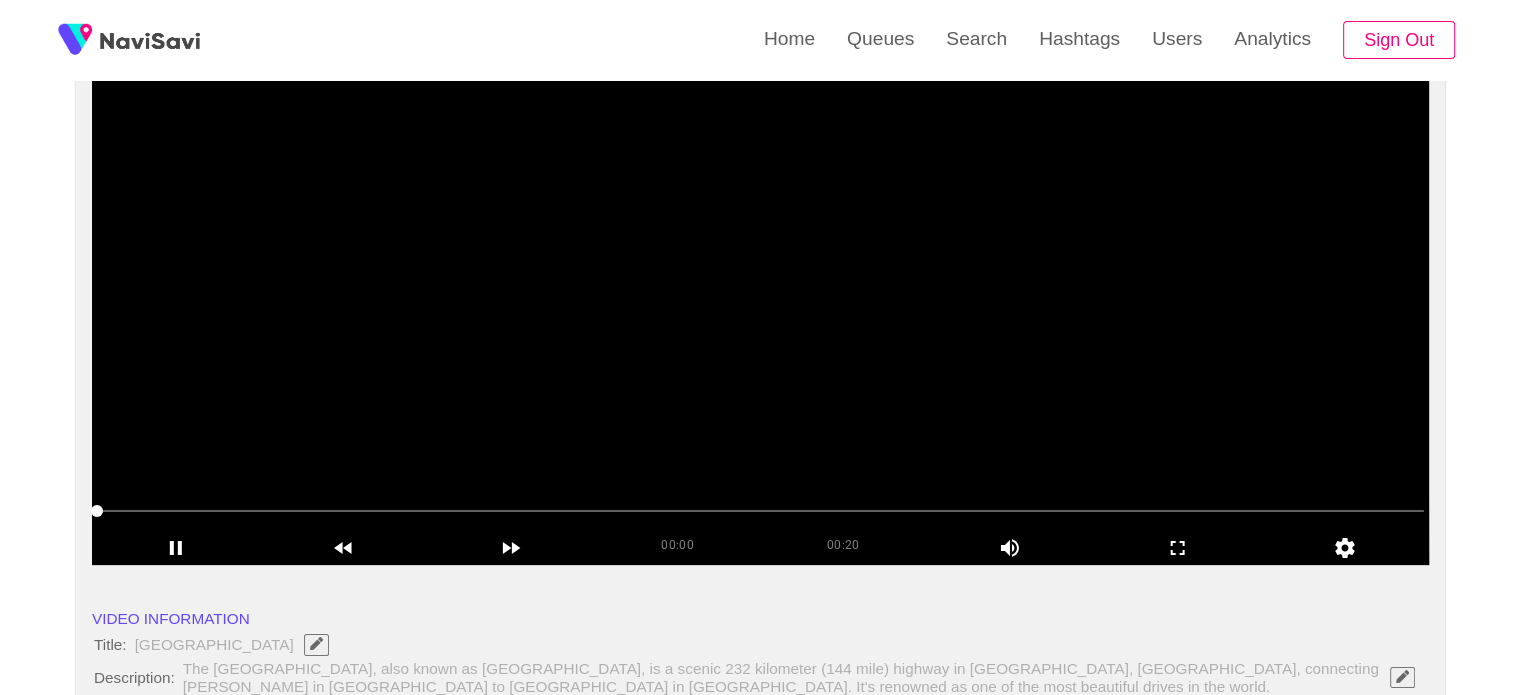 scroll, scrollTop: 200, scrollLeft: 0, axis: vertical 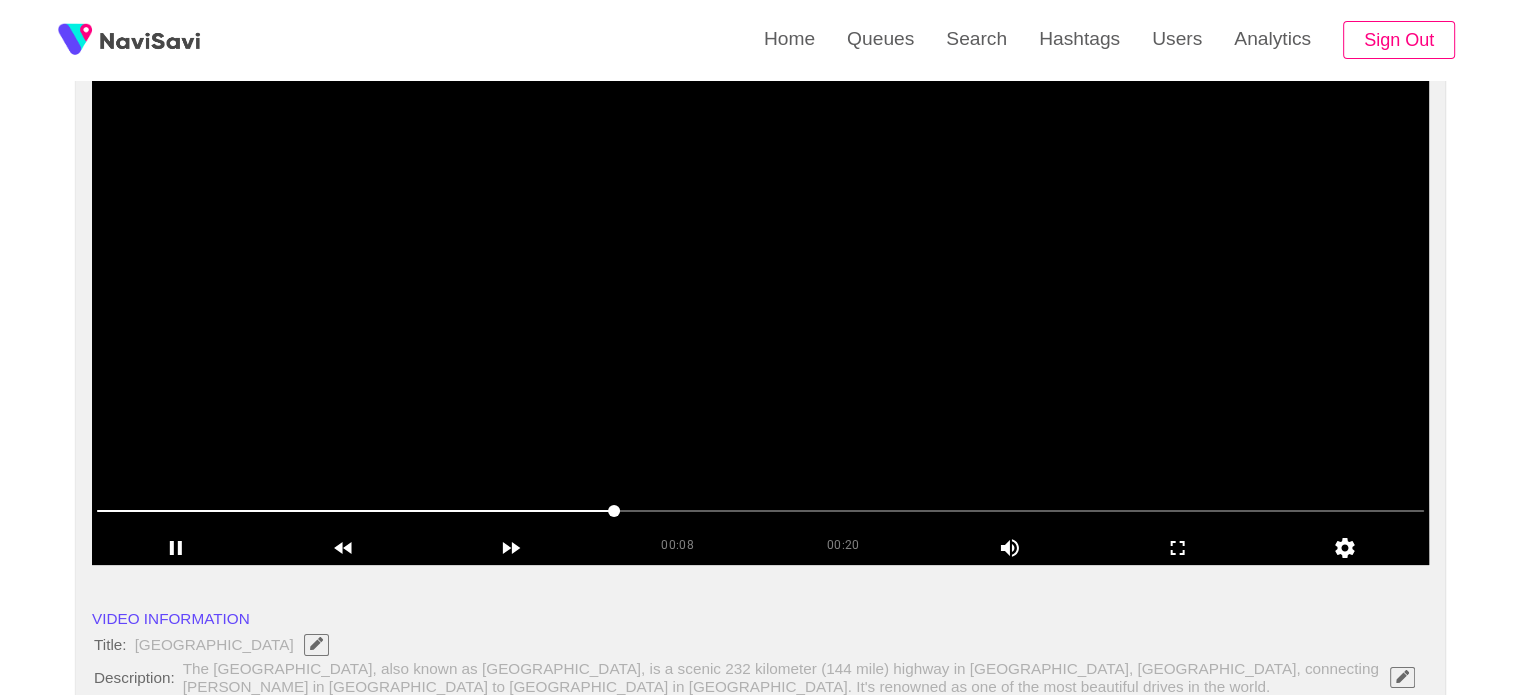 click at bounding box center [760, 315] 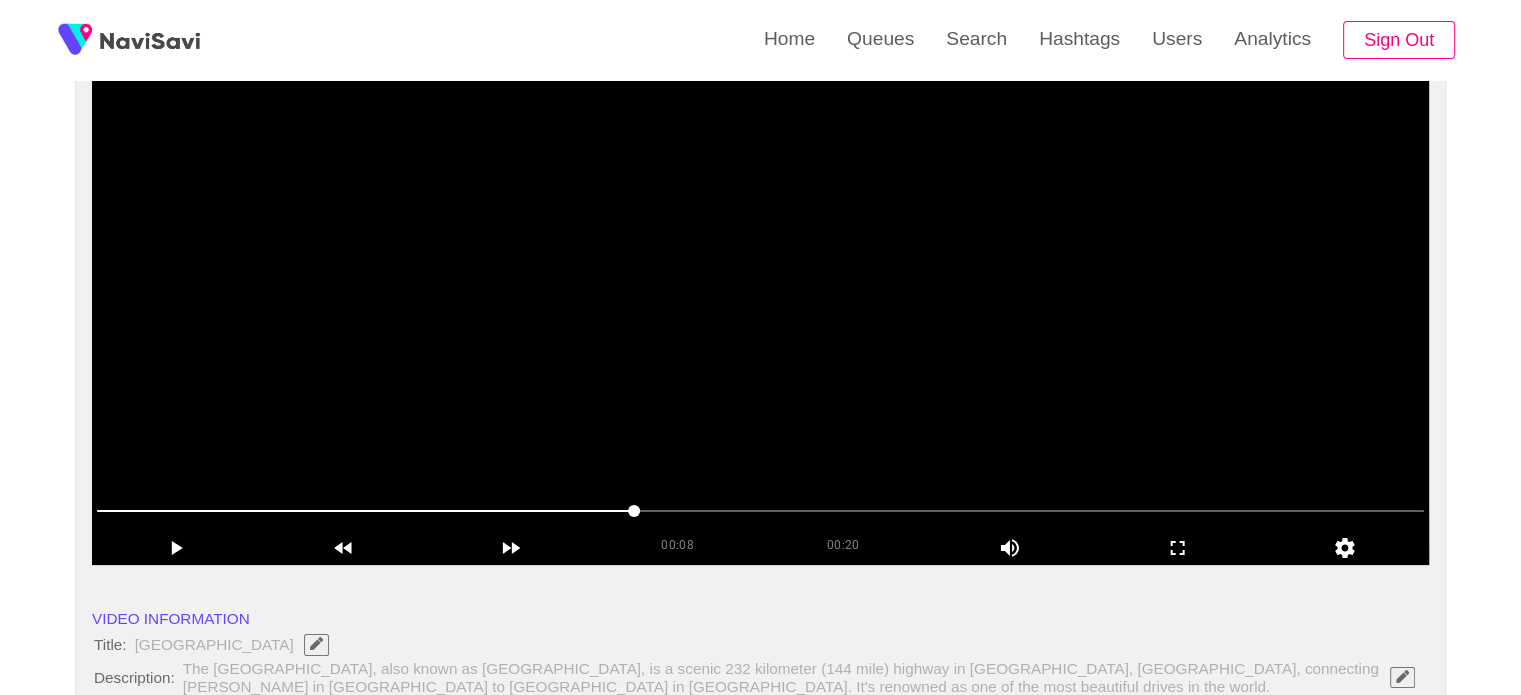 click at bounding box center (760, 315) 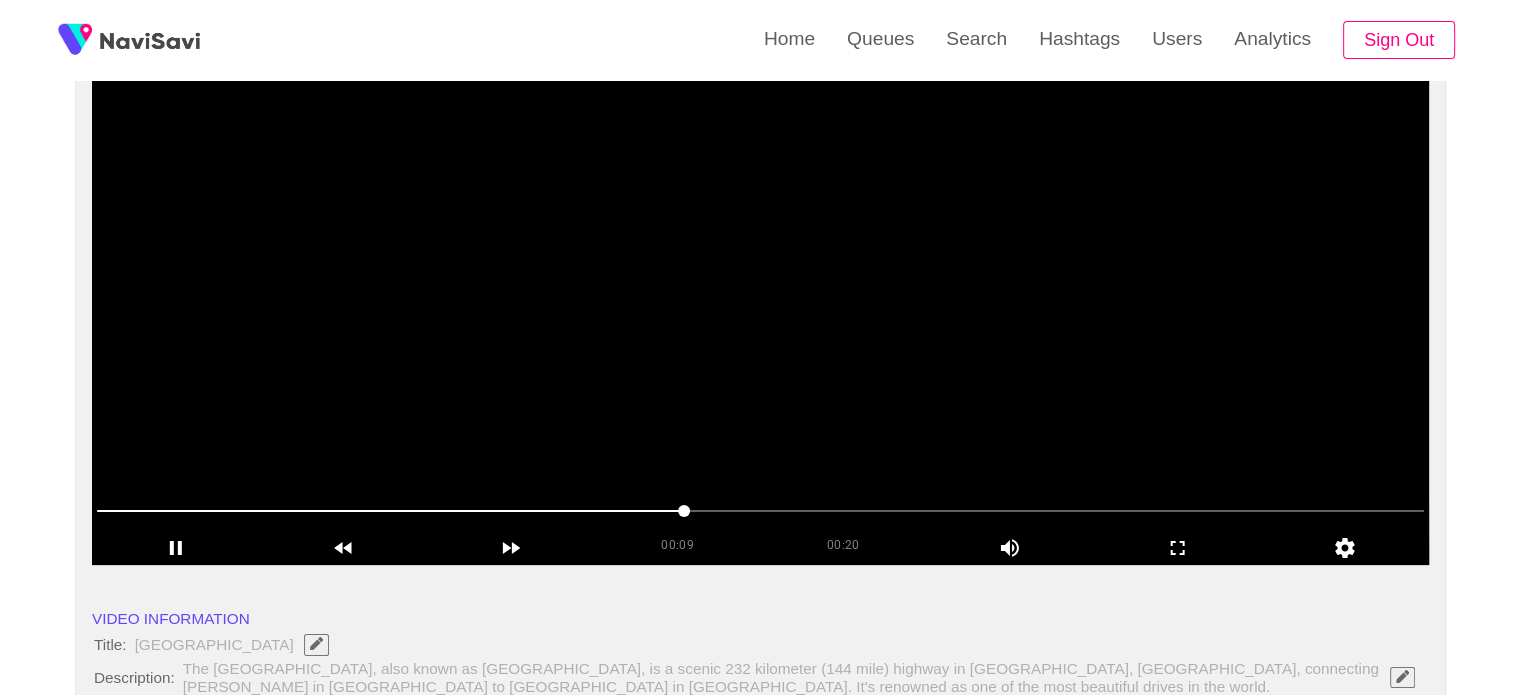 click at bounding box center [760, 315] 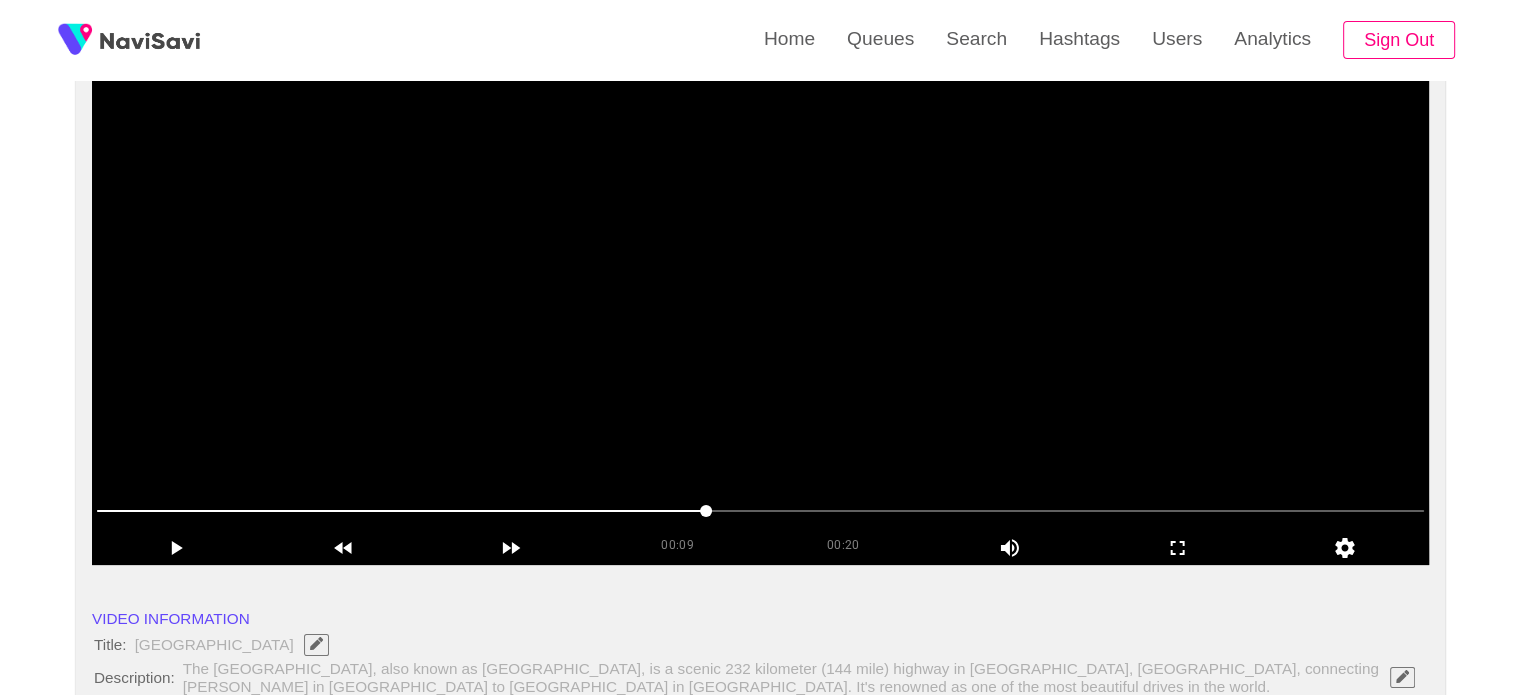 click at bounding box center [760, 315] 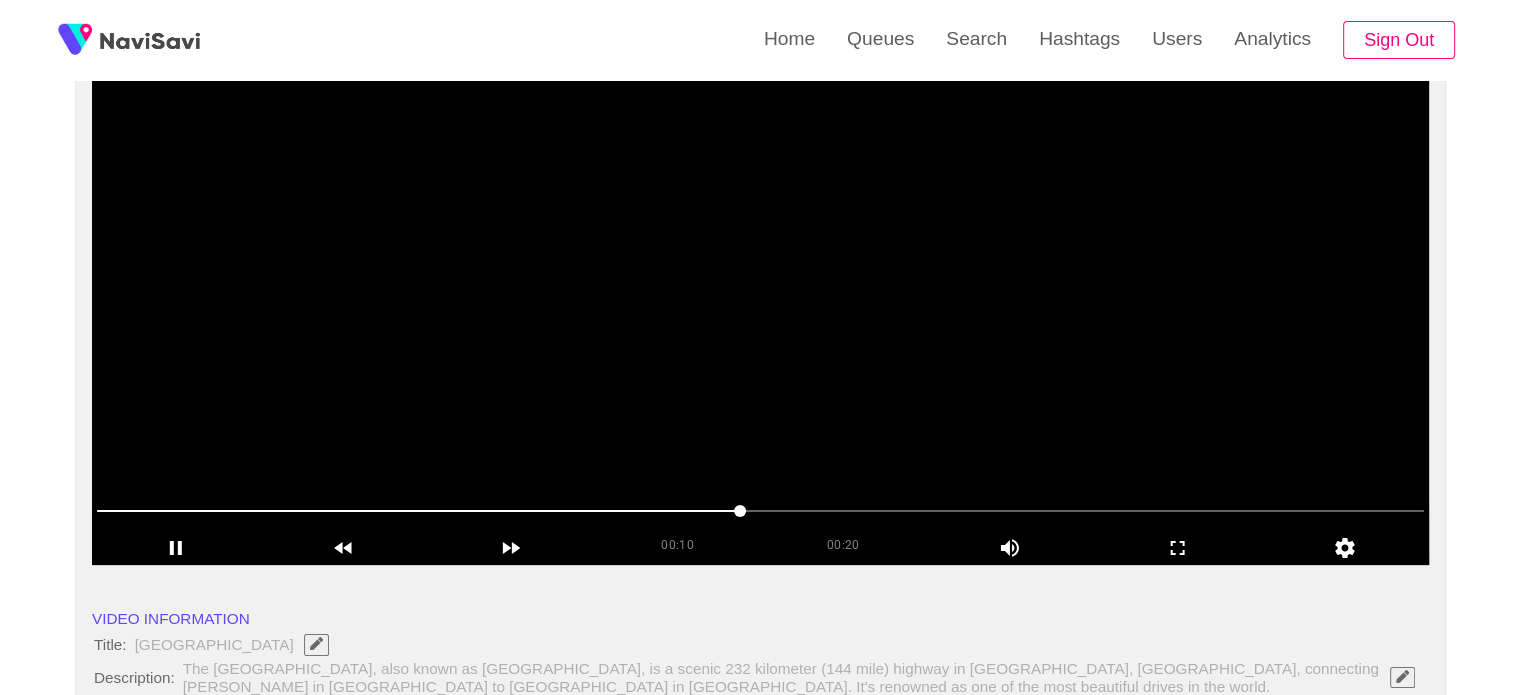 click at bounding box center (760, 315) 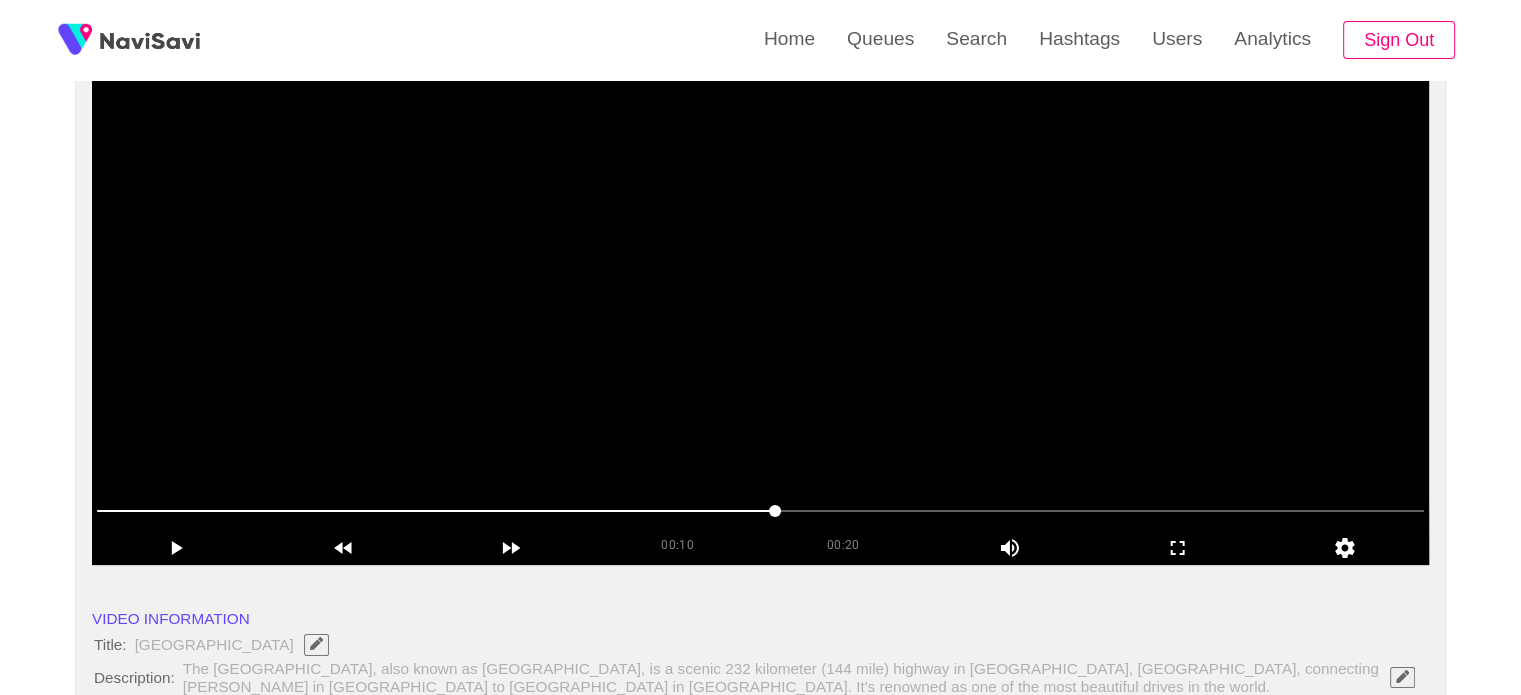 click at bounding box center [760, 315] 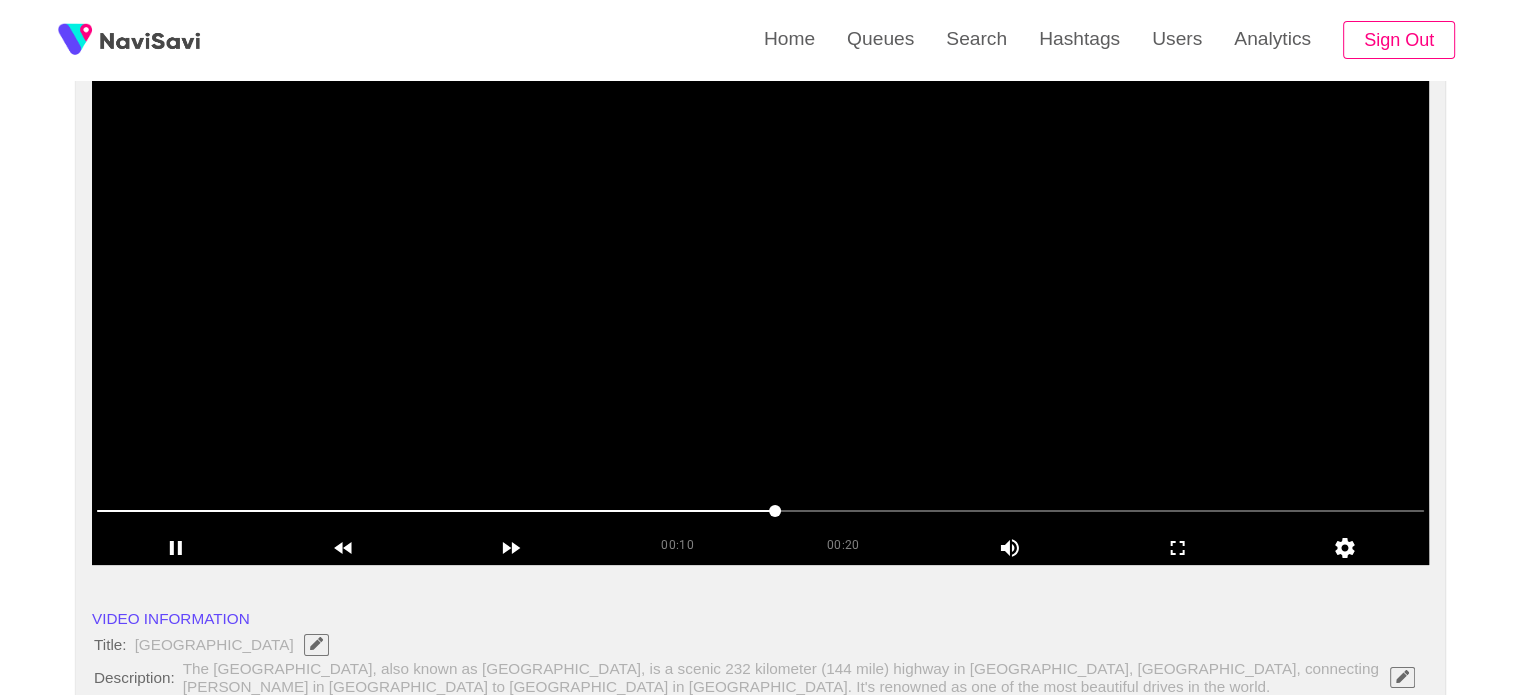 click at bounding box center (760, 315) 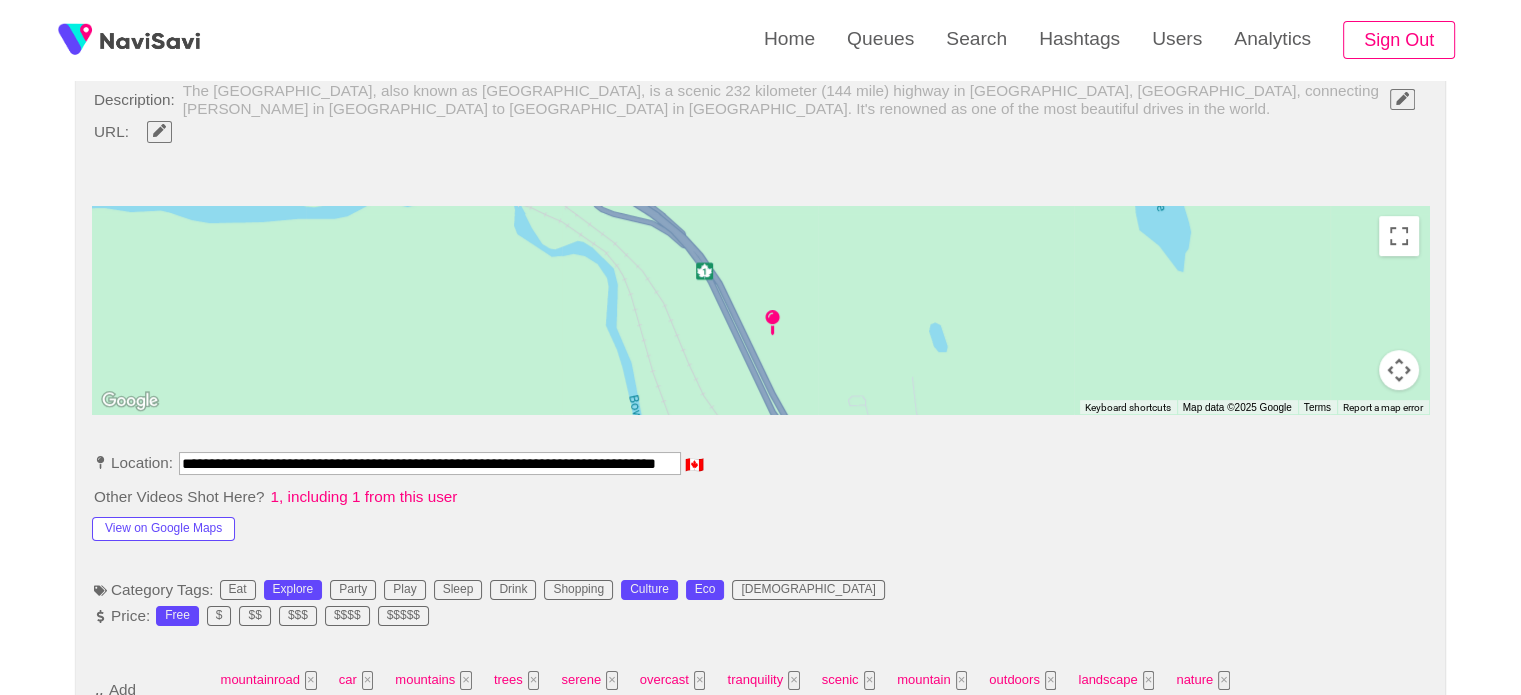 scroll, scrollTop: 776, scrollLeft: 0, axis: vertical 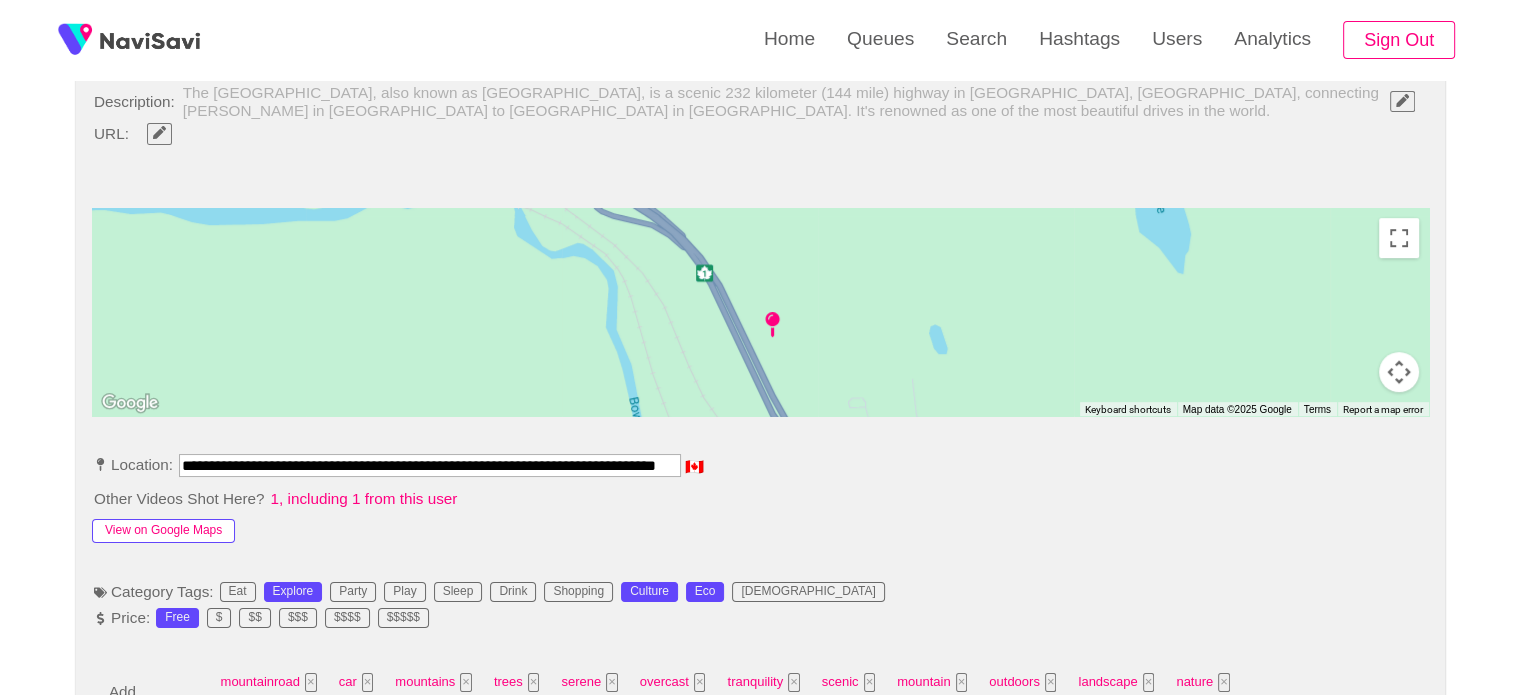 click on "View on Google Maps" at bounding box center (163, 531) 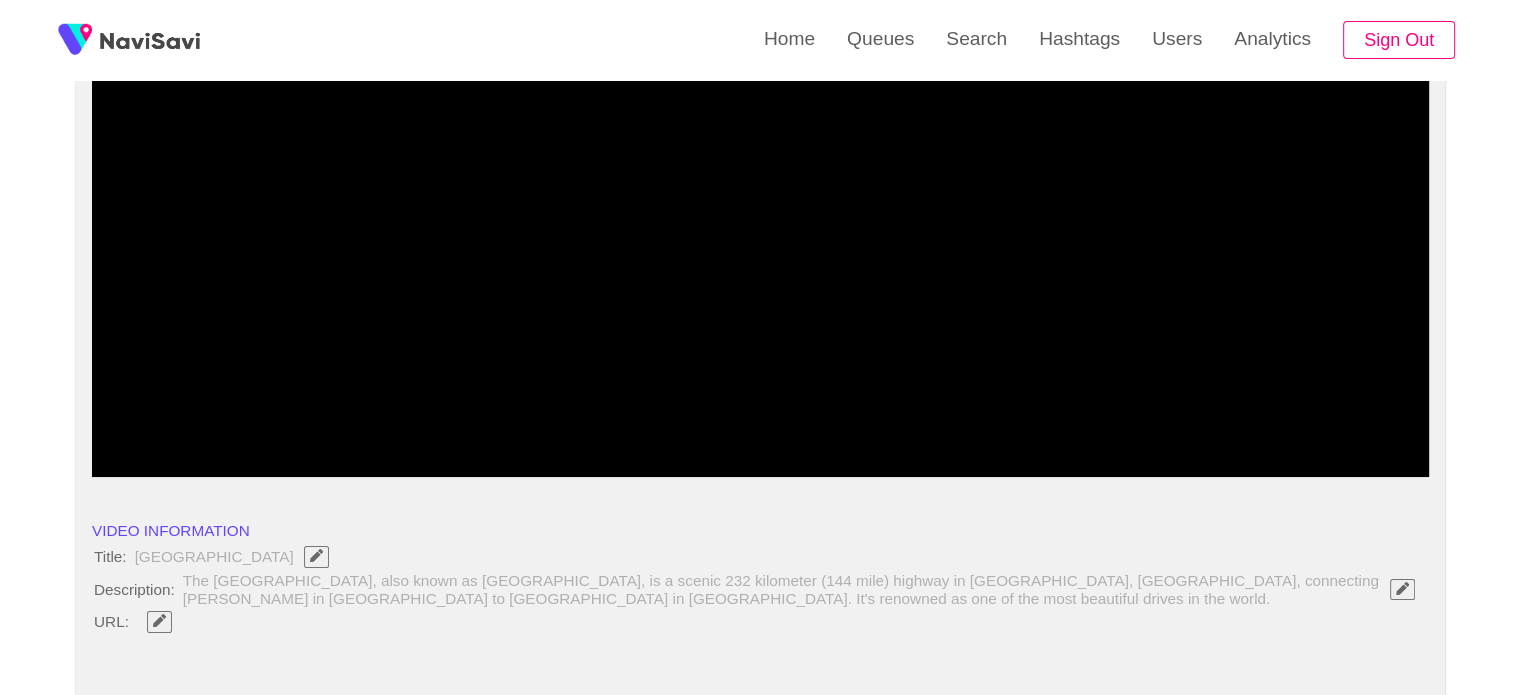 scroll, scrollTop: 284, scrollLeft: 0, axis: vertical 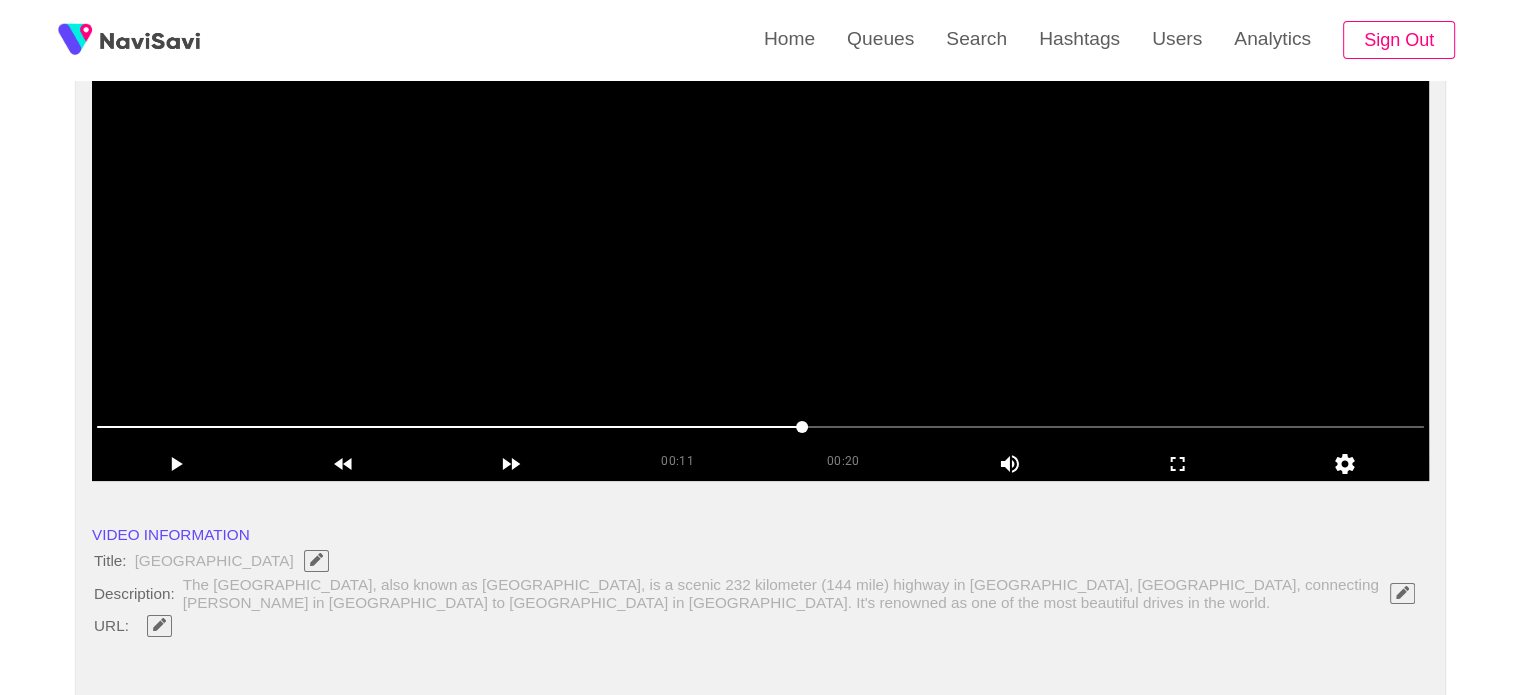 click at bounding box center [760, 231] 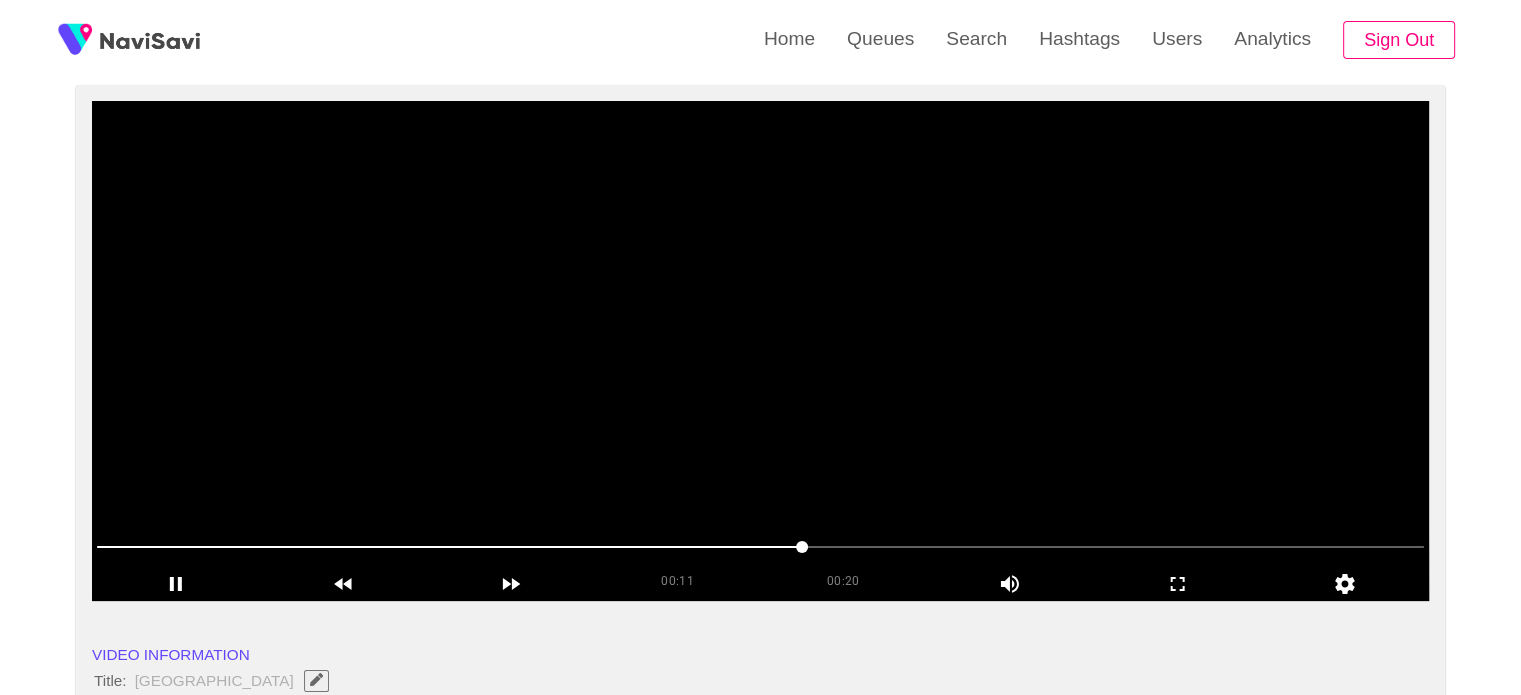 scroll, scrollTop: 164, scrollLeft: 0, axis: vertical 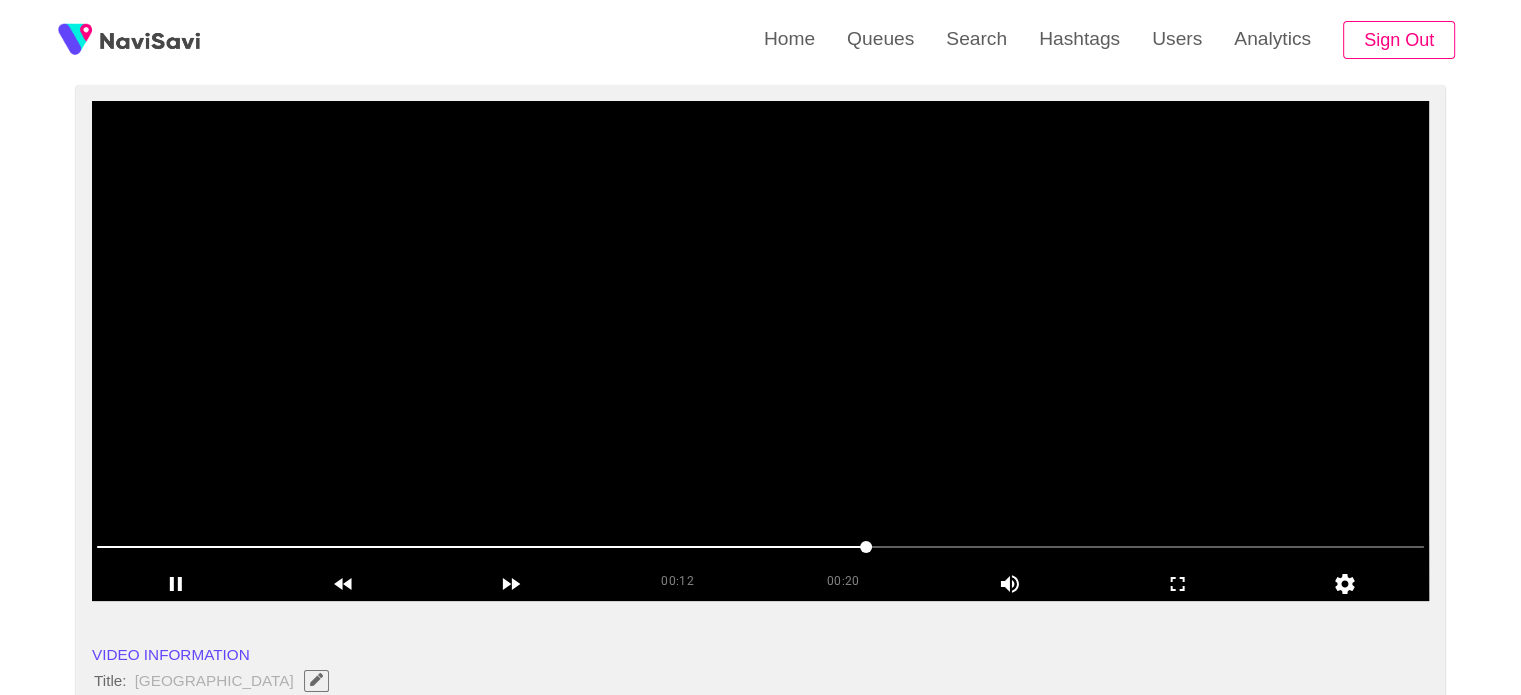 click at bounding box center (760, 351) 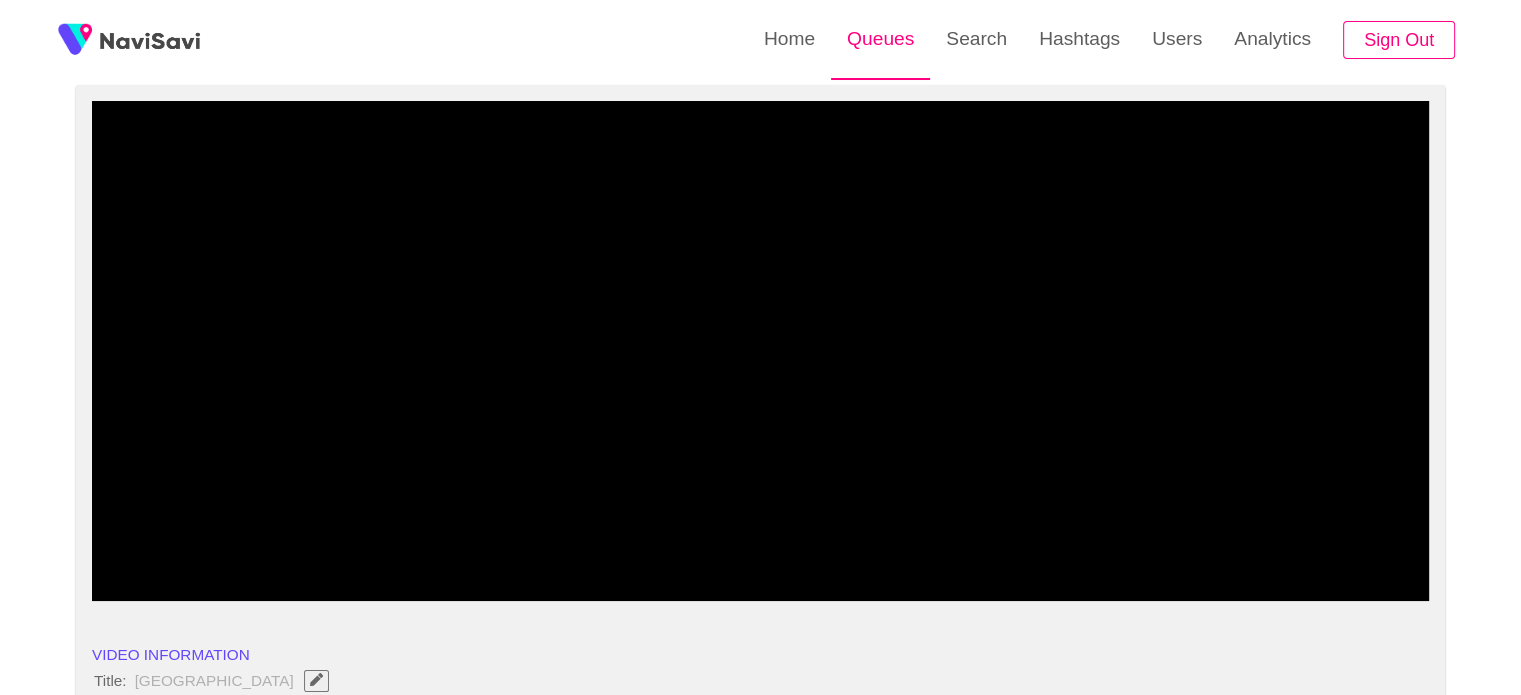 click on "Queues" at bounding box center [880, 39] 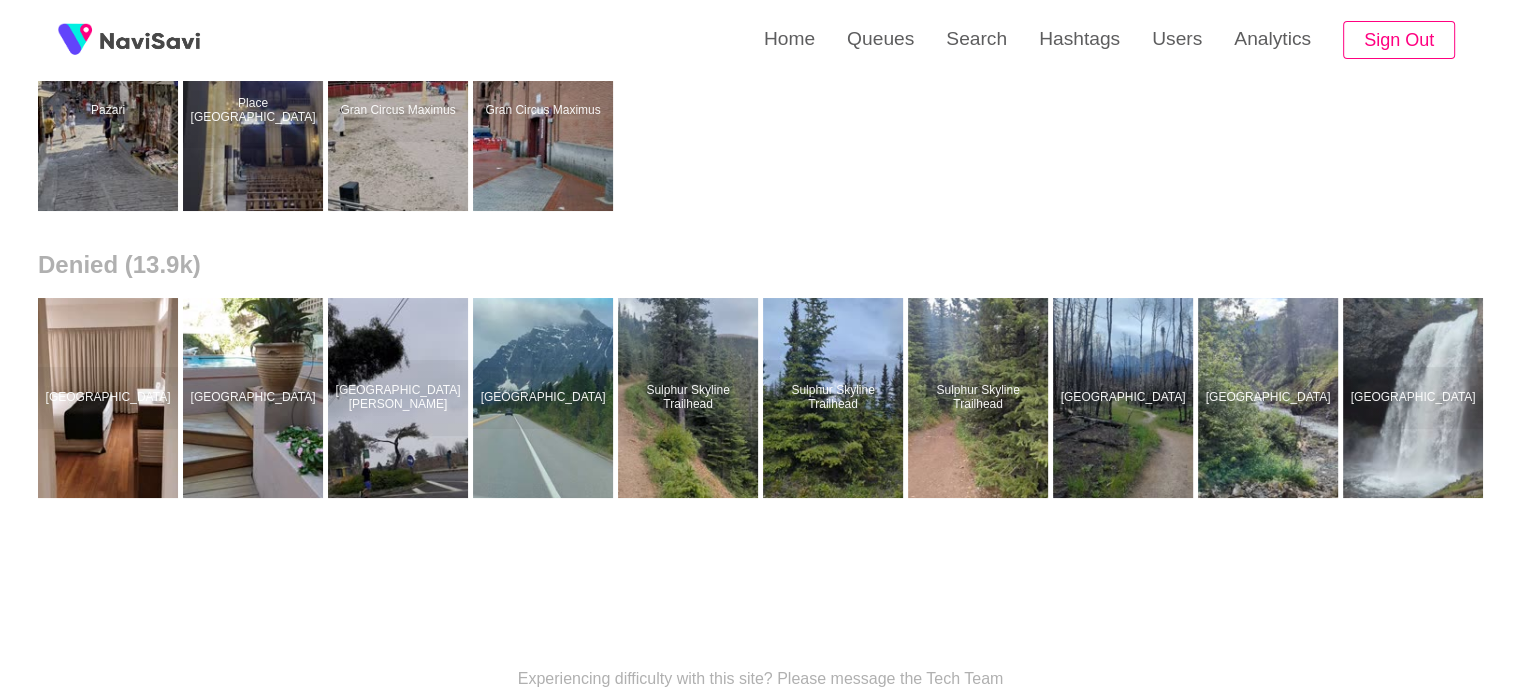 scroll, scrollTop: 682, scrollLeft: 0, axis: vertical 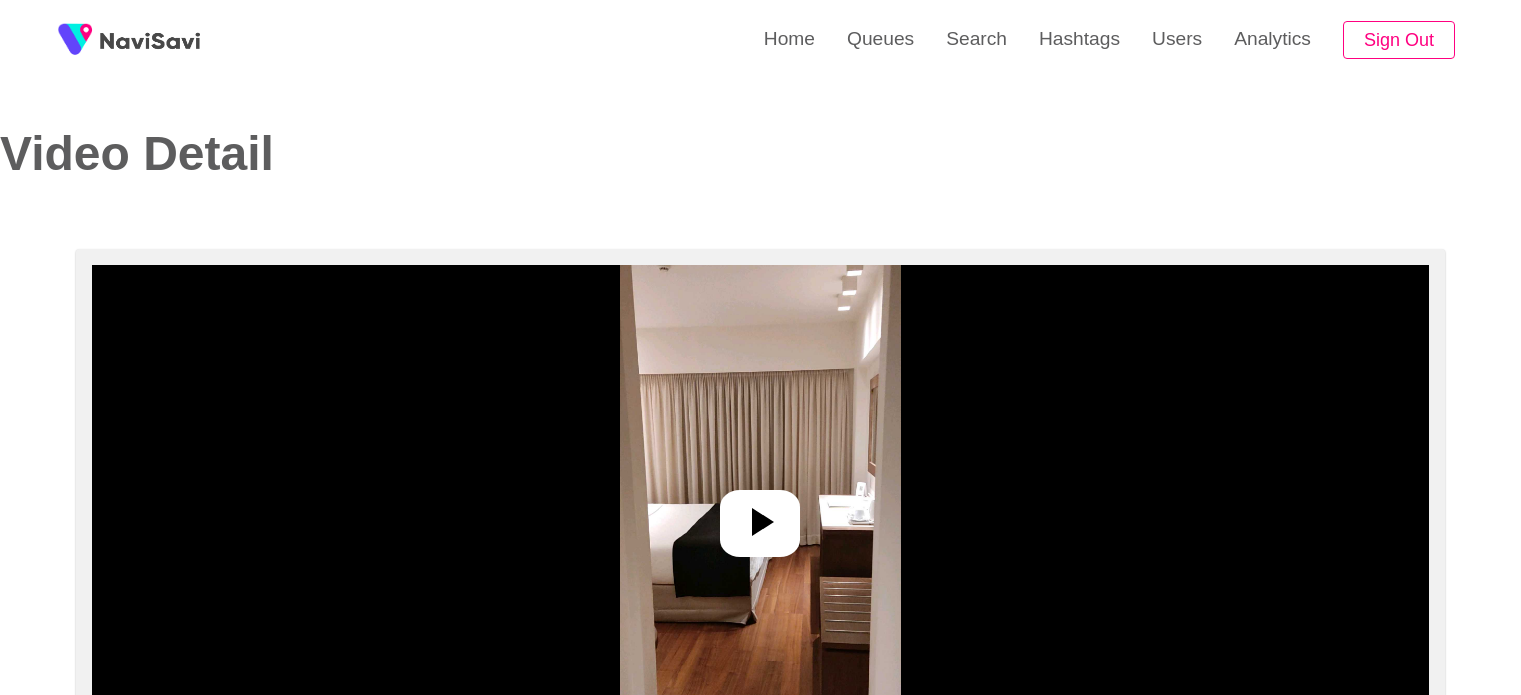 select on "**********" 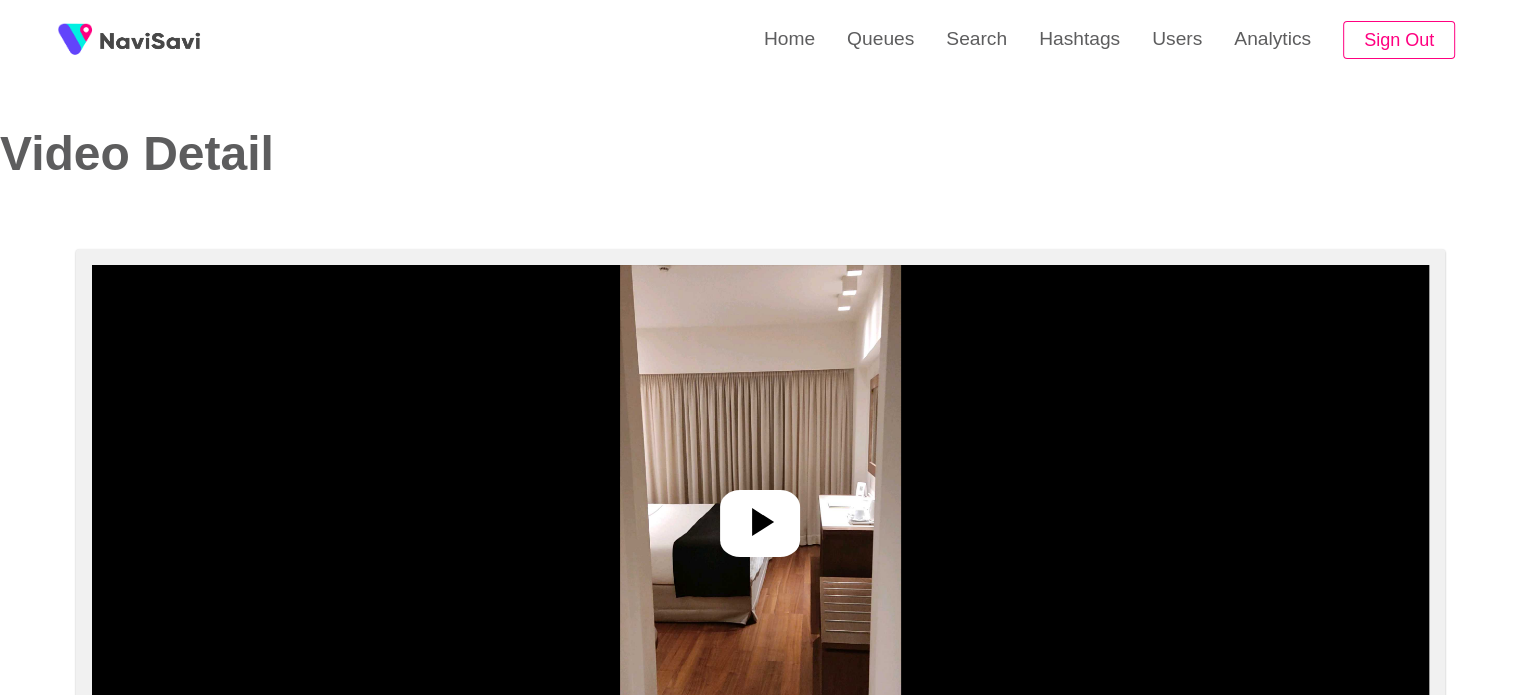 click at bounding box center (760, 515) 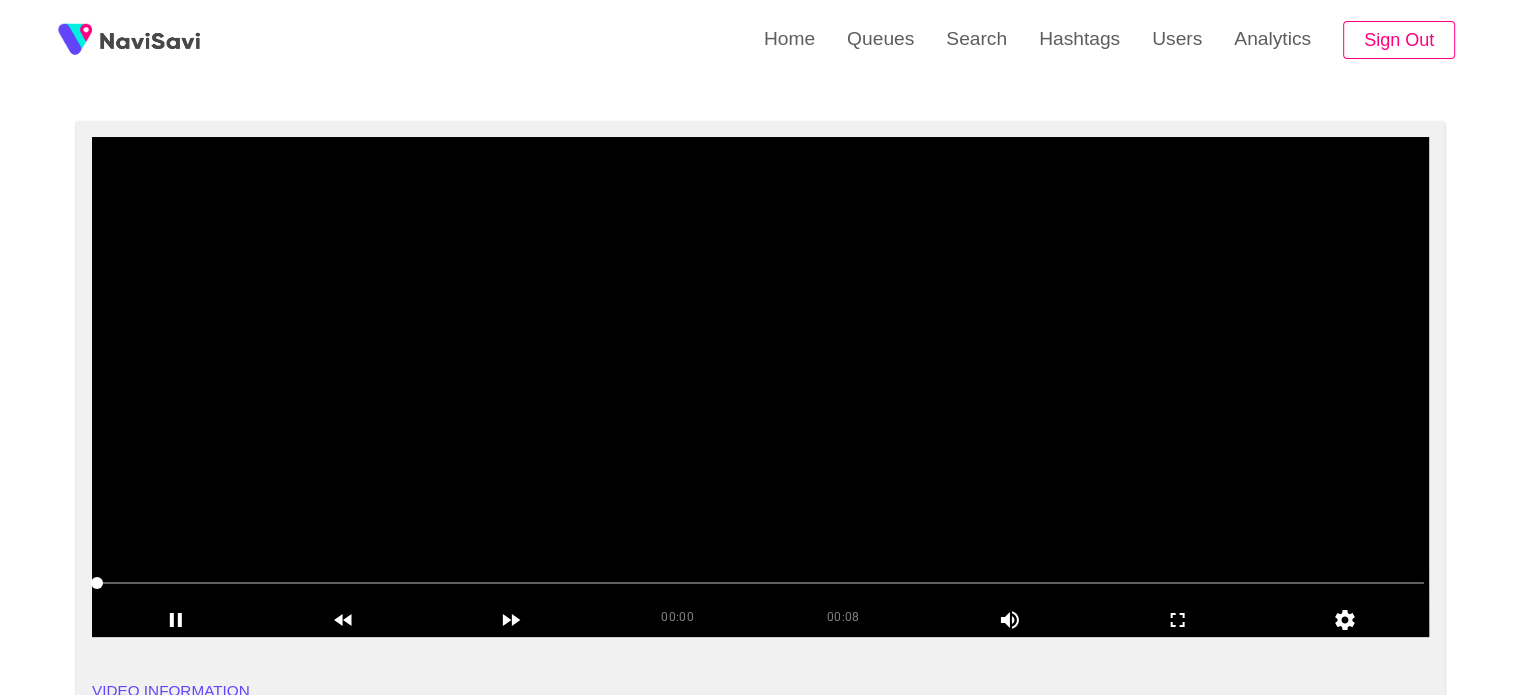 scroll, scrollTop: 128, scrollLeft: 0, axis: vertical 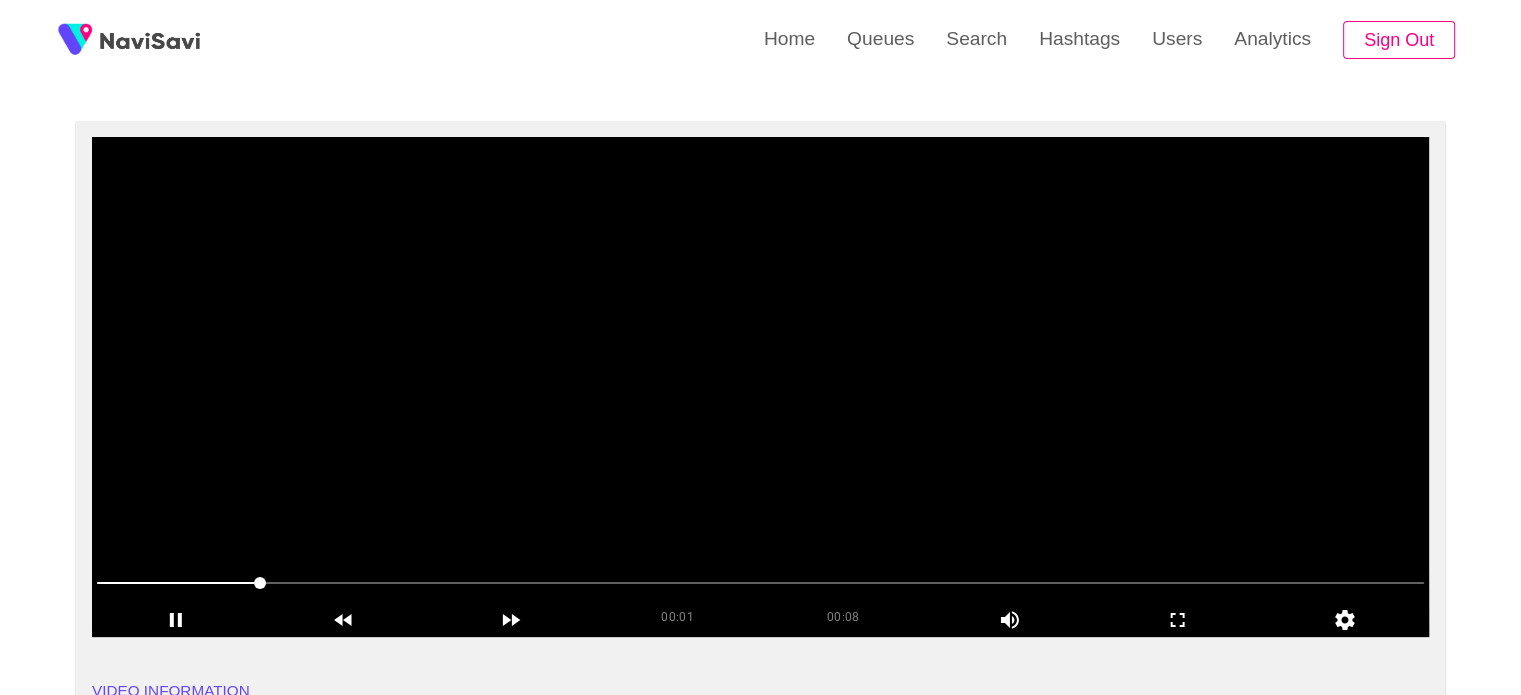 click at bounding box center [760, 583] 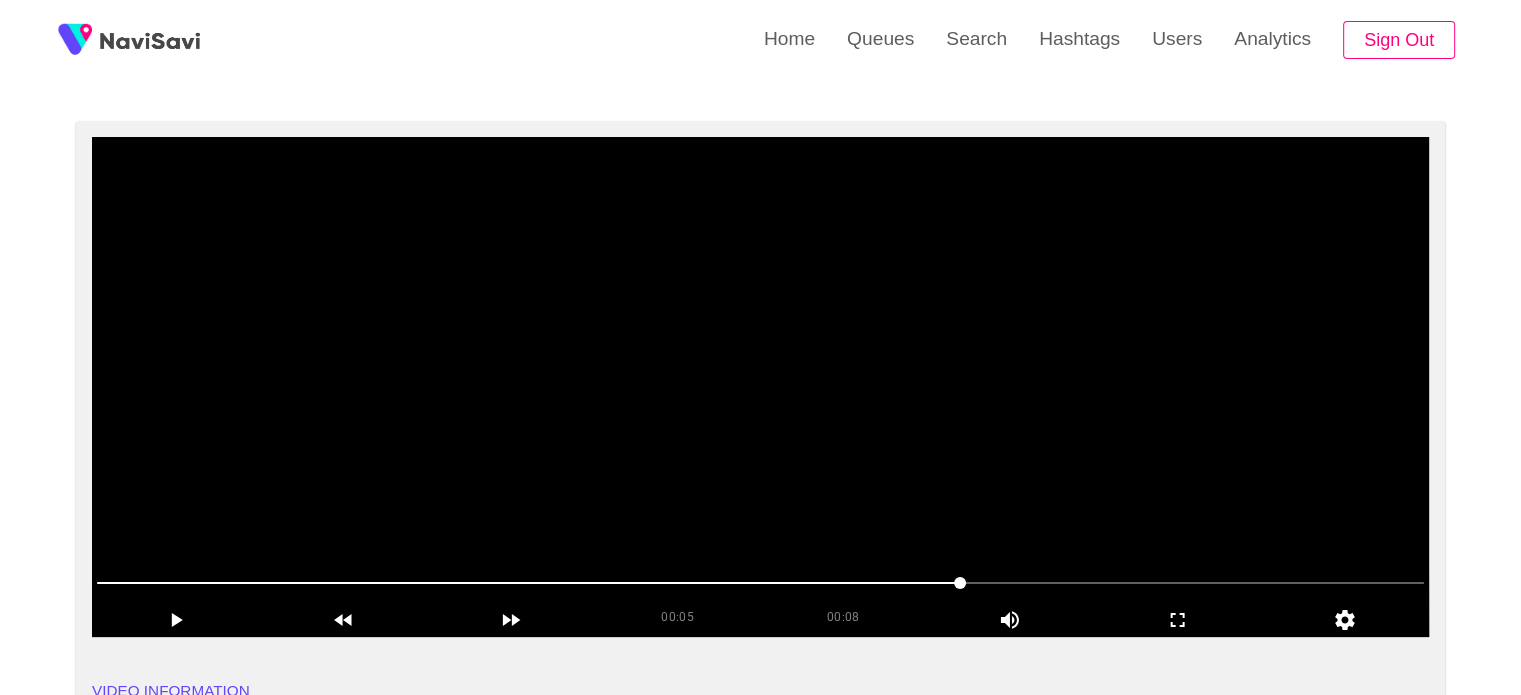 click at bounding box center (760, 387) 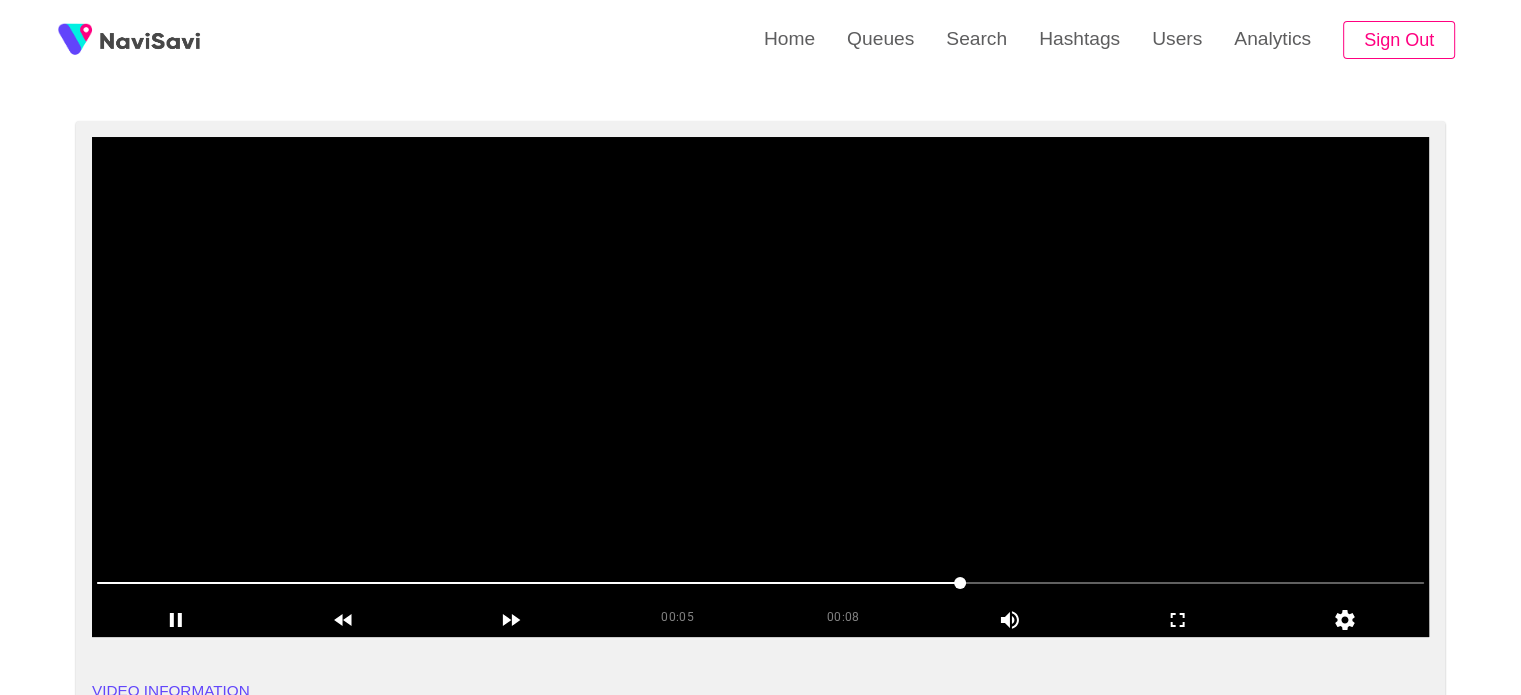 click at bounding box center (760, 387) 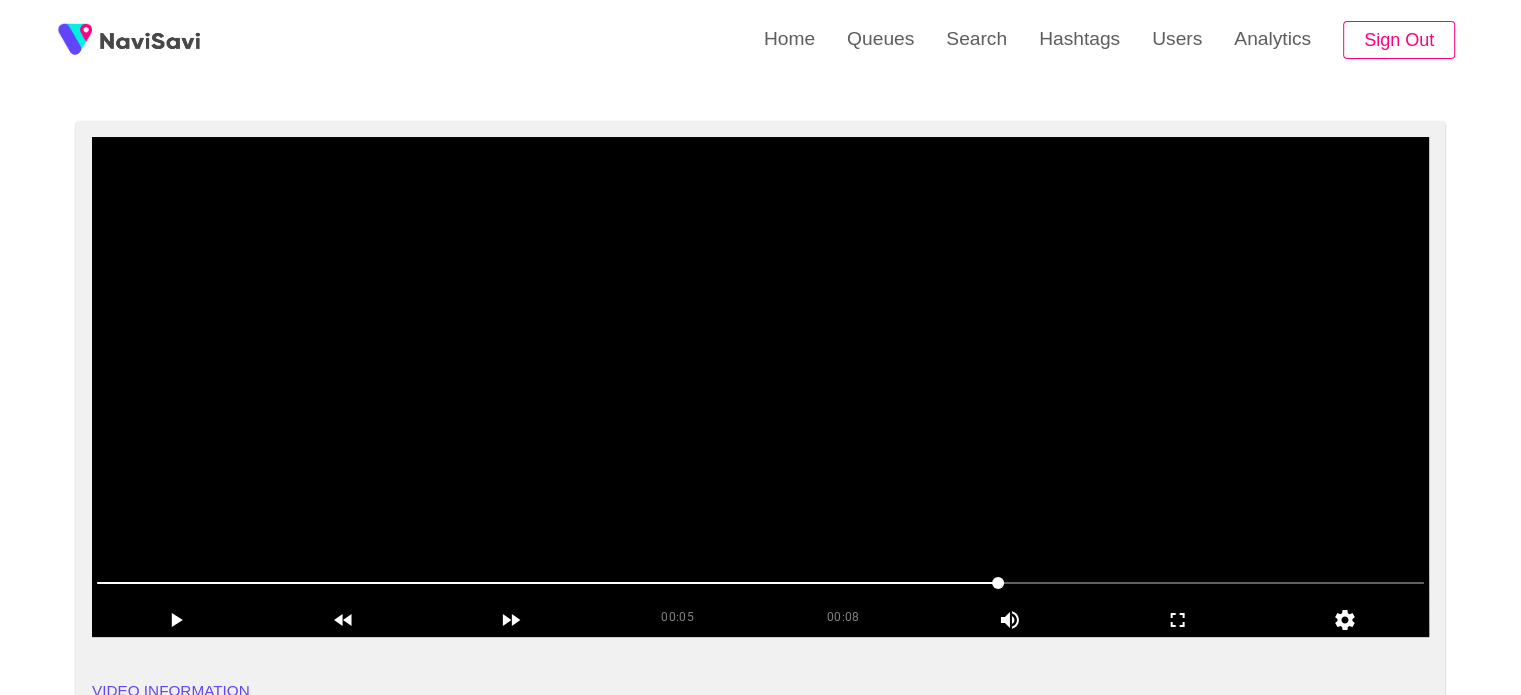 click at bounding box center [760, 387] 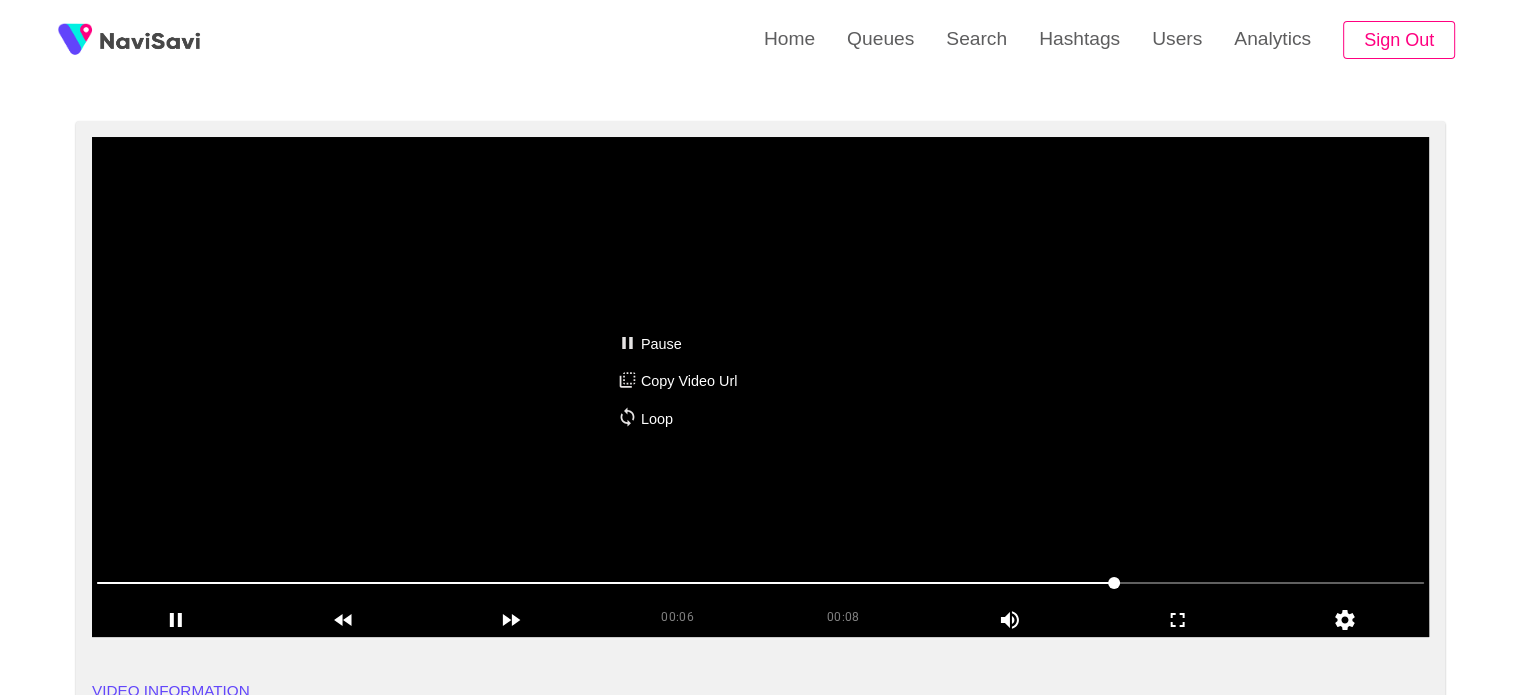 click on "Pause Copy Video Url Loop" at bounding box center [760, 347] 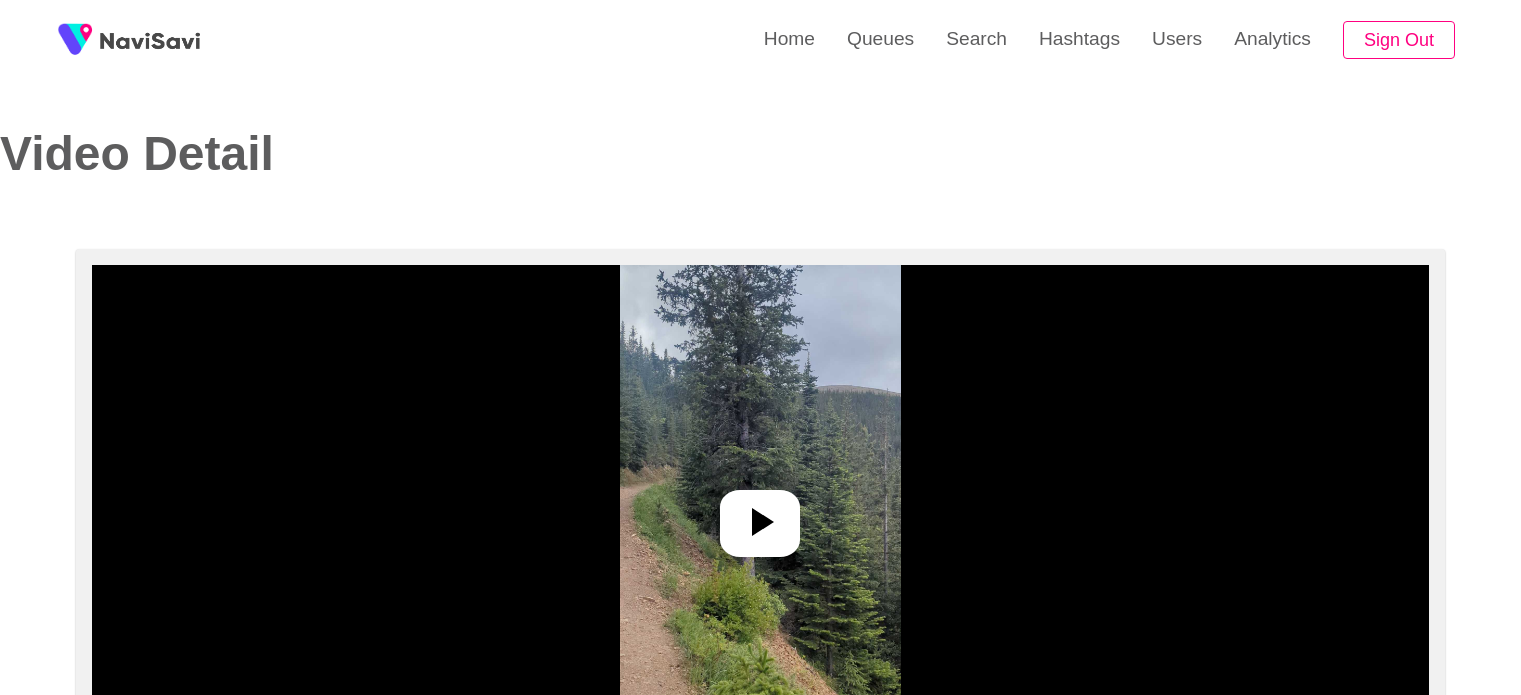 select on "**********" 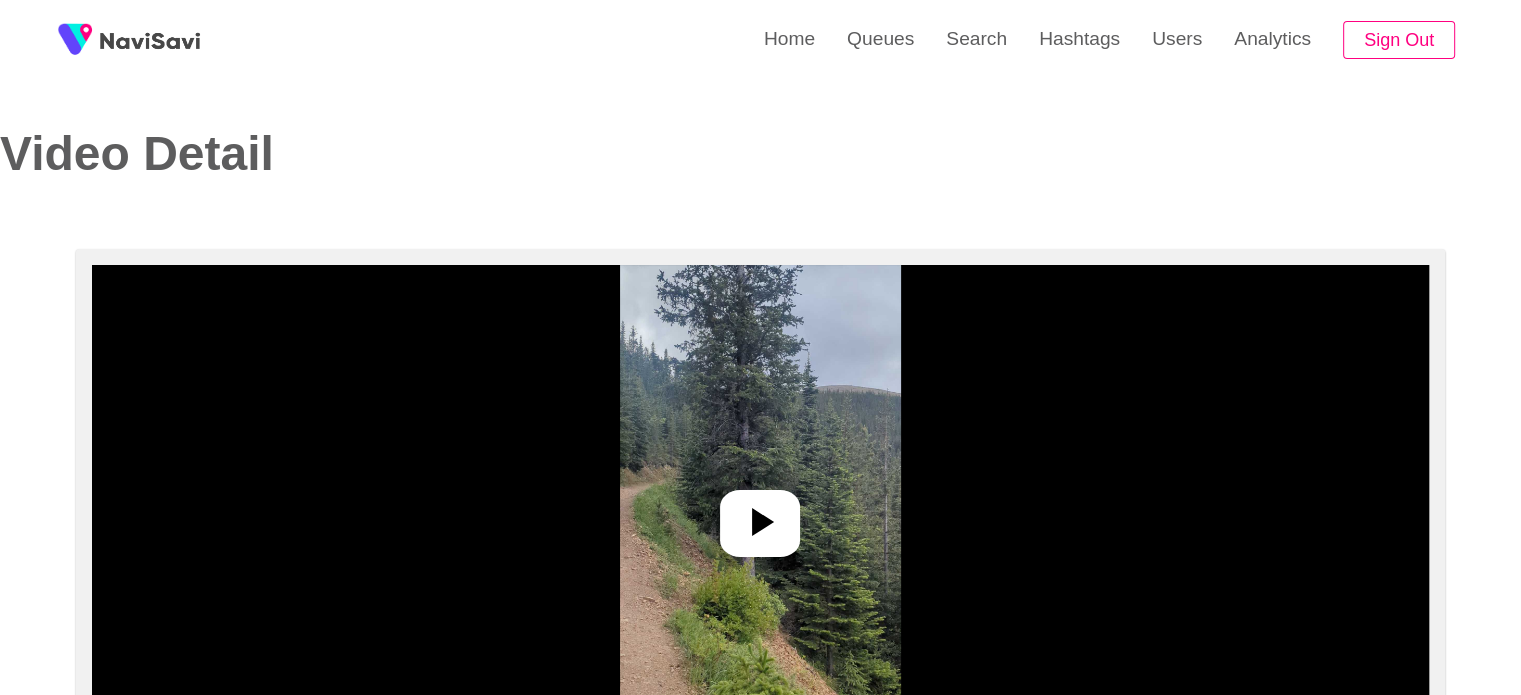 click at bounding box center [760, 515] 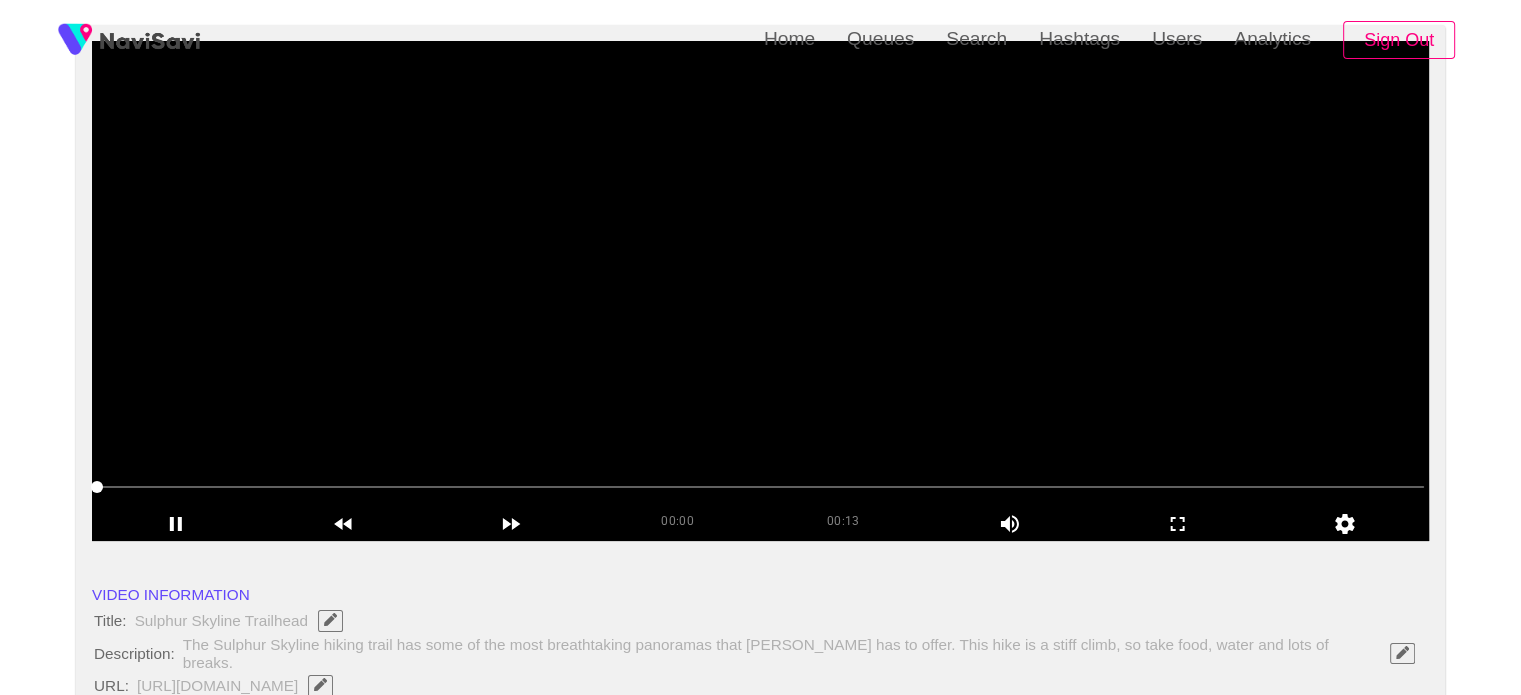 scroll, scrollTop: 226, scrollLeft: 0, axis: vertical 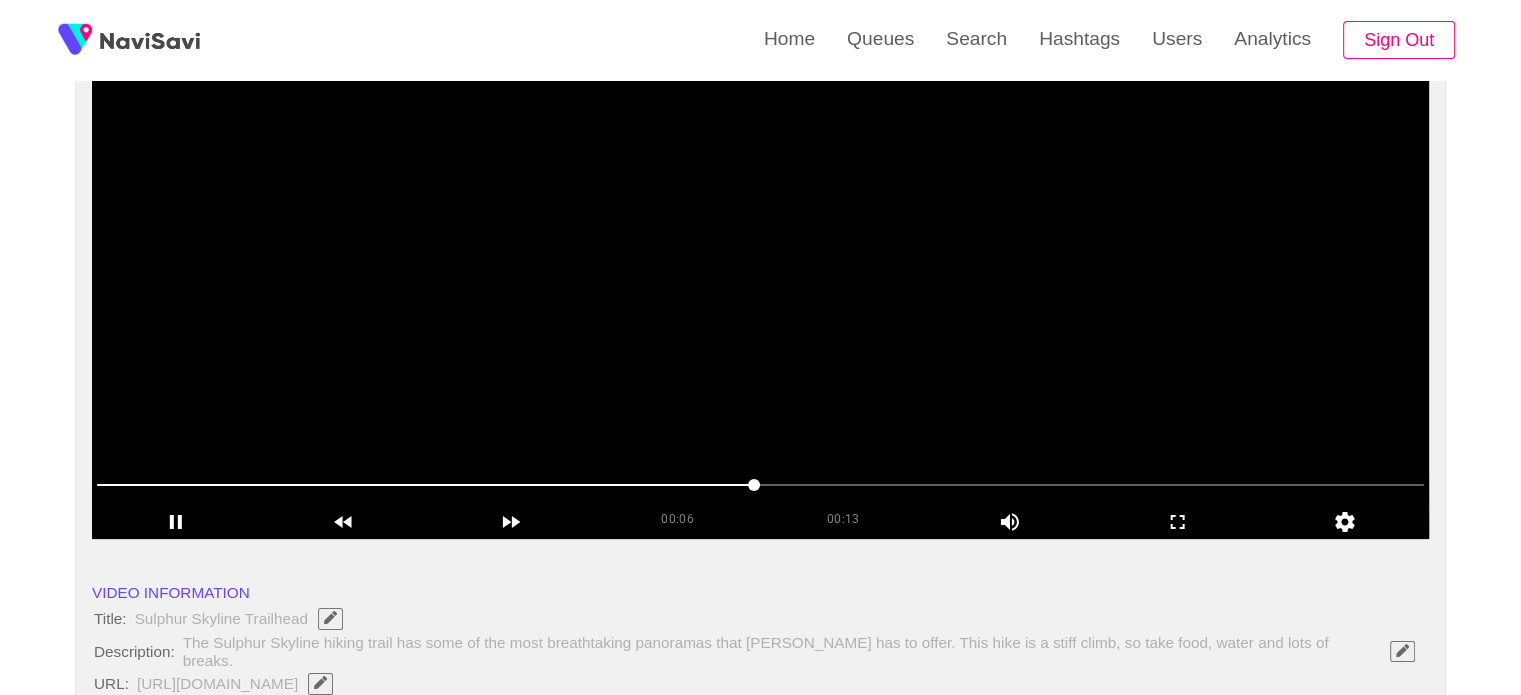 click at bounding box center (760, 289) 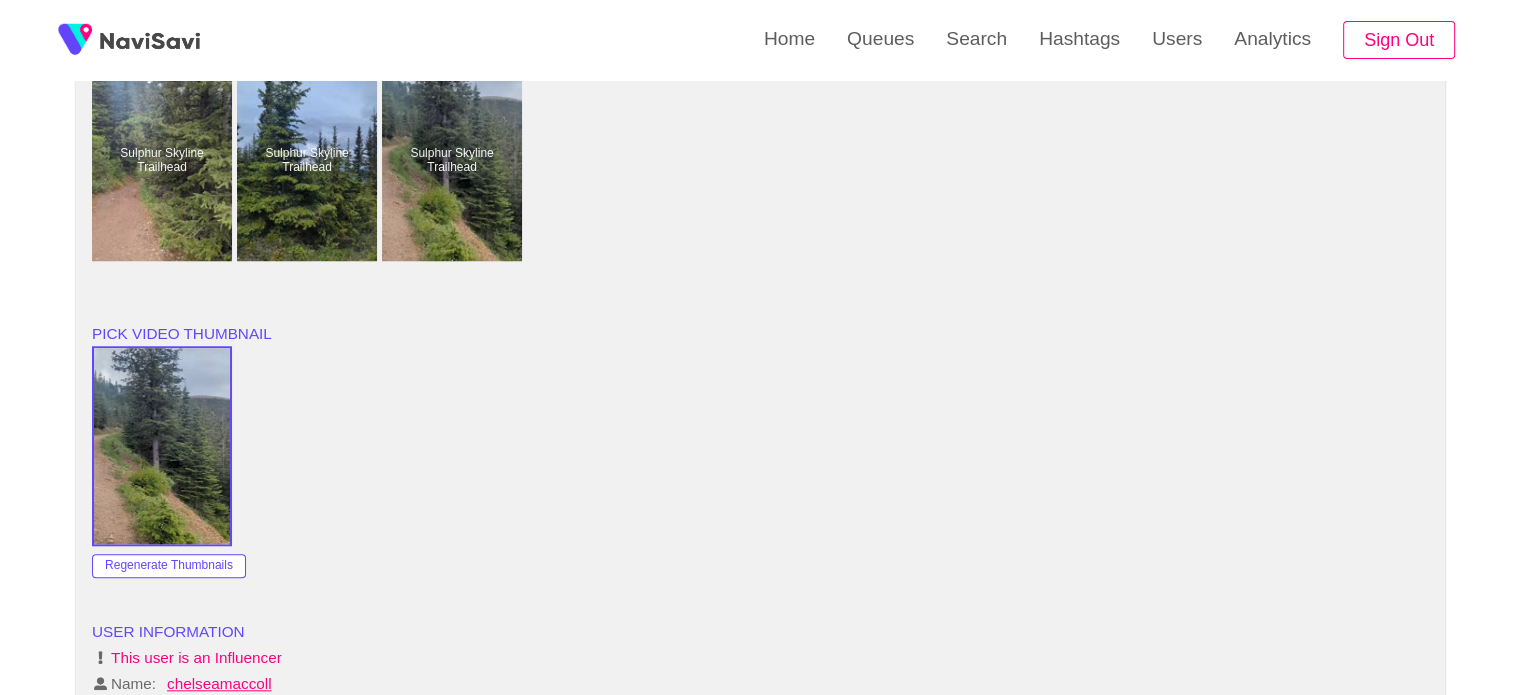 scroll, scrollTop: 1427, scrollLeft: 0, axis: vertical 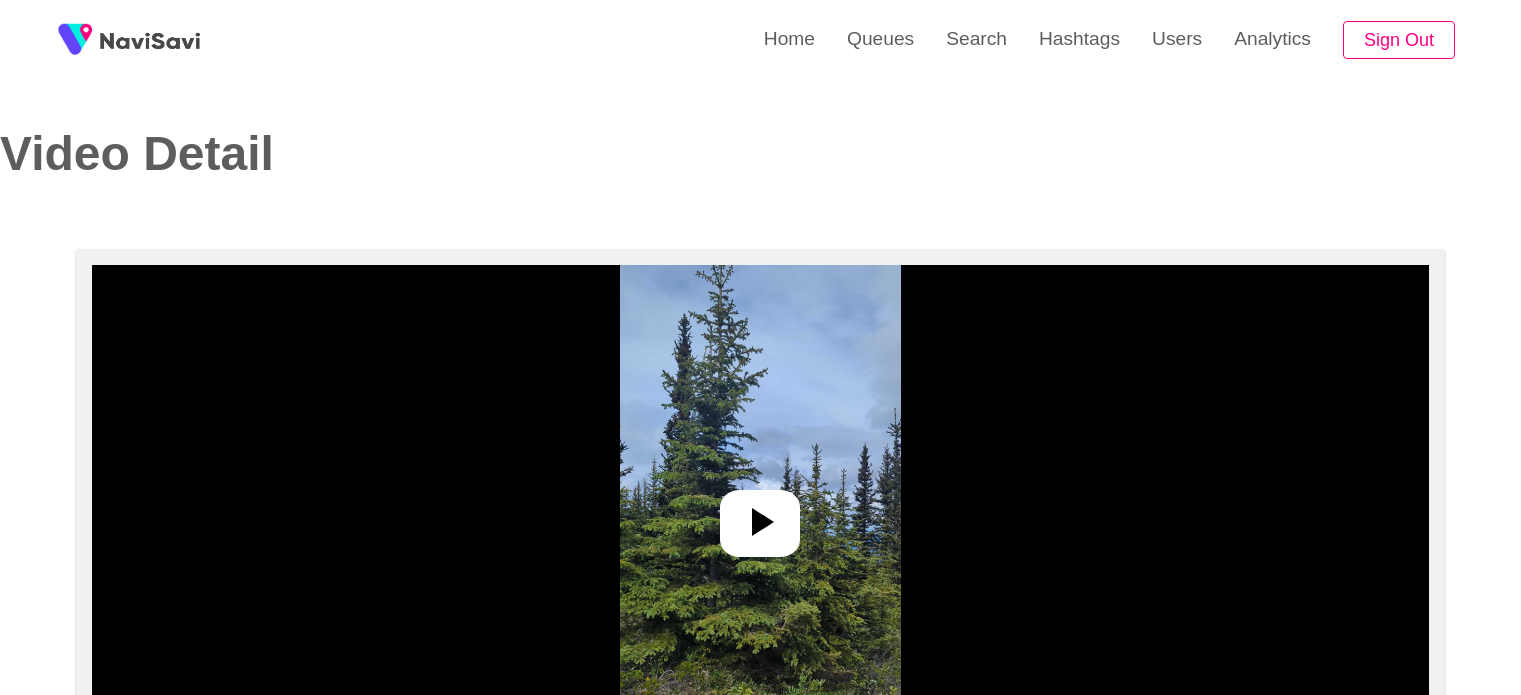 select on "**********" 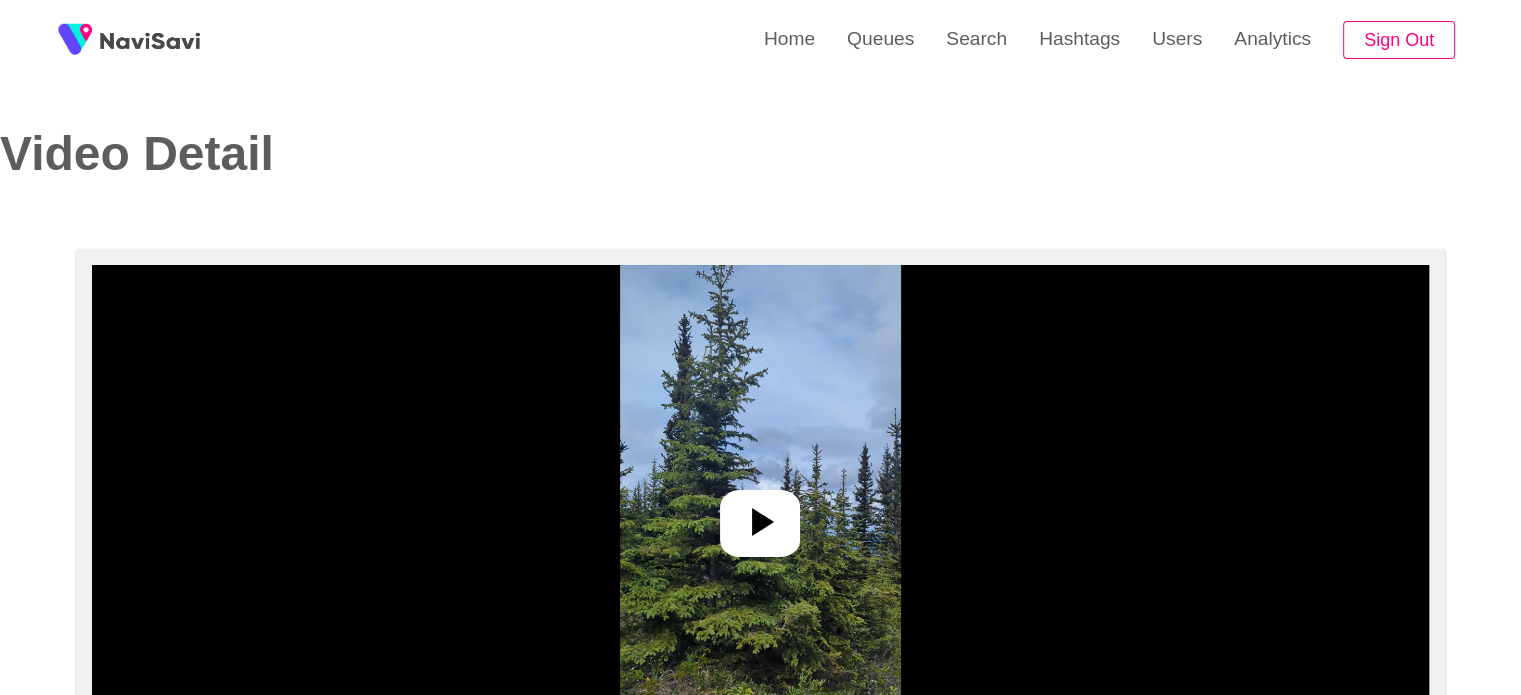 click at bounding box center [760, 515] 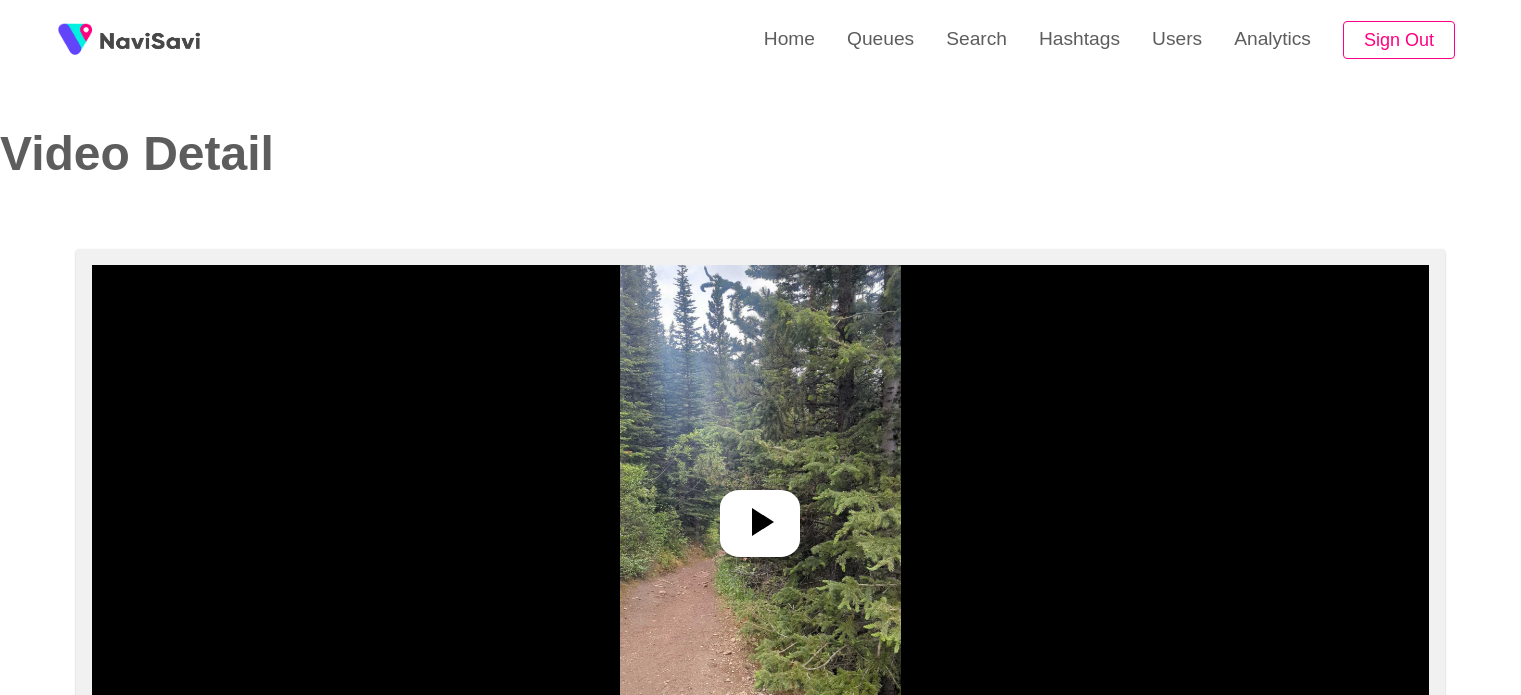 select on "**********" 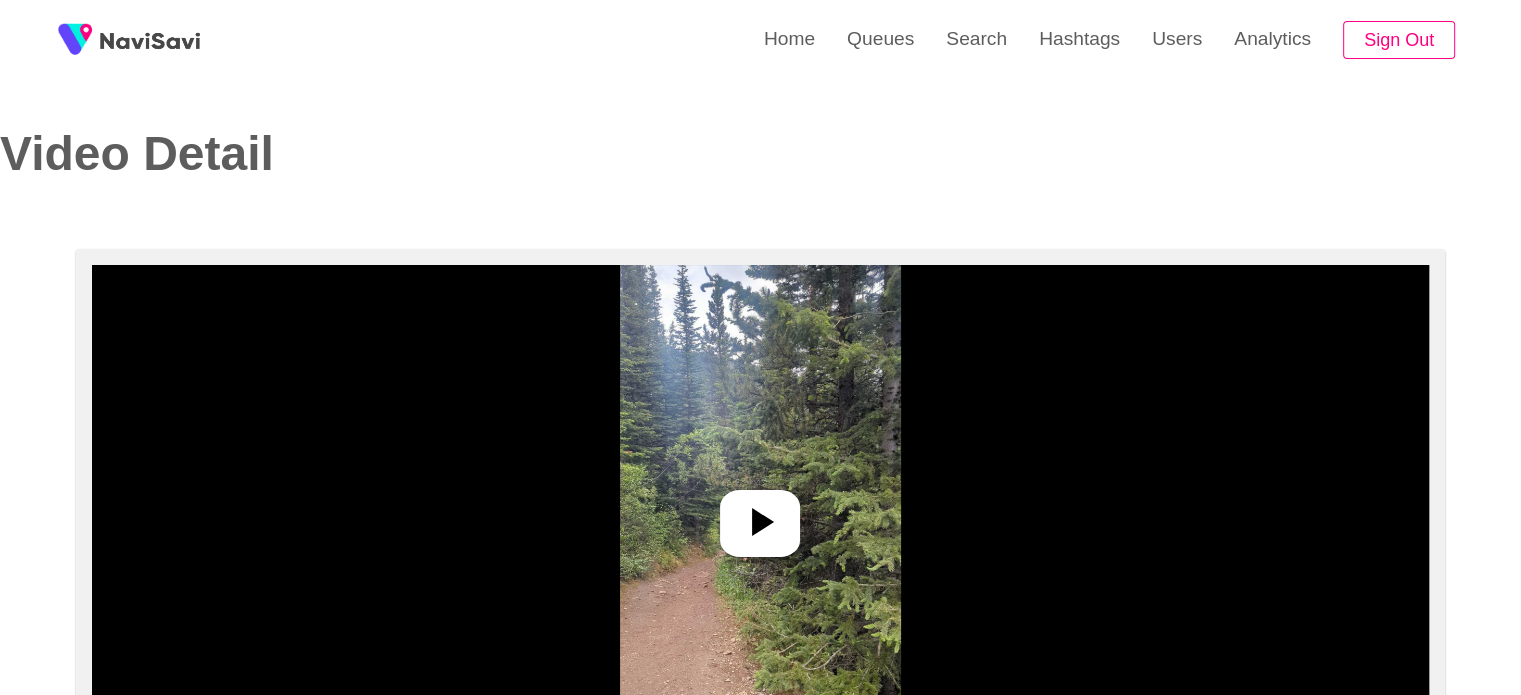 click at bounding box center [760, 515] 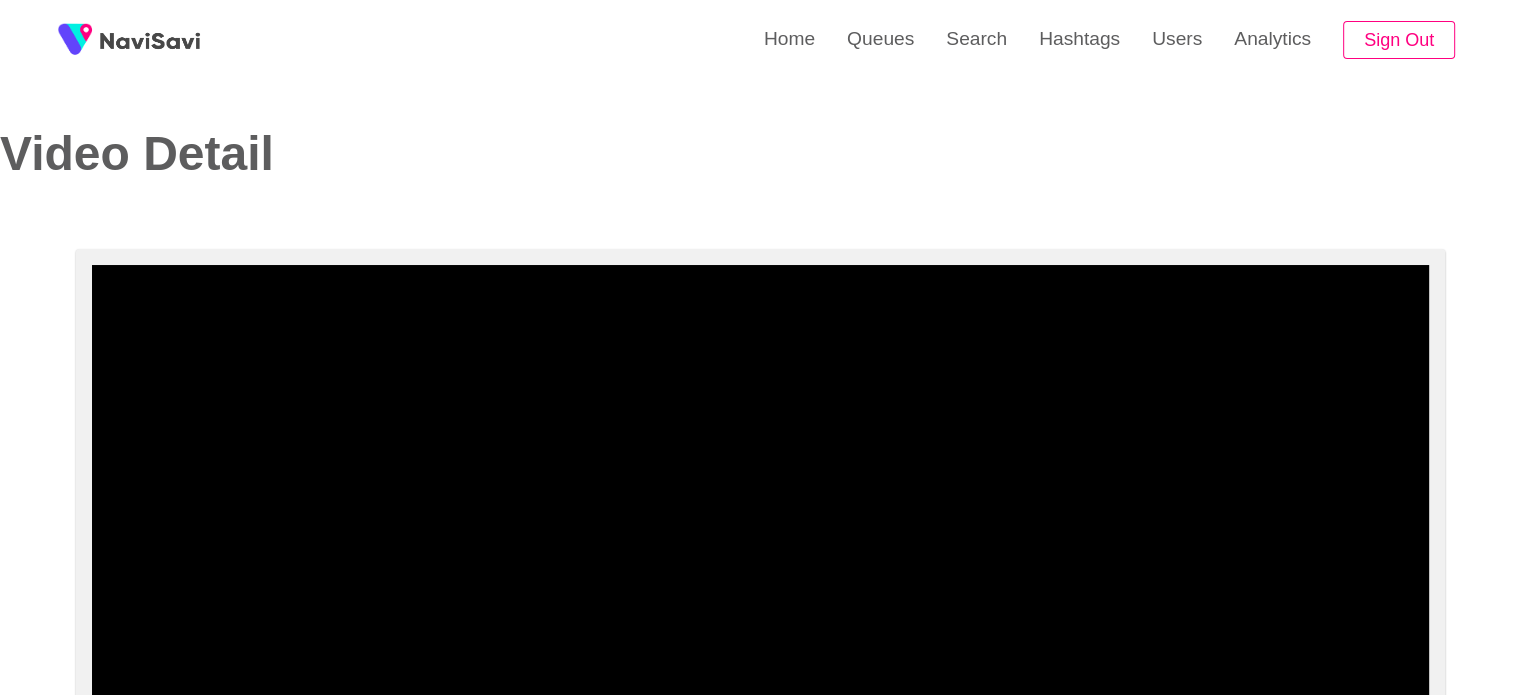 click at bounding box center [760, 515] 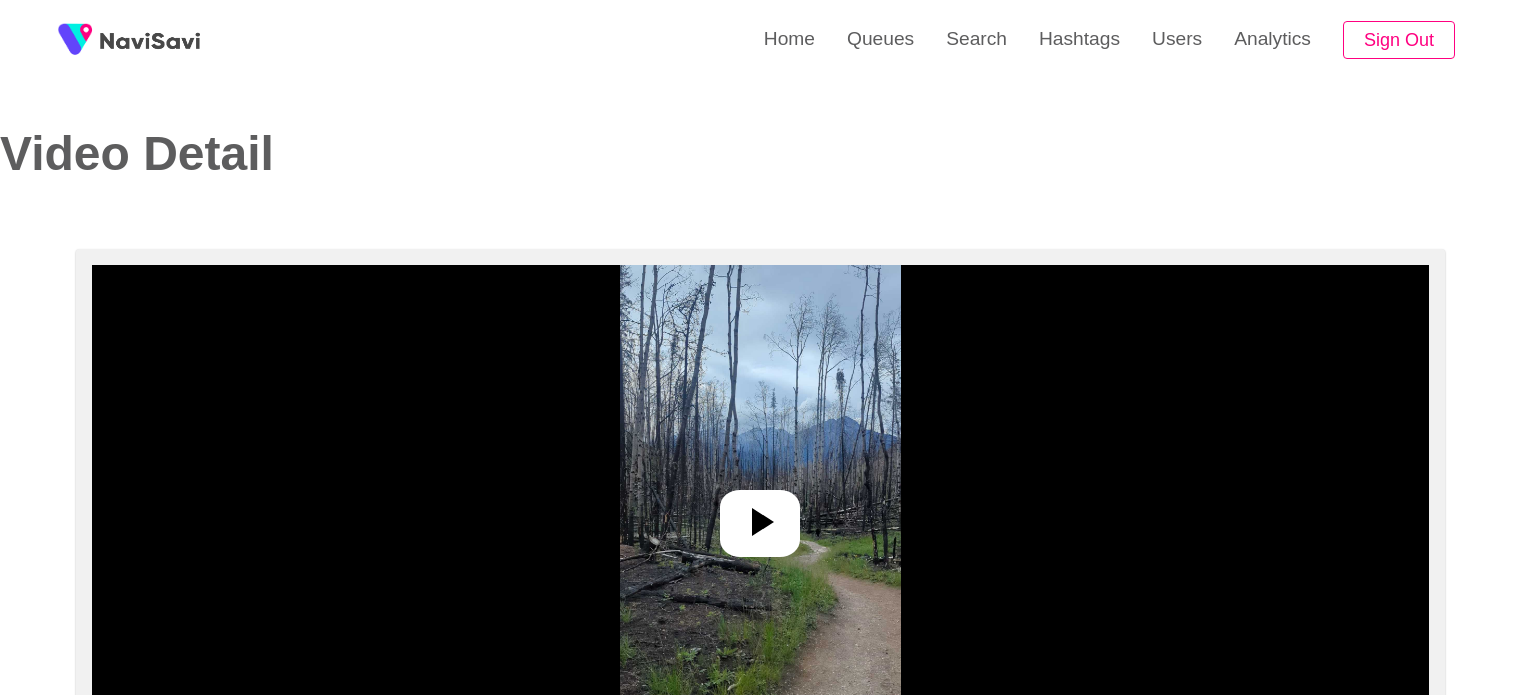 select on "**********" 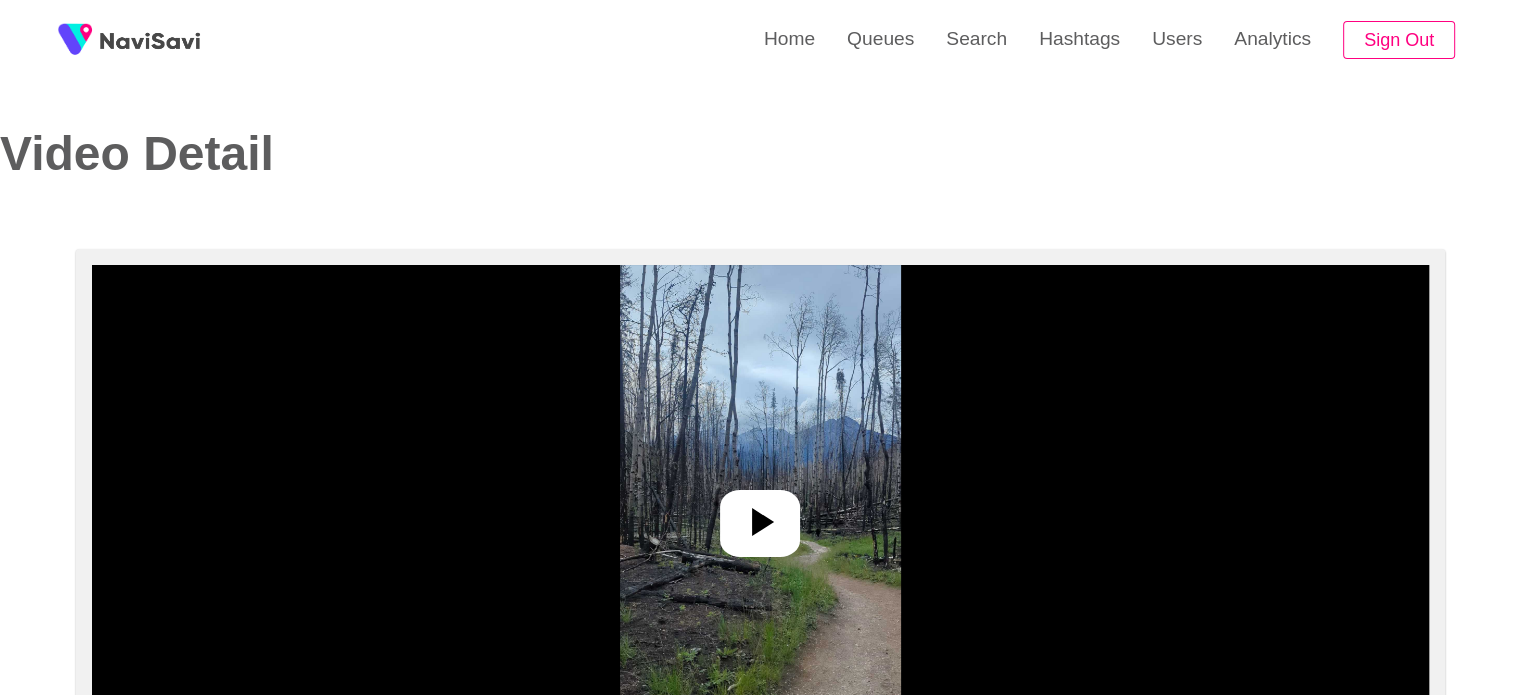 click at bounding box center (760, 524) 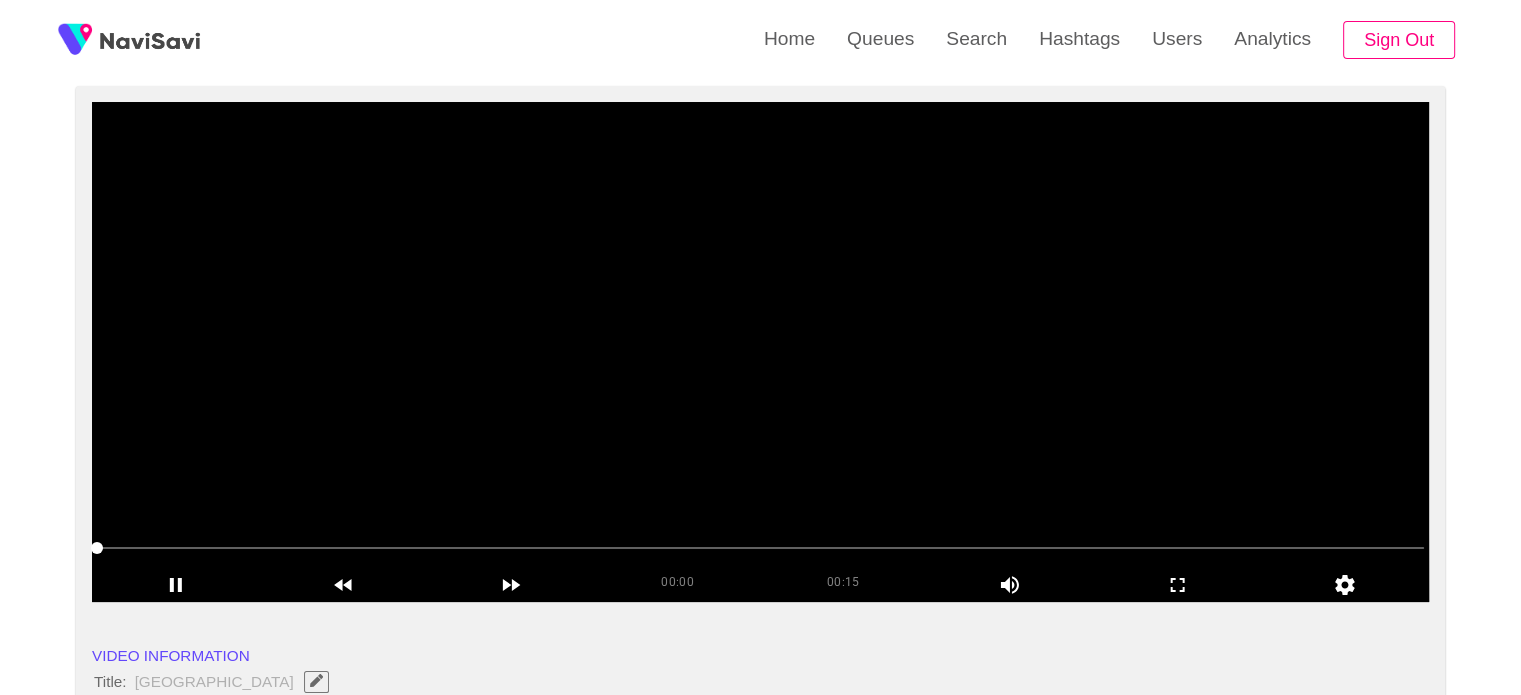 scroll, scrollTop: 212, scrollLeft: 0, axis: vertical 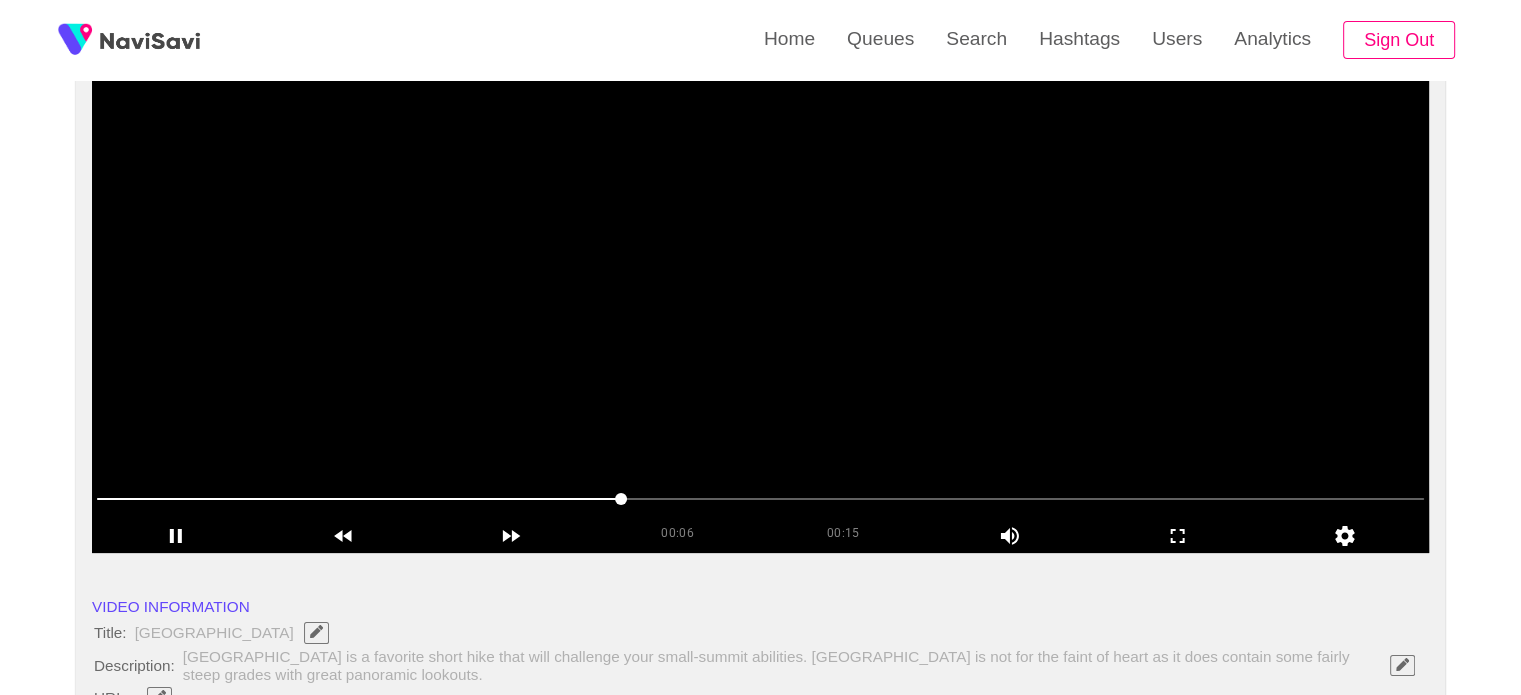 click at bounding box center (760, 303) 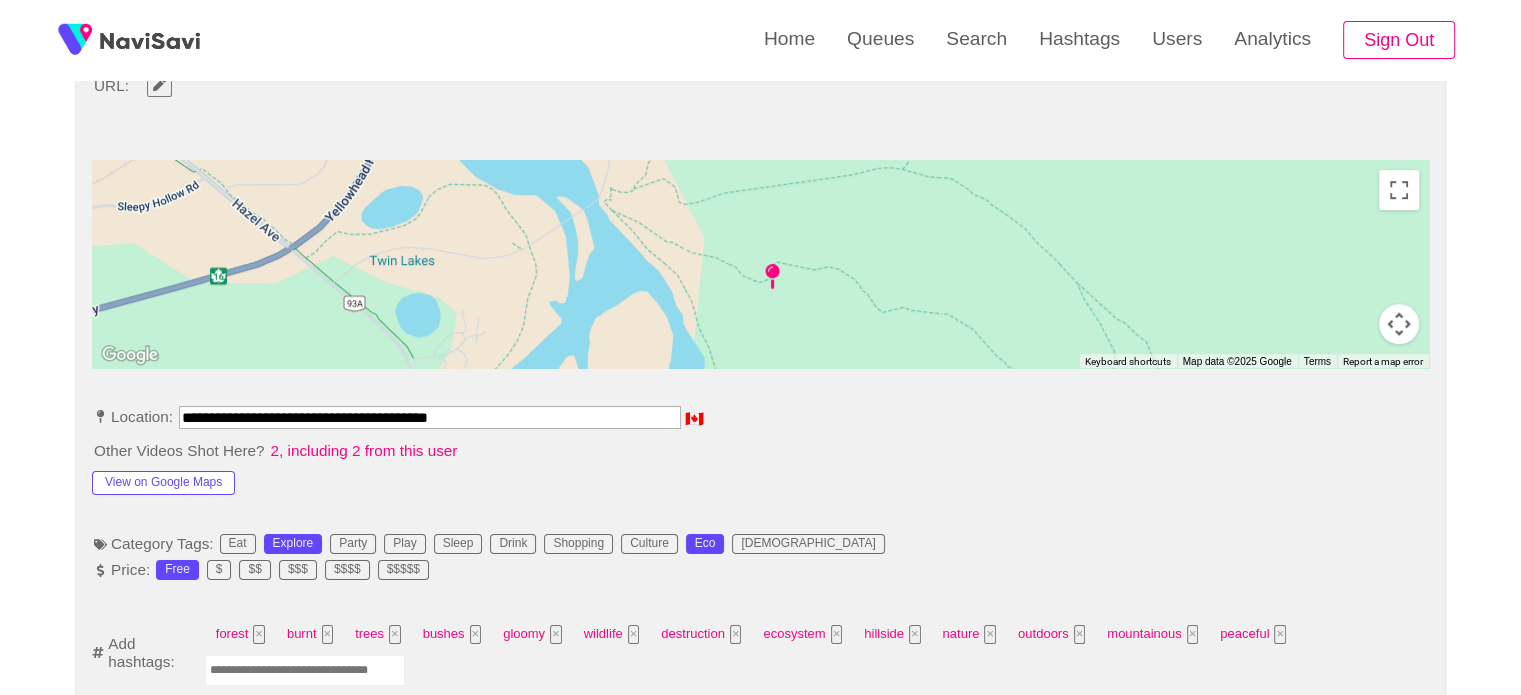 scroll, scrollTop: 810, scrollLeft: 0, axis: vertical 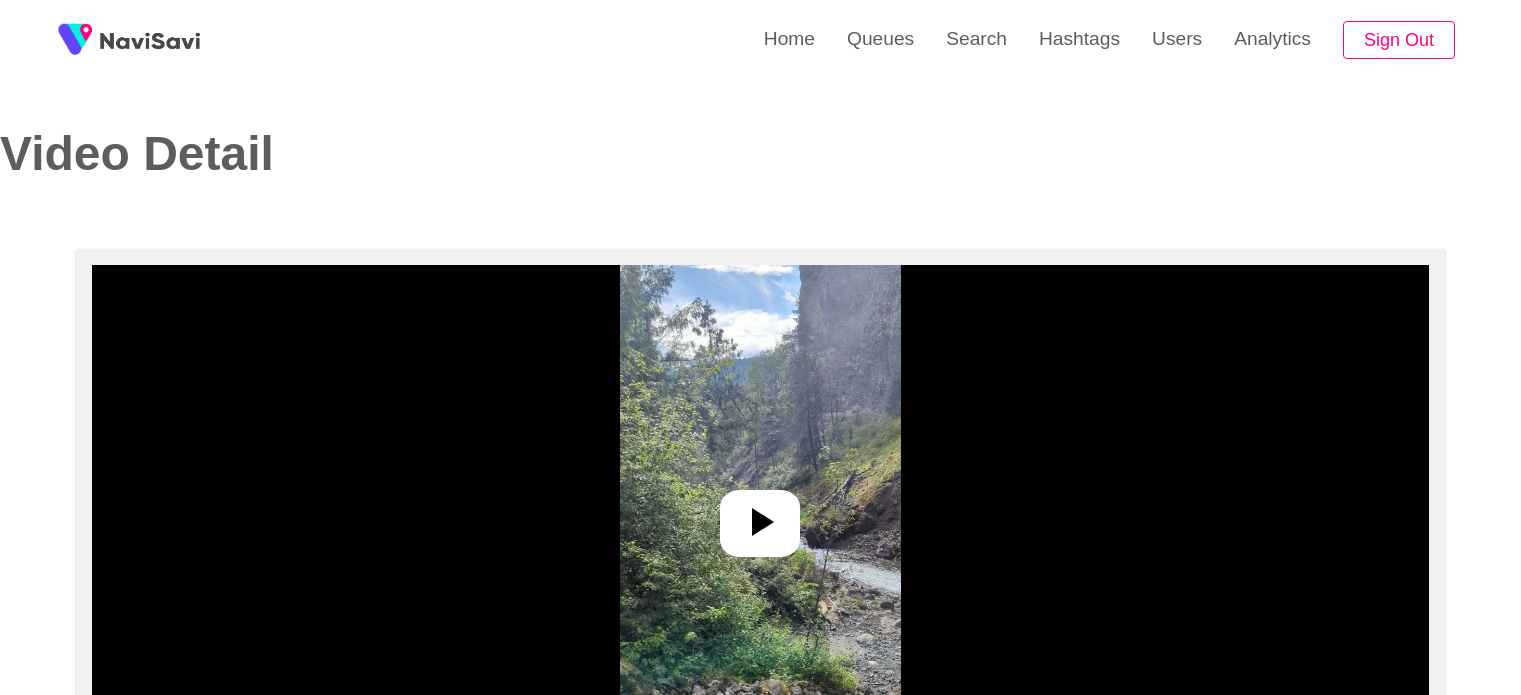 select on "**********" 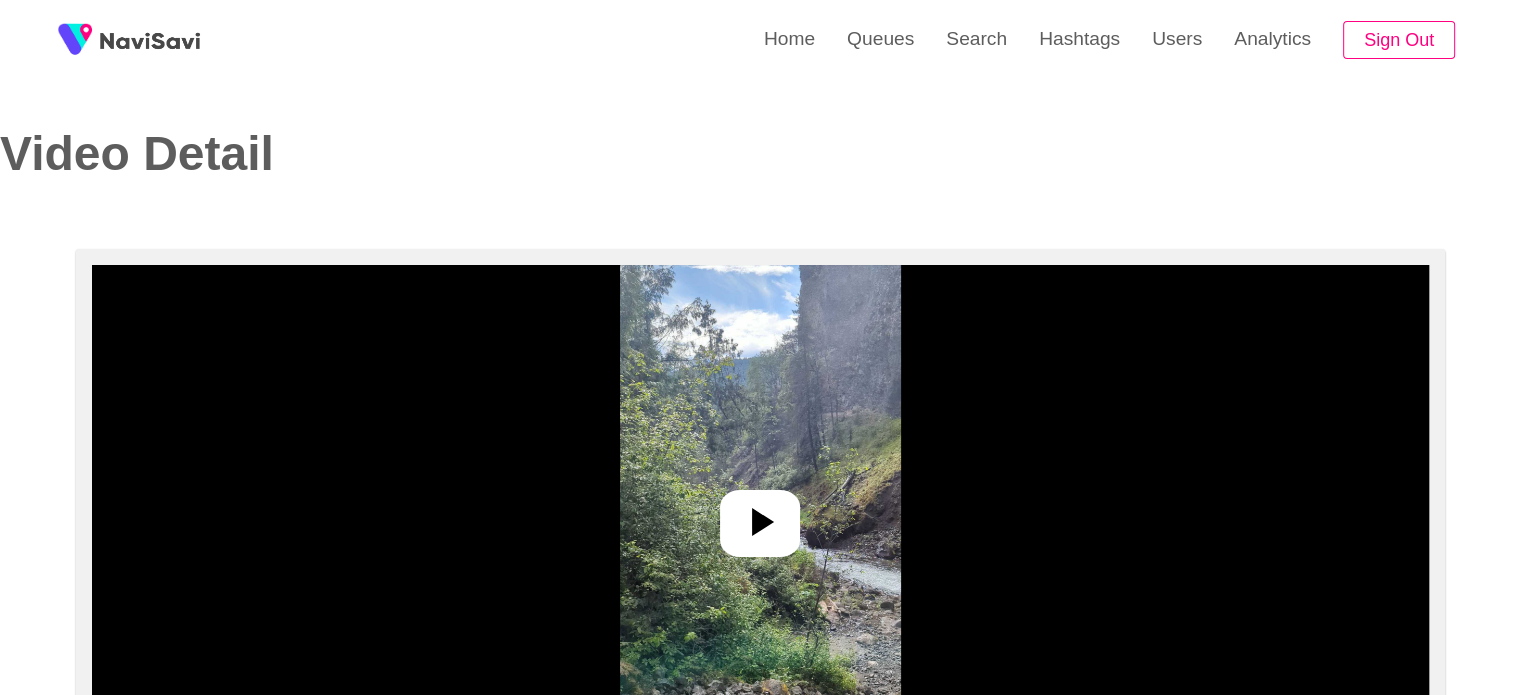 click at bounding box center (760, 515) 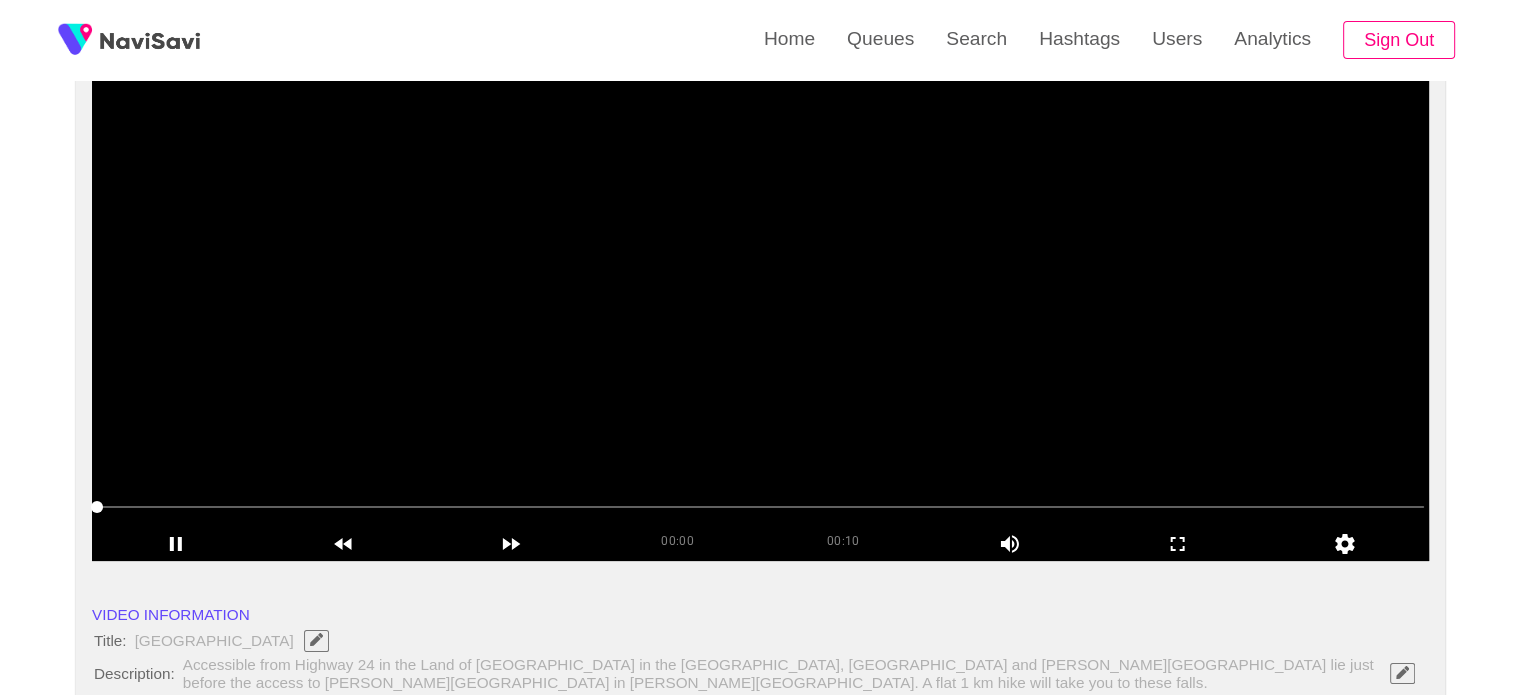 scroll, scrollTop: 206, scrollLeft: 0, axis: vertical 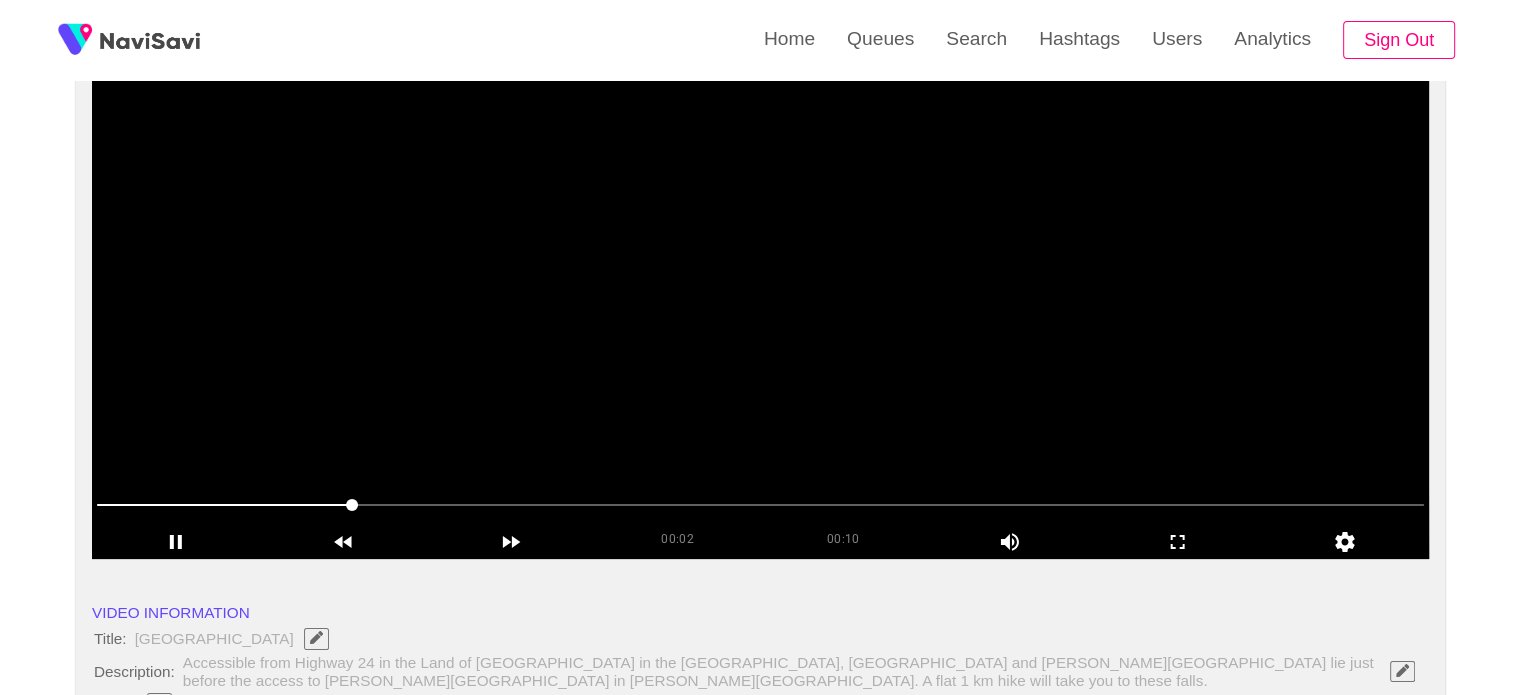 click at bounding box center (760, 309) 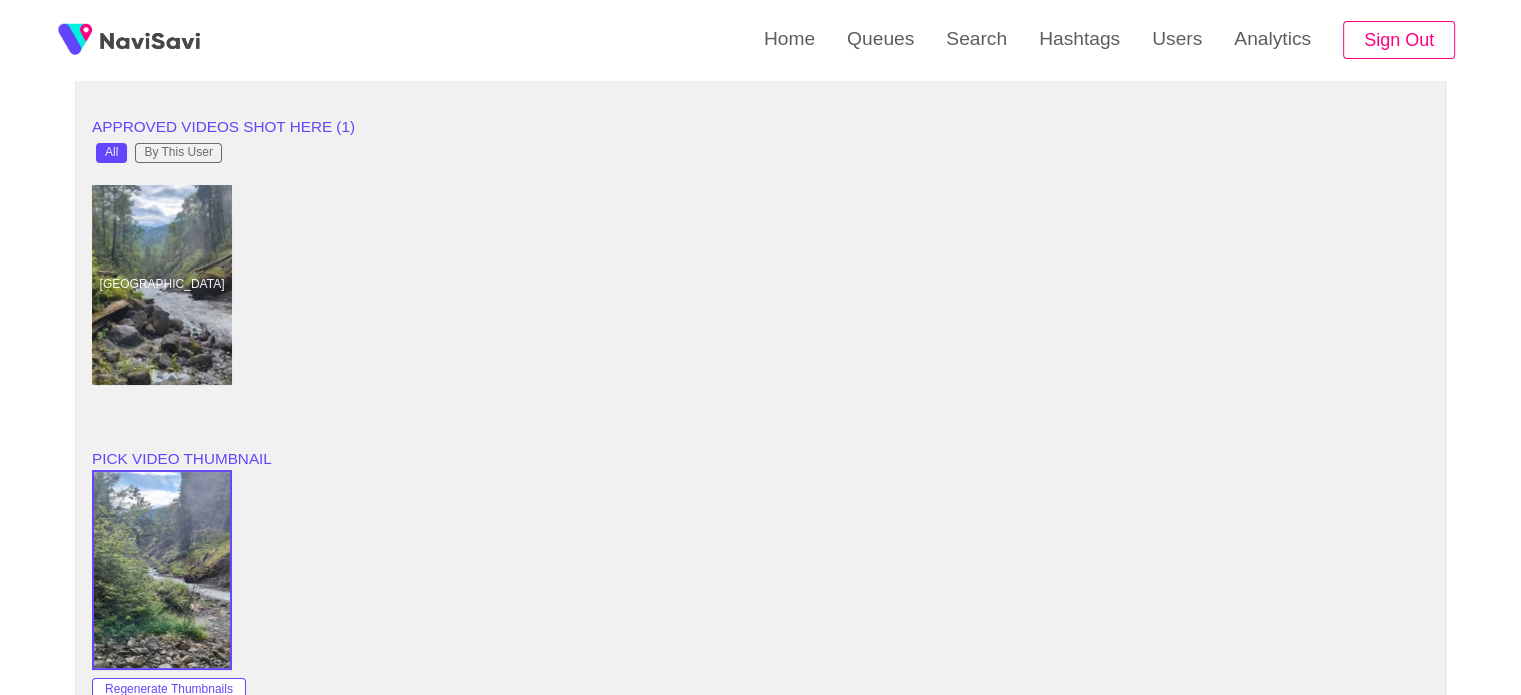 scroll, scrollTop: 1407, scrollLeft: 0, axis: vertical 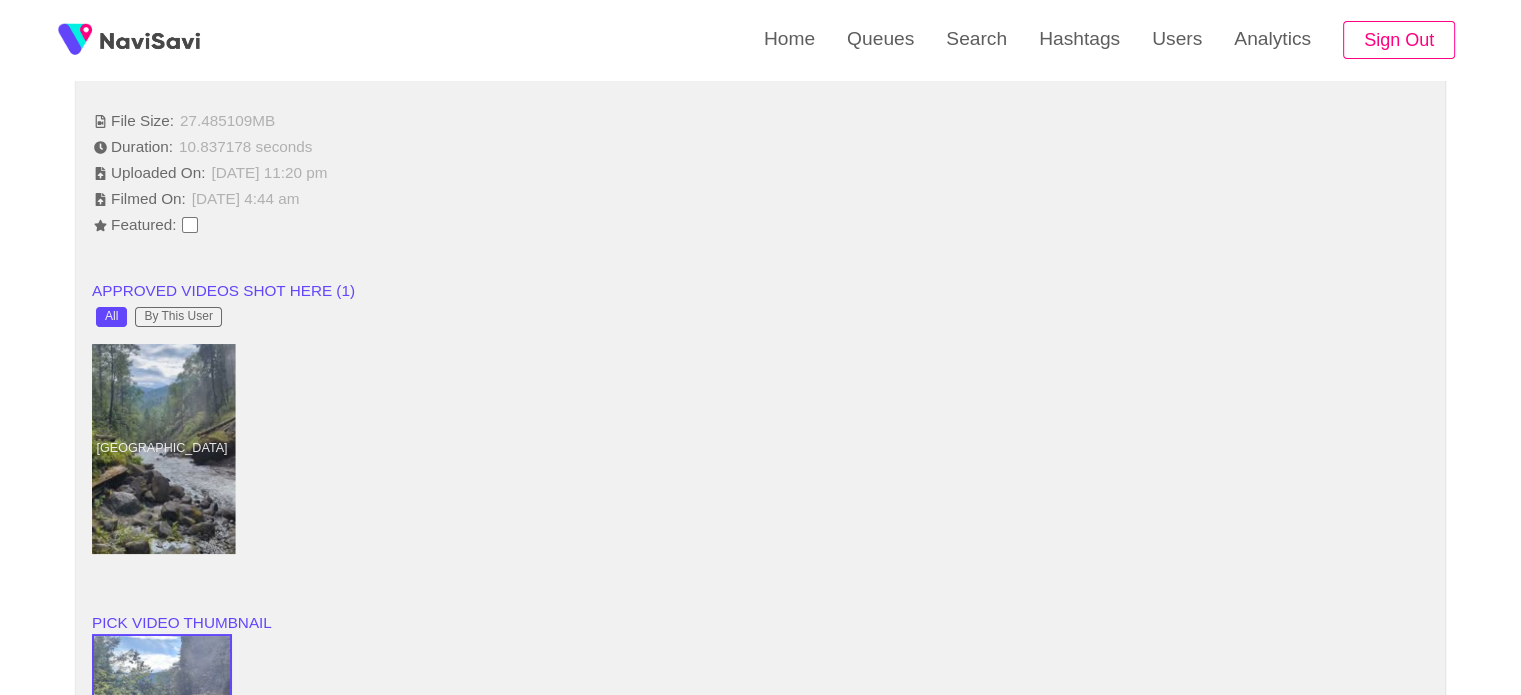 click at bounding box center [162, 449] 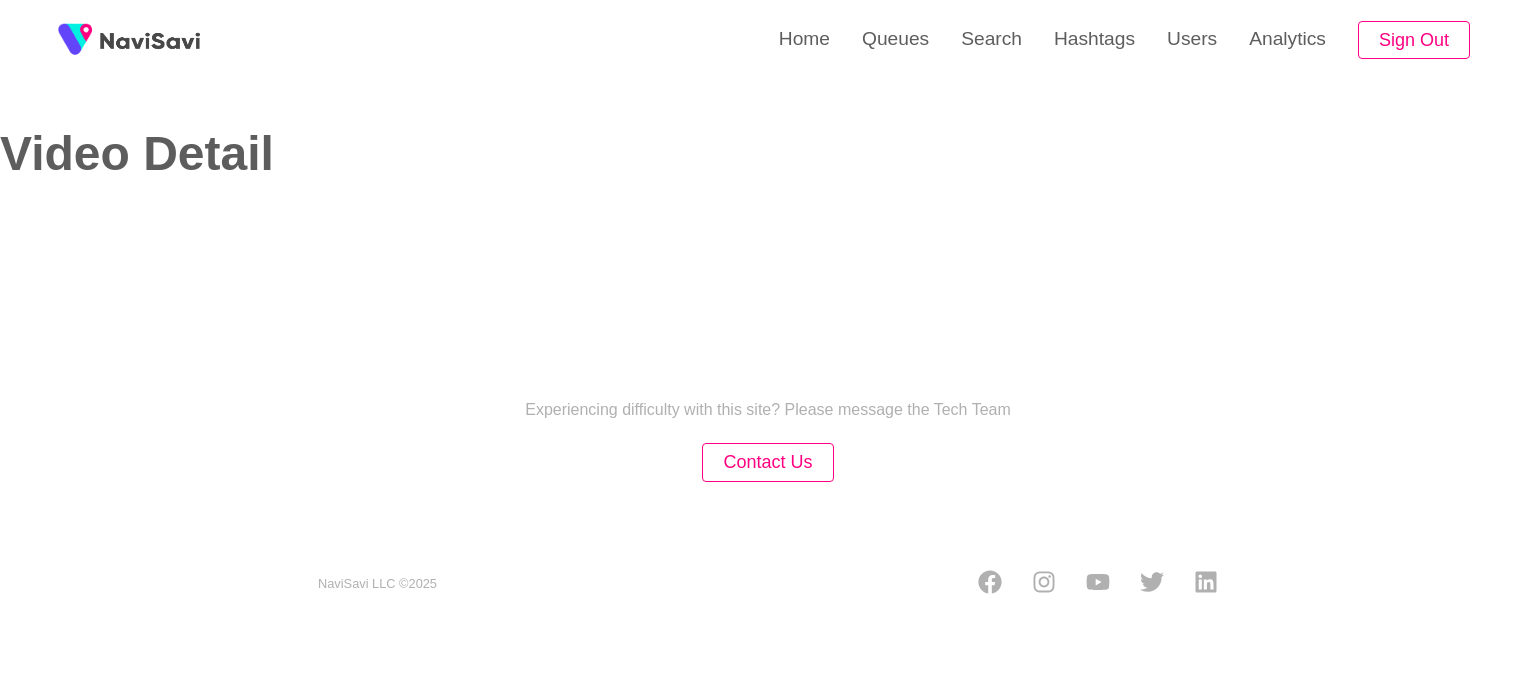 select on "**********" 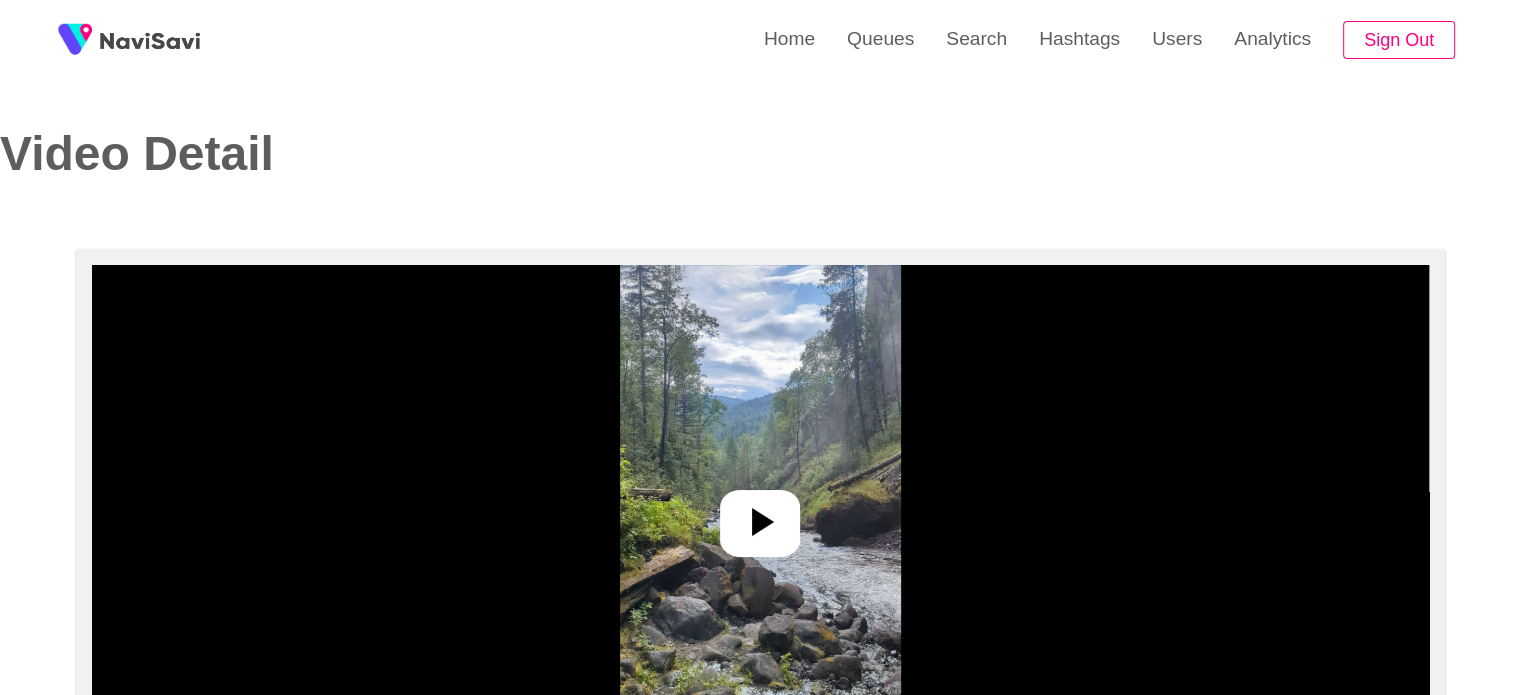click at bounding box center (760, 515) 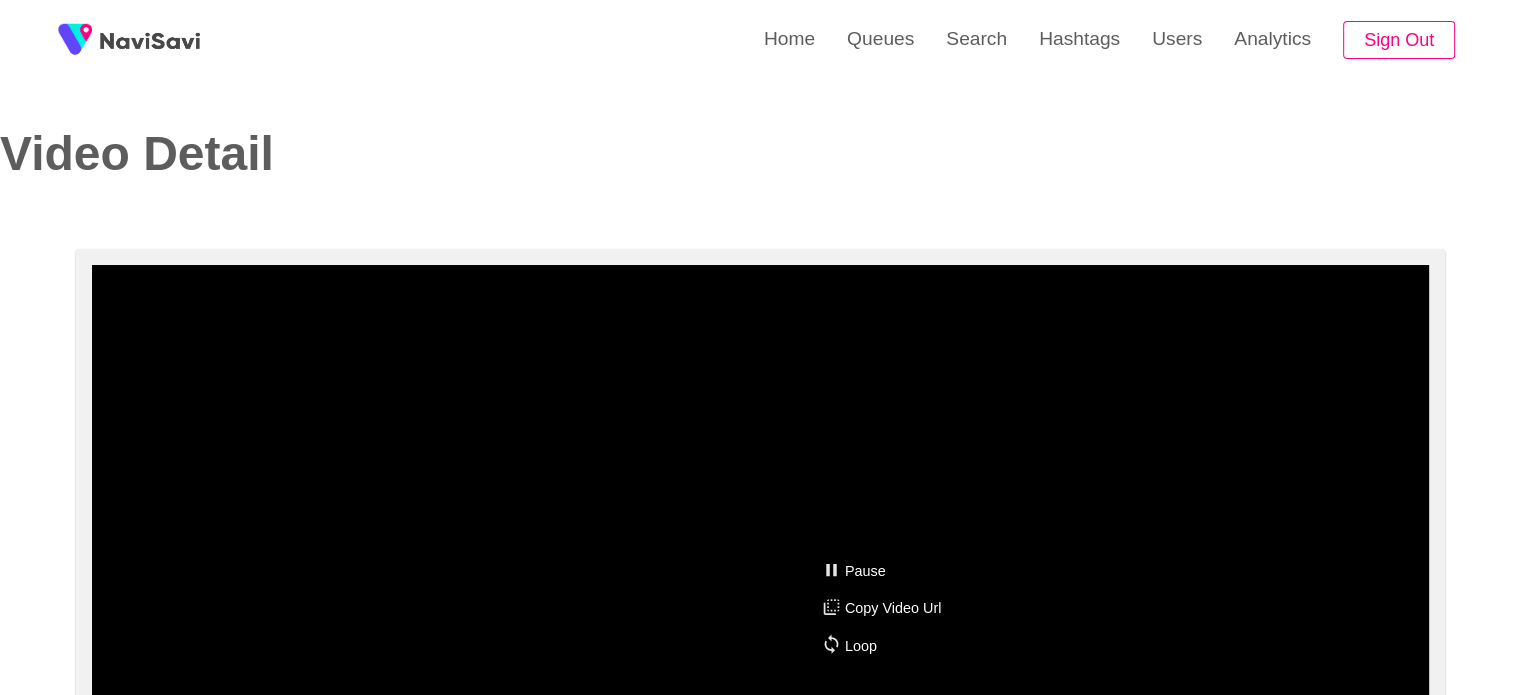 scroll, scrollTop: 111, scrollLeft: 0, axis: vertical 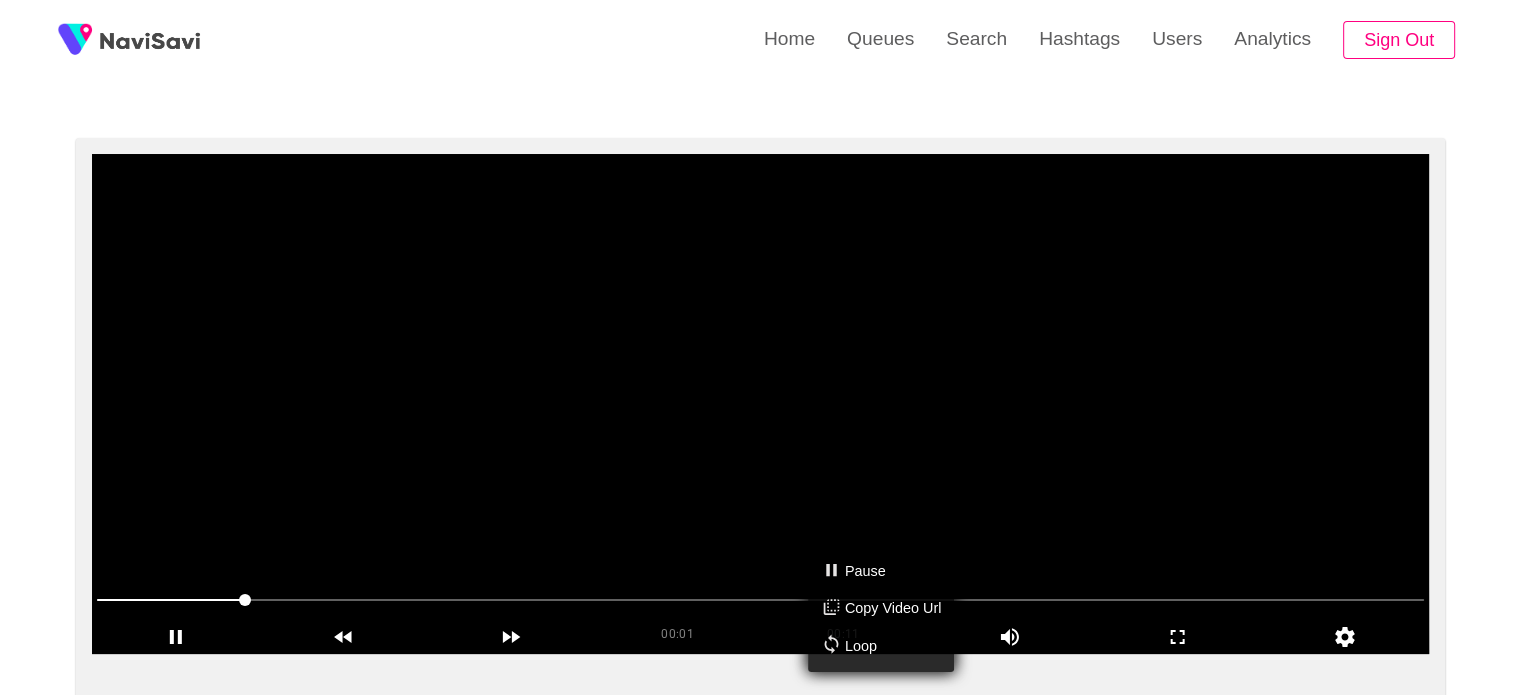 click on "Pause Copy Video Url Loop" at bounding box center [760, 347] 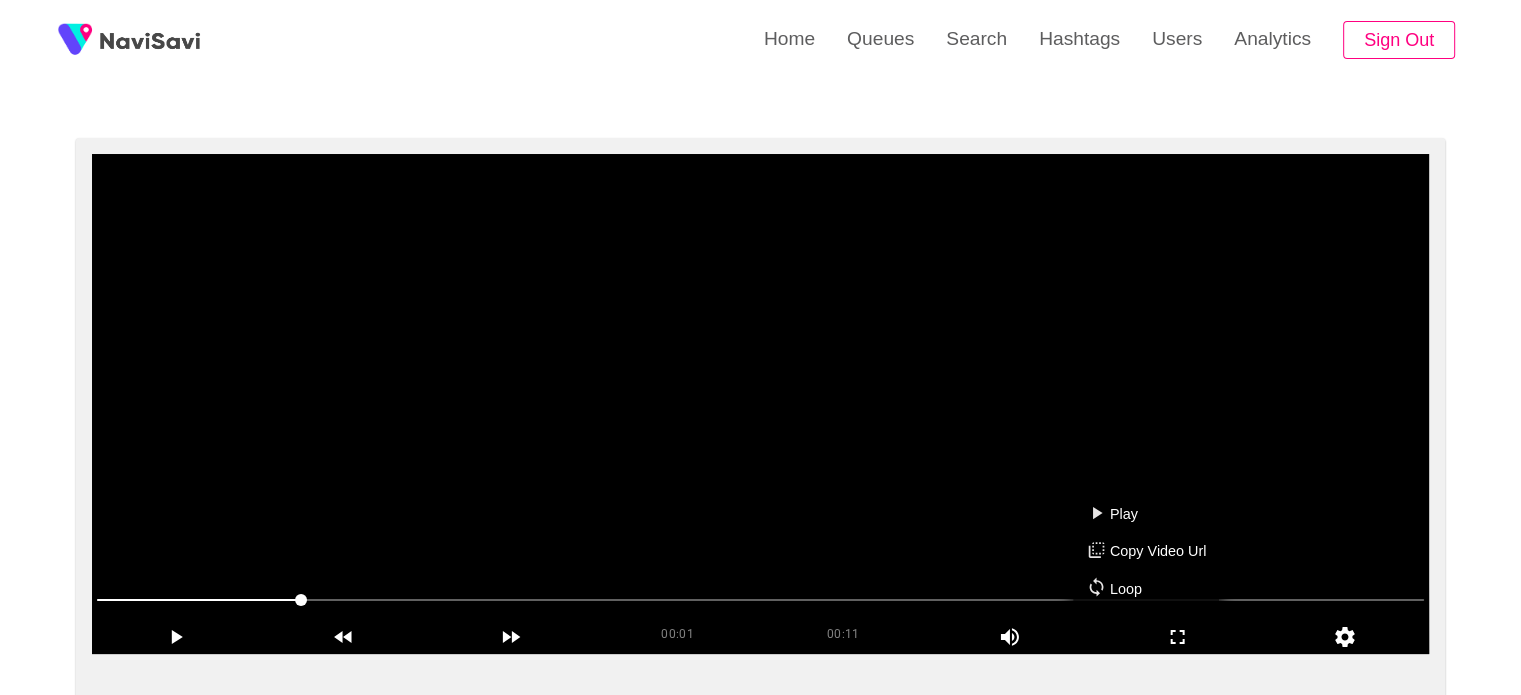 click on "Play Copy Video Url Loop" at bounding box center (1146, 551) 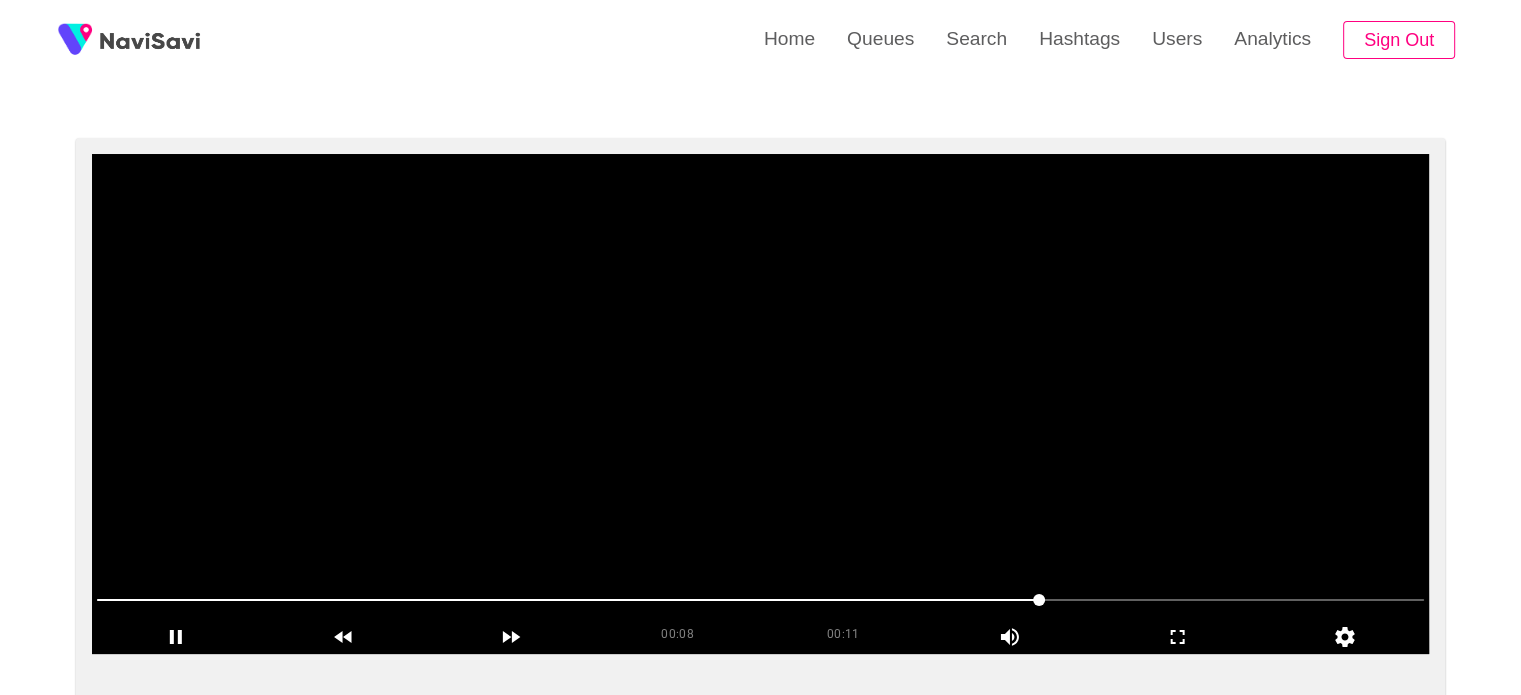 click at bounding box center (760, 404) 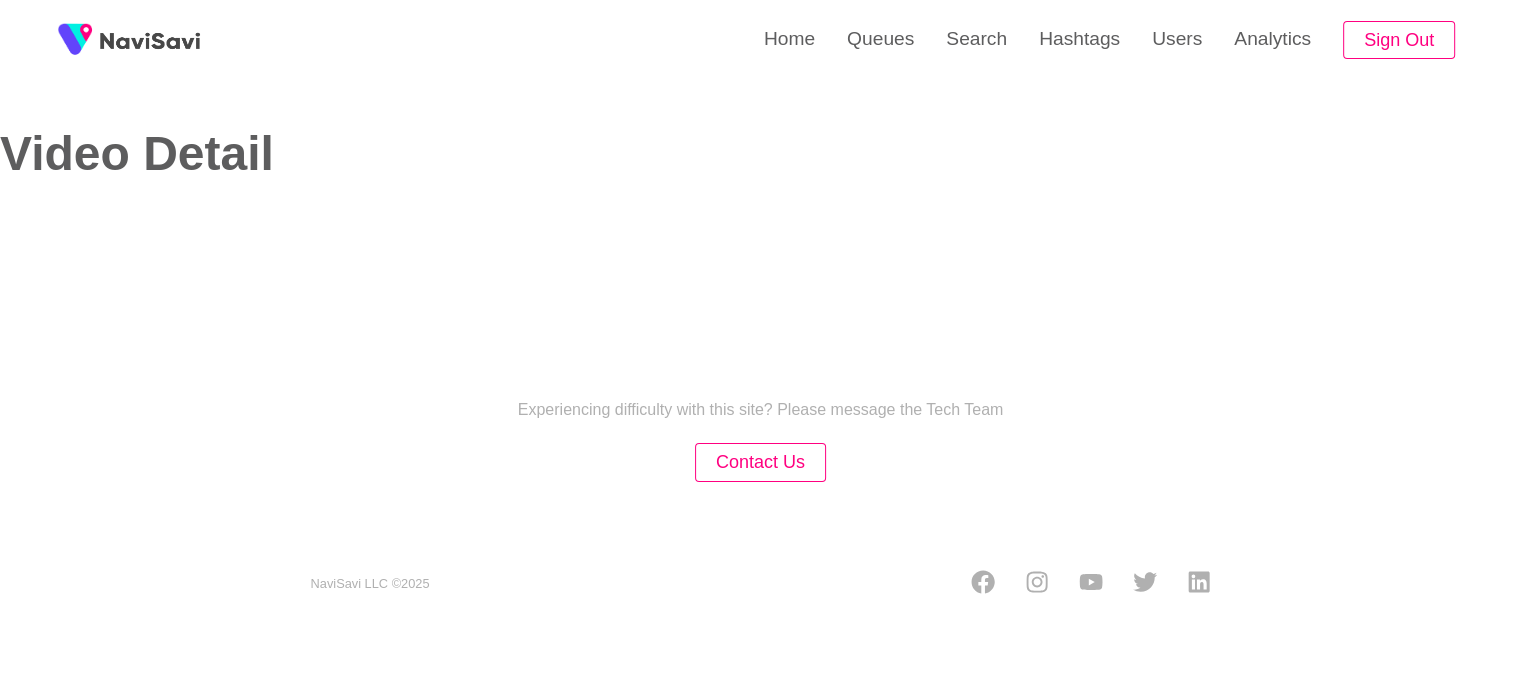 scroll, scrollTop: 0, scrollLeft: 0, axis: both 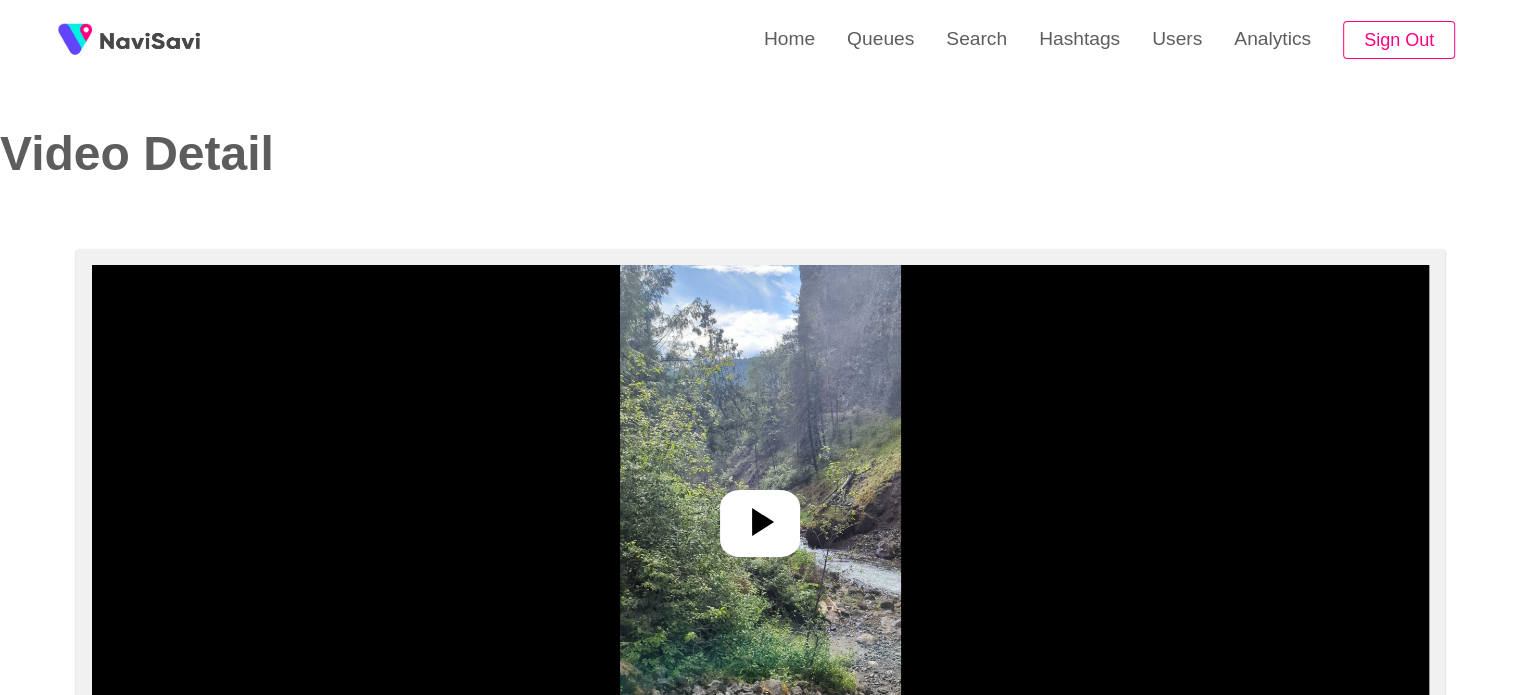click at bounding box center (760, 515) 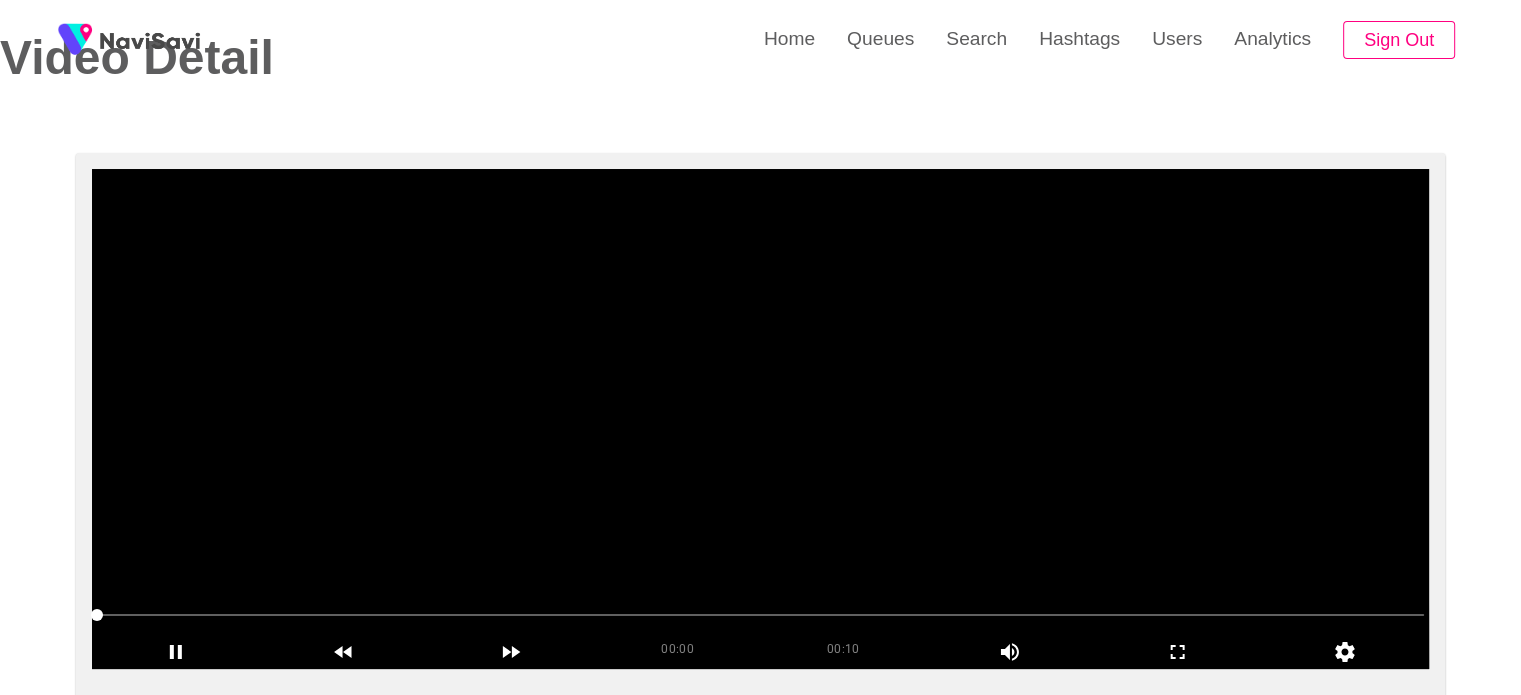 scroll, scrollTop: 96, scrollLeft: 0, axis: vertical 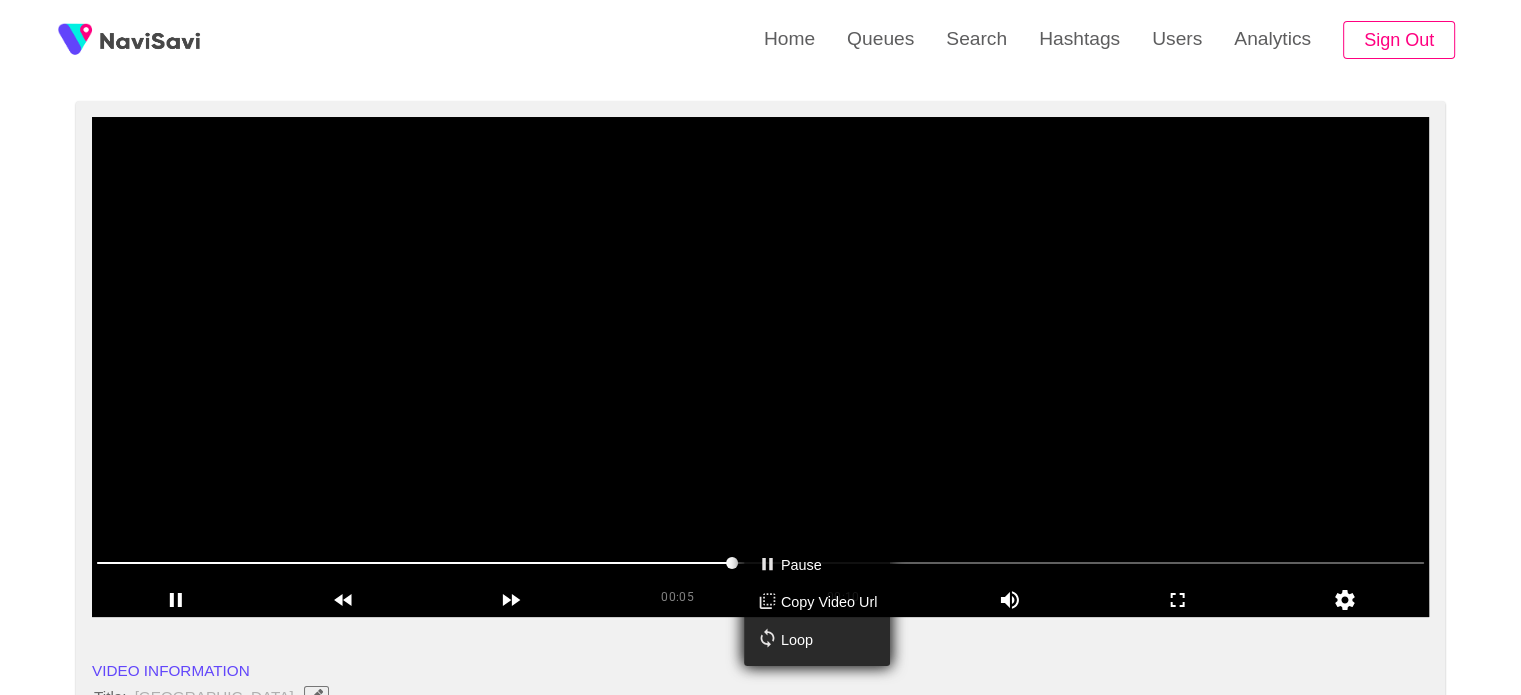 click on "Pause Copy Video Url Loop" at bounding box center [760, 347] 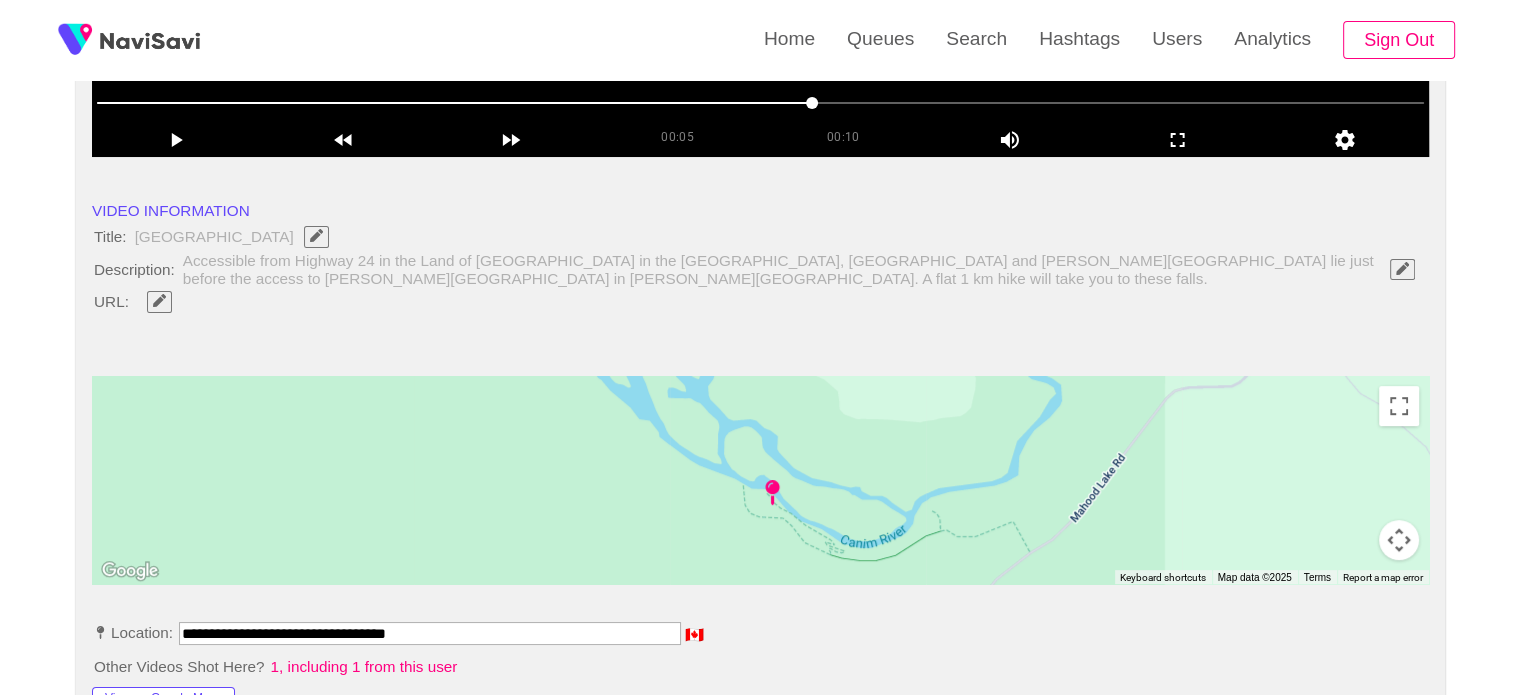scroll, scrollTop: 620, scrollLeft: 0, axis: vertical 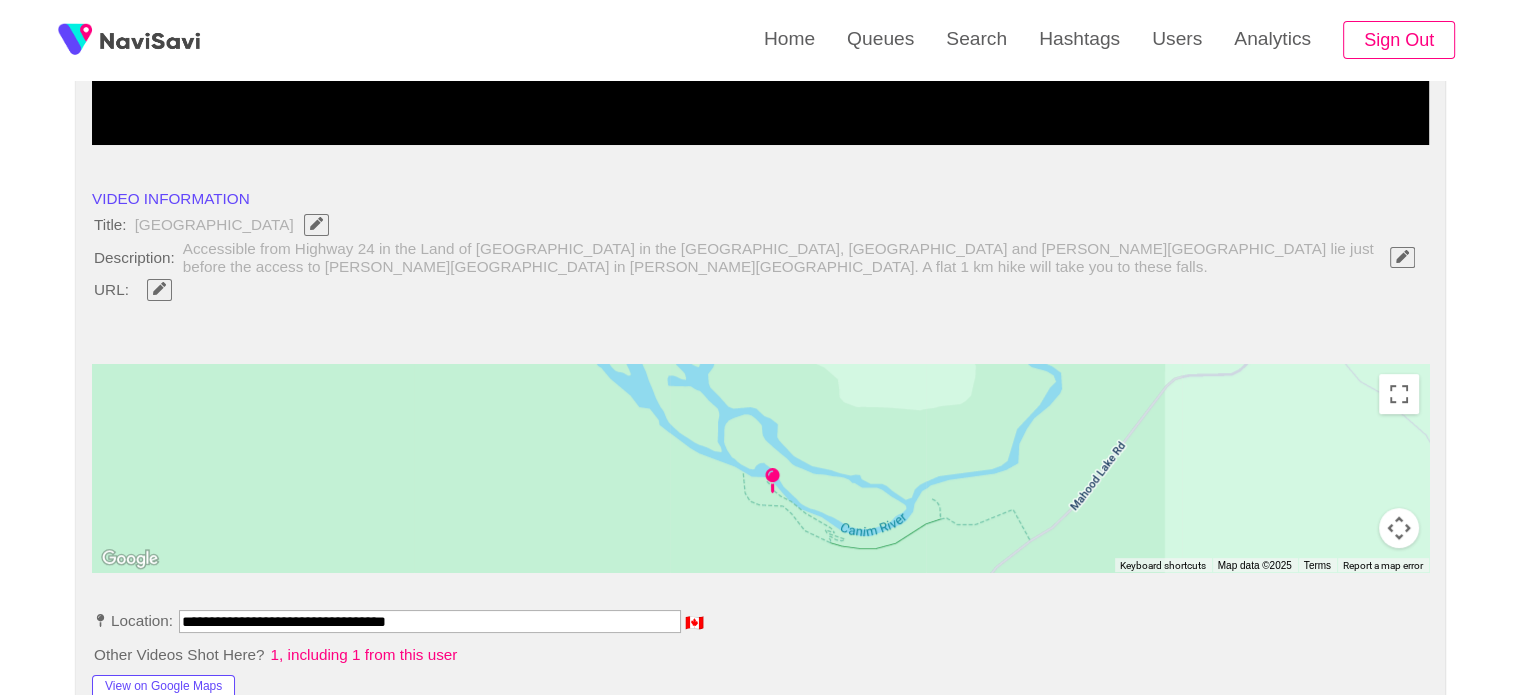 drag, startPoint x: 453, startPoint y: 621, endPoint x: 140, endPoint y: 580, distance: 315.6739 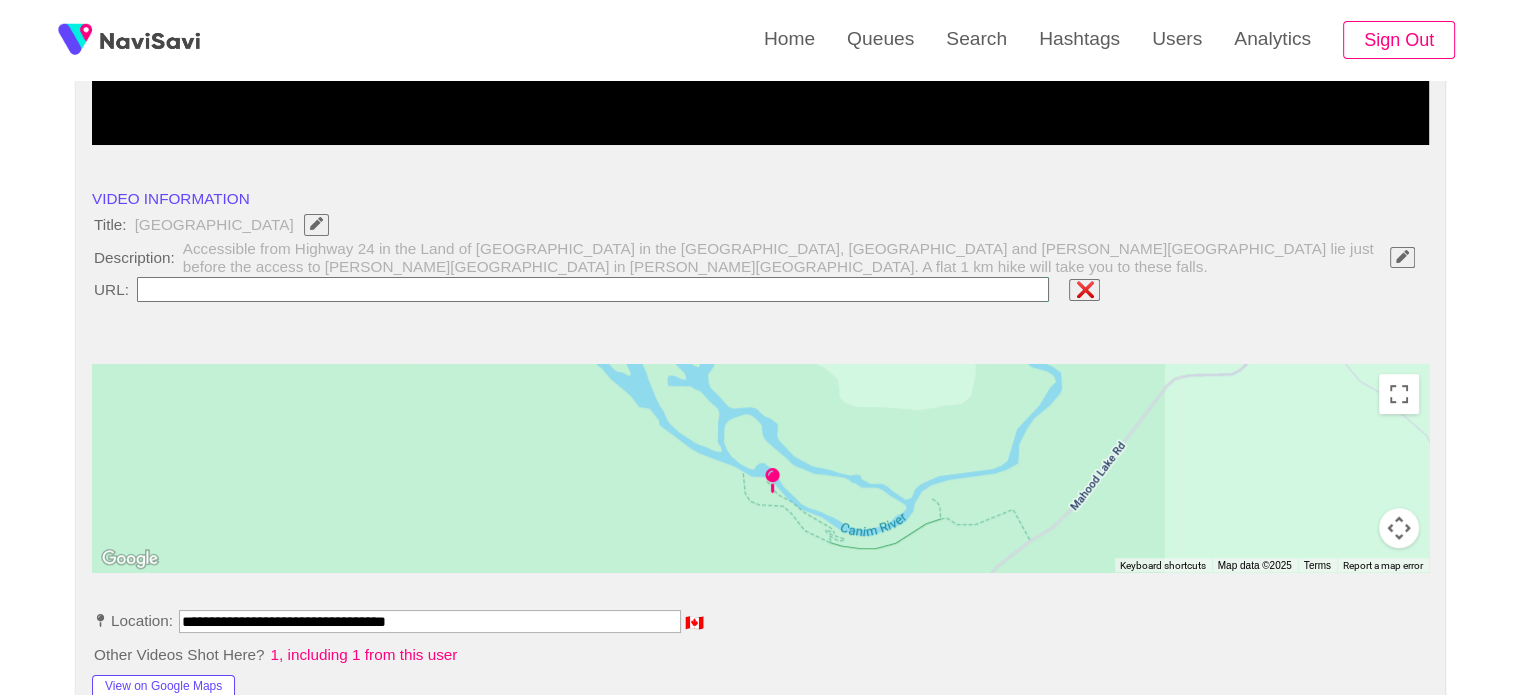 type on "**********" 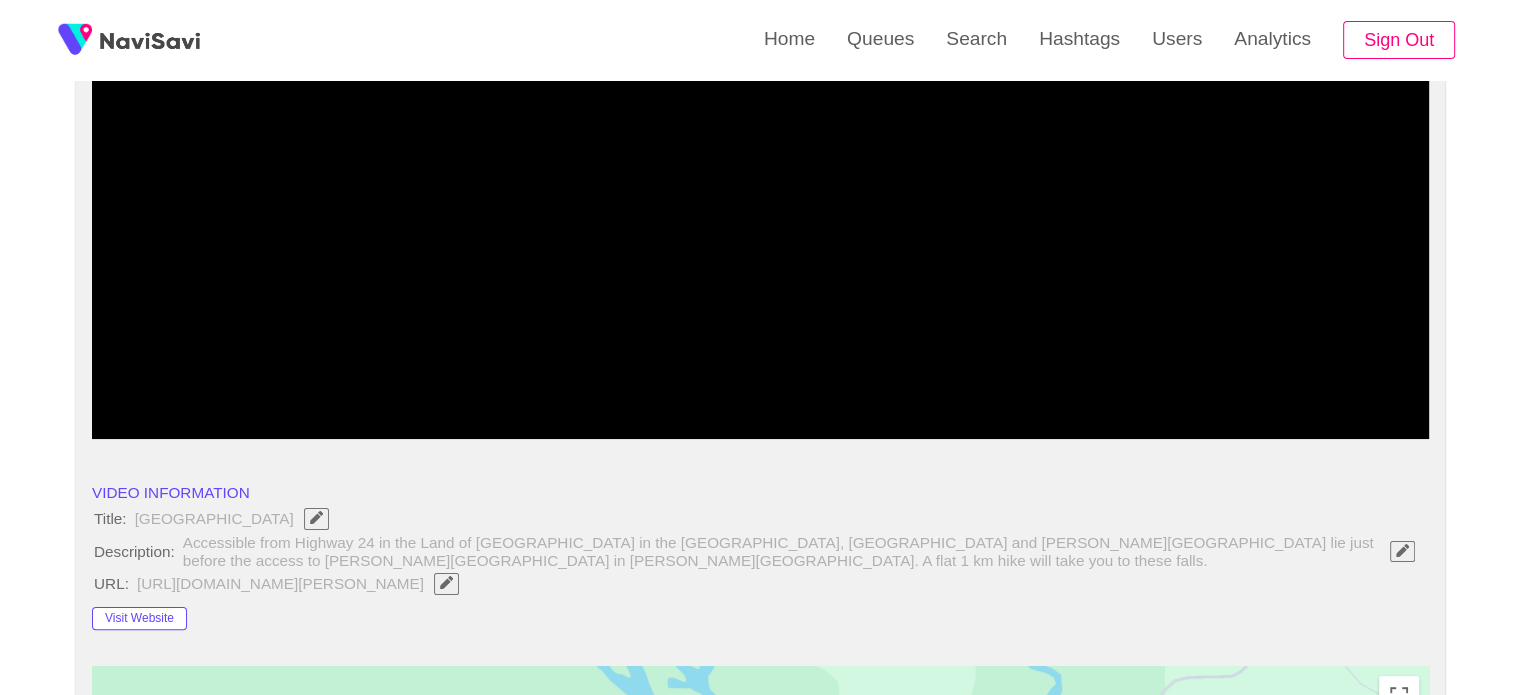 scroll, scrollTop: 327, scrollLeft: 0, axis: vertical 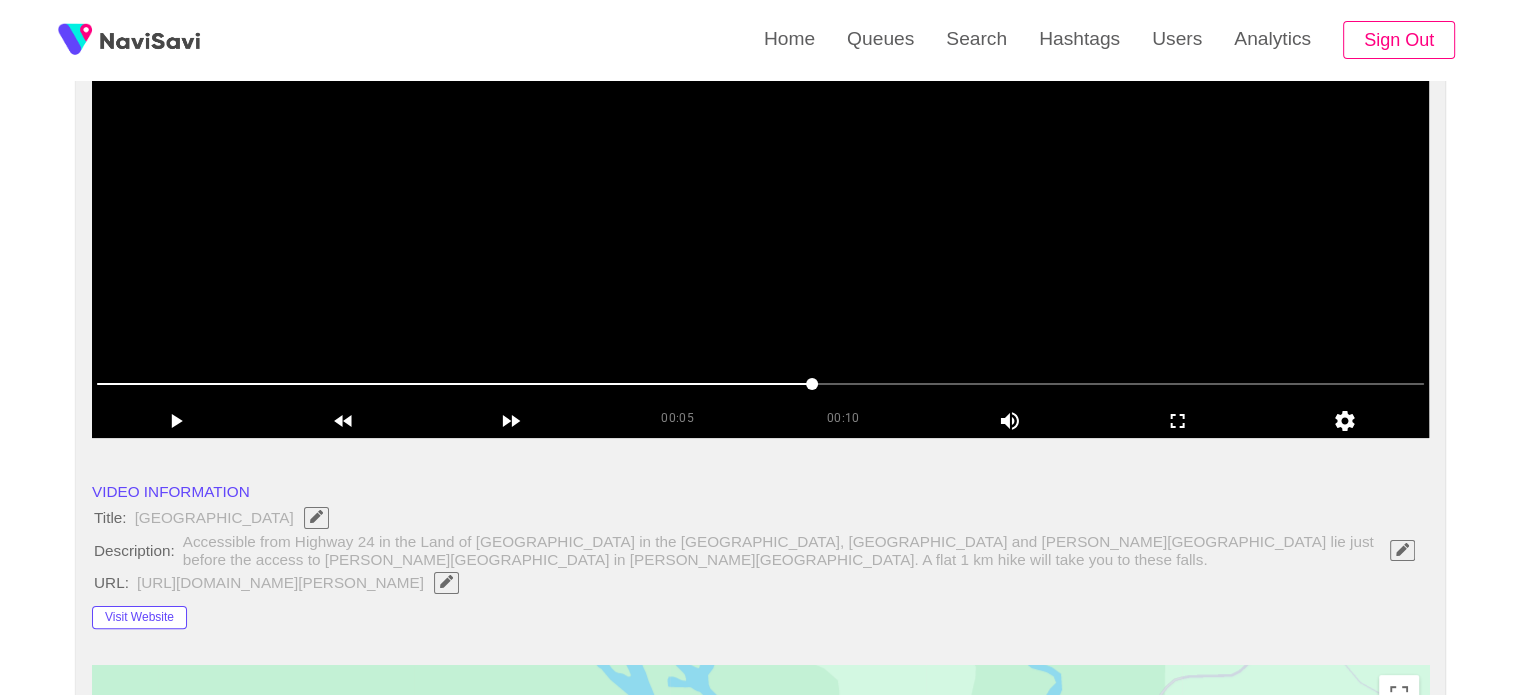 click at bounding box center (760, 188) 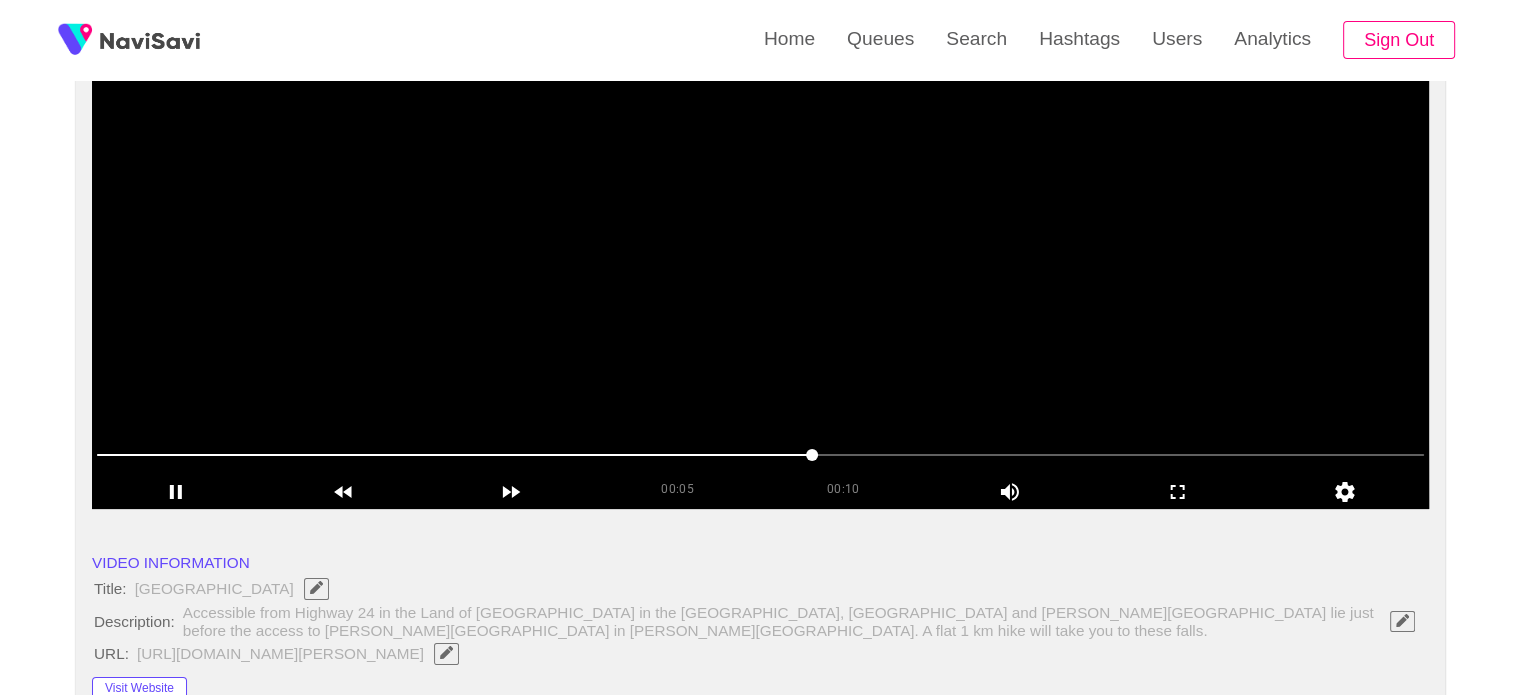 scroll, scrollTop: 255, scrollLeft: 0, axis: vertical 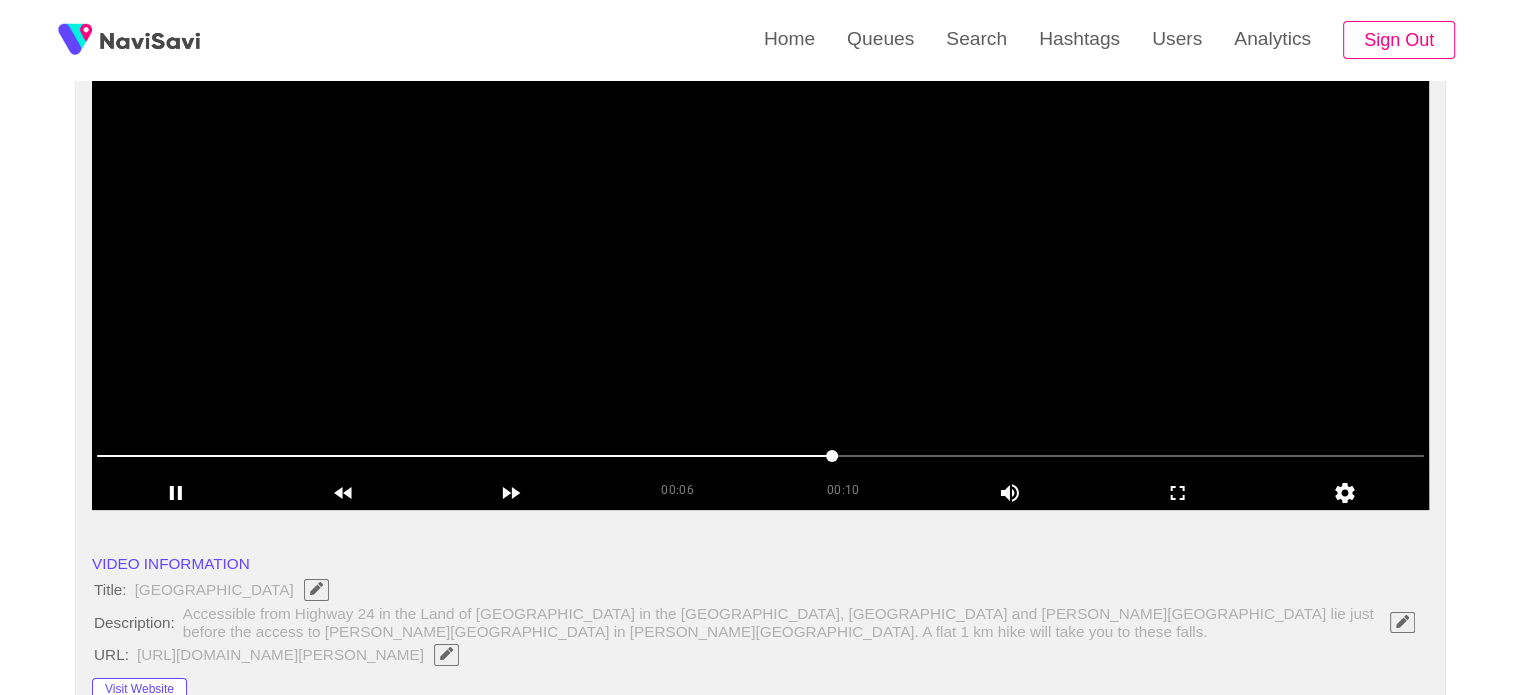 click at bounding box center [760, 260] 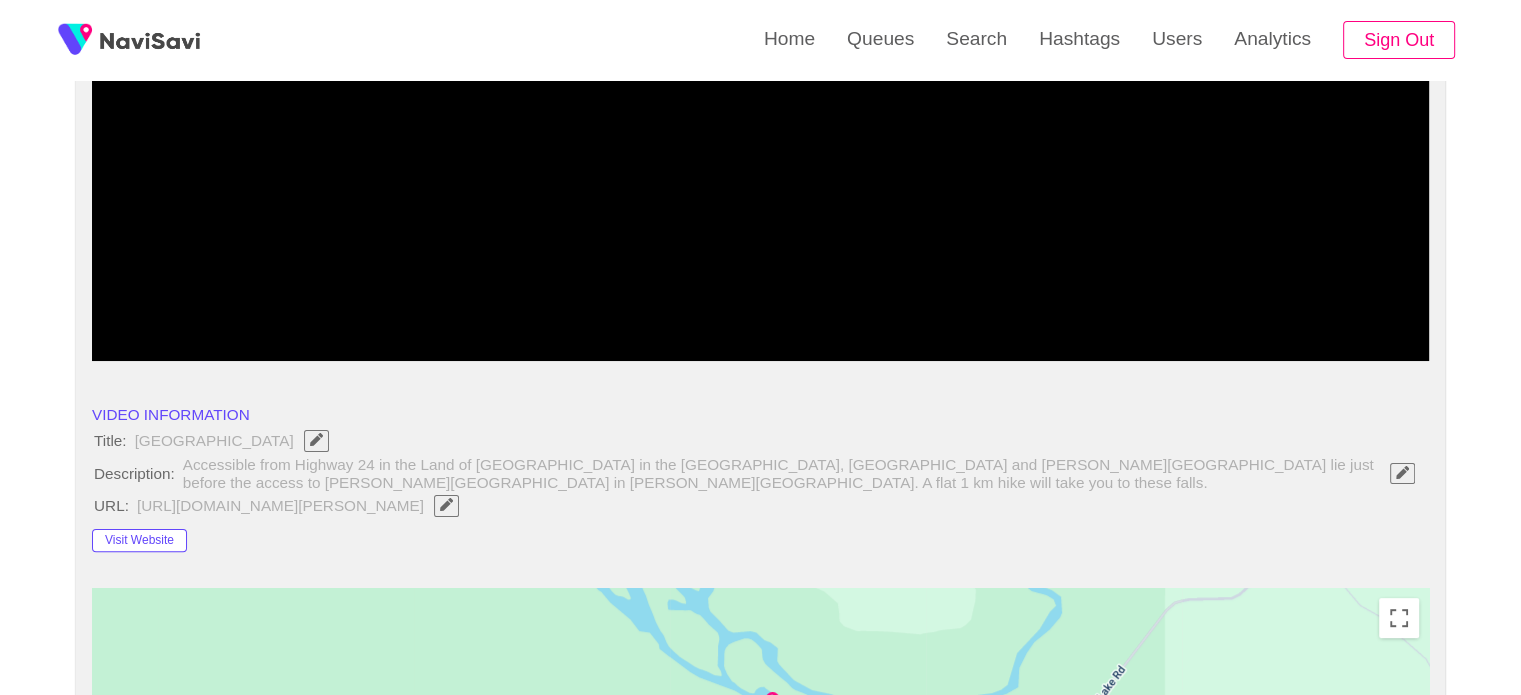 scroll, scrollTop: 395, scrollLeft: 0, axis: vertical 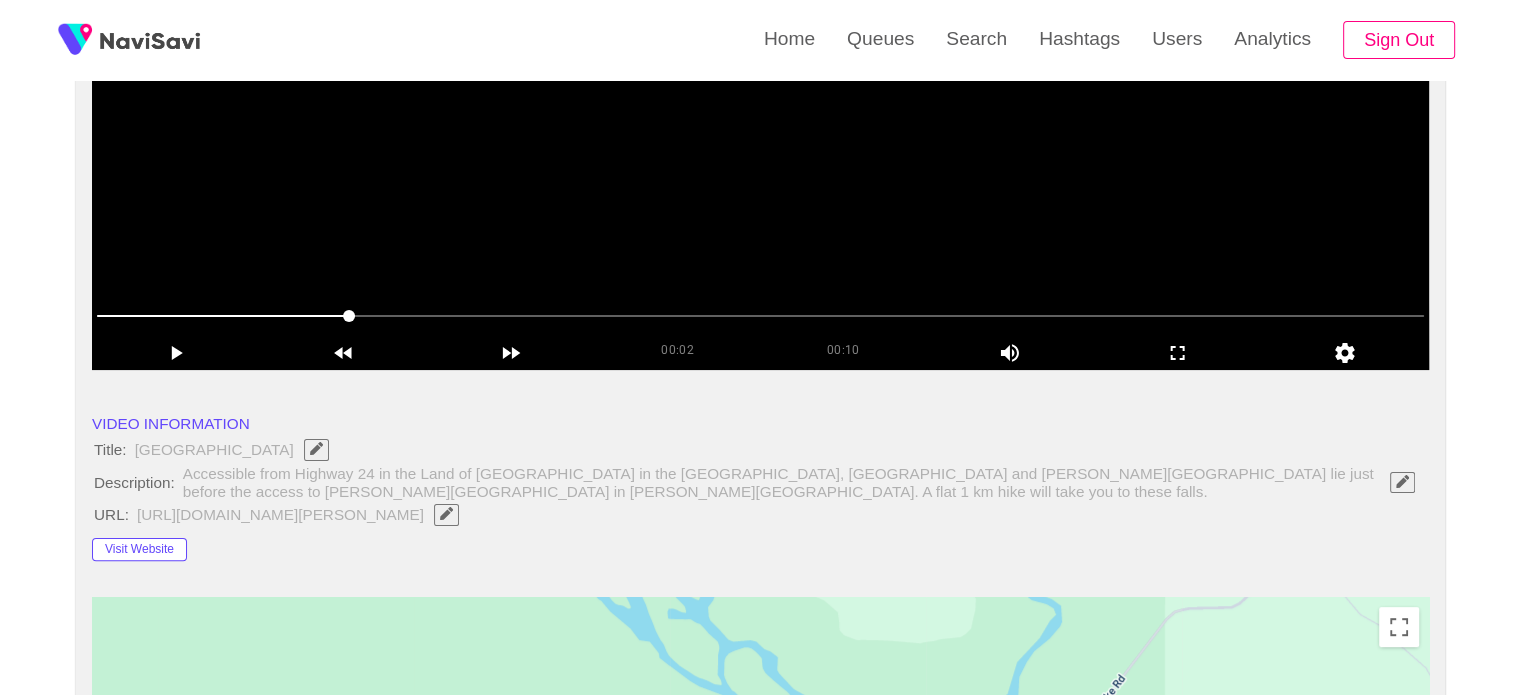 click at bounding box center [760, 120] 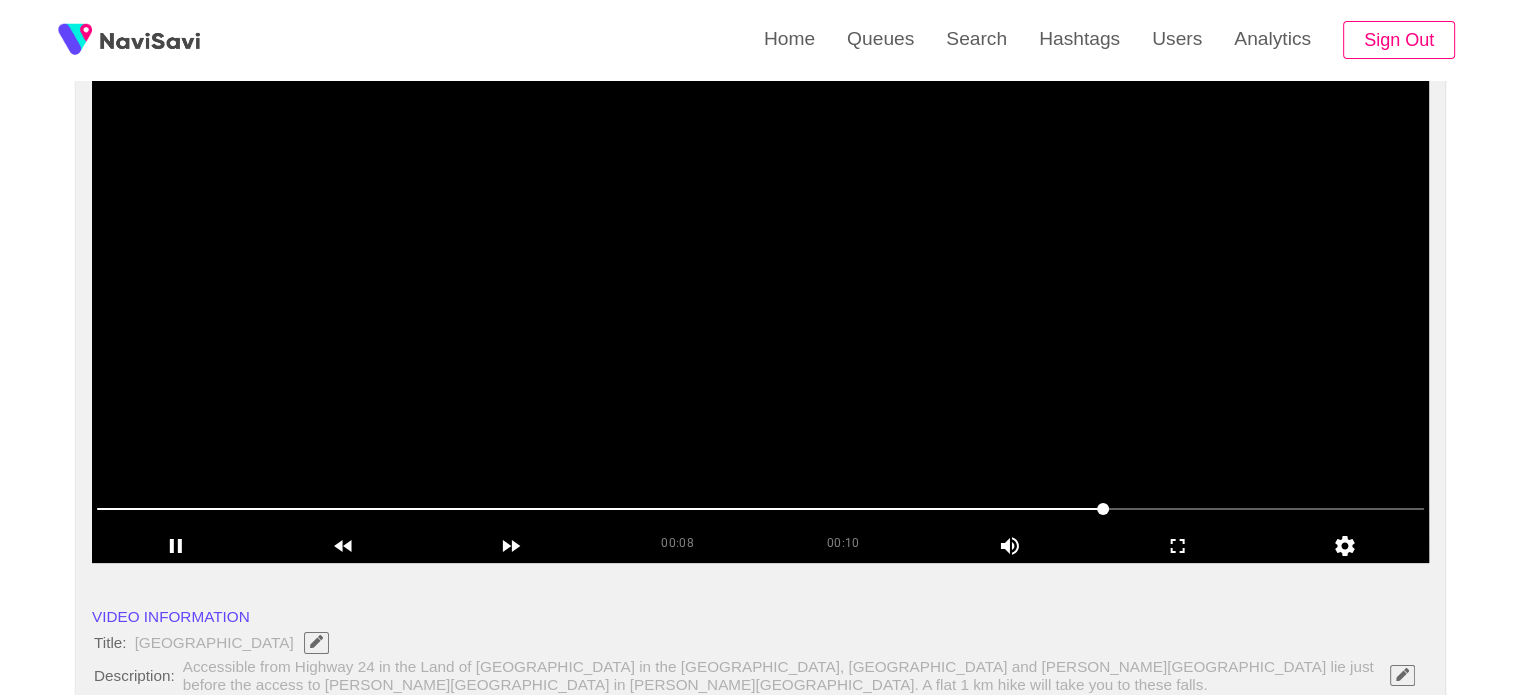 scroll, scrollTop: 203, scrollLeft: 0, axis: vertical 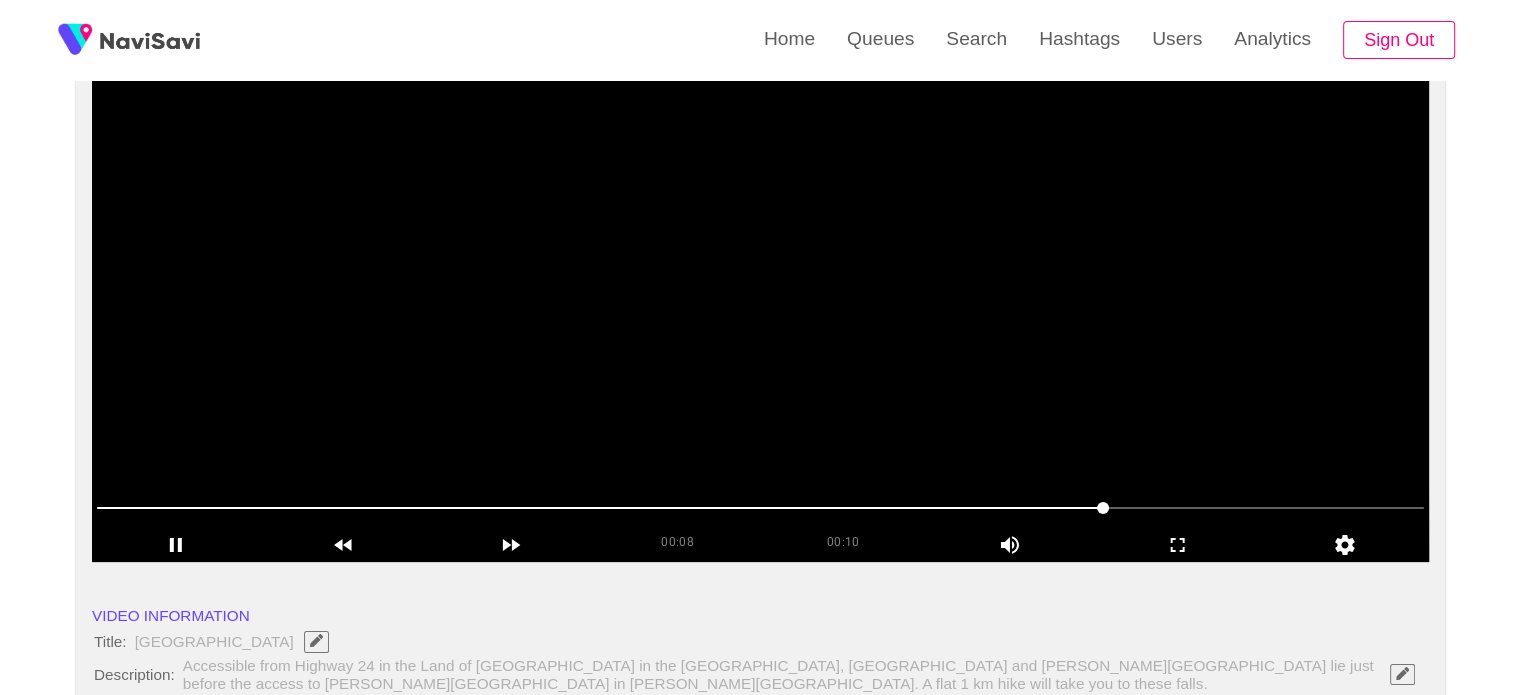 click at bounding box center (760, 312) 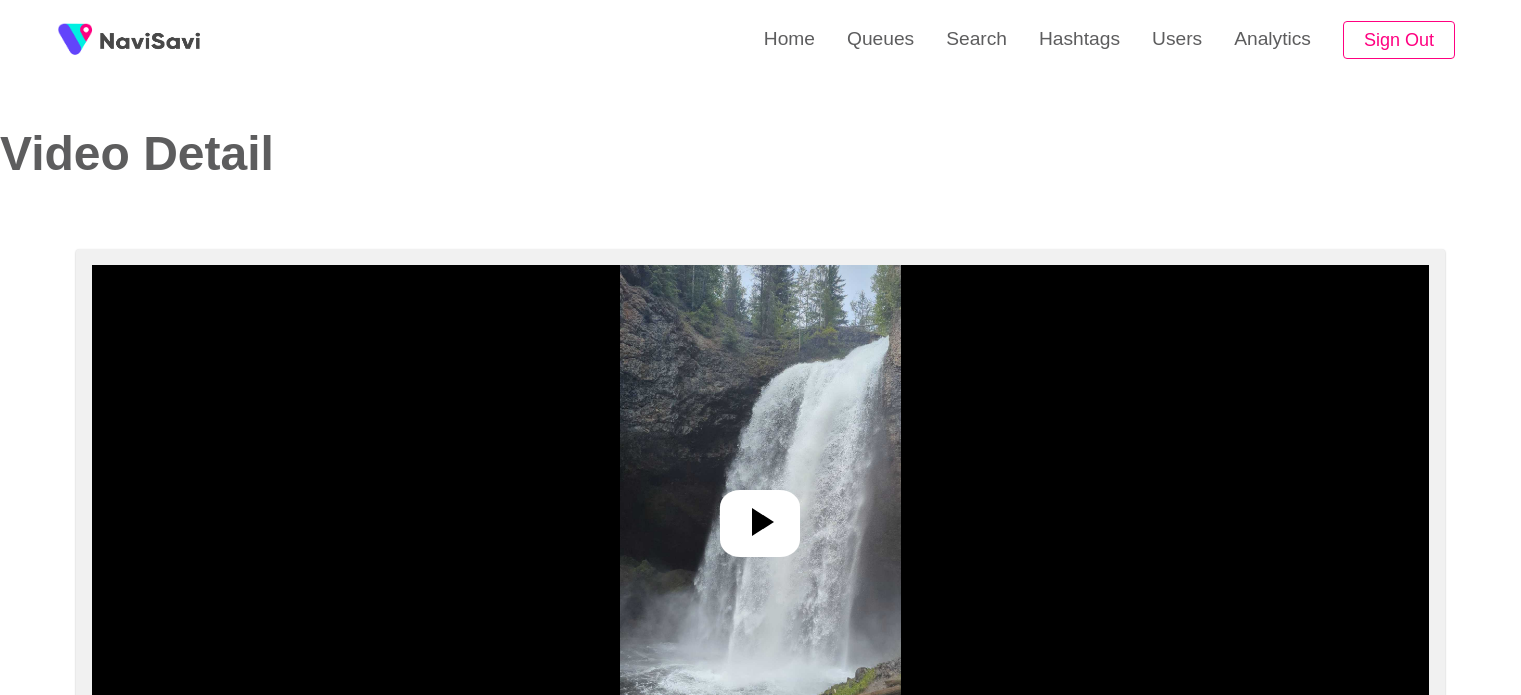 select on "**********" 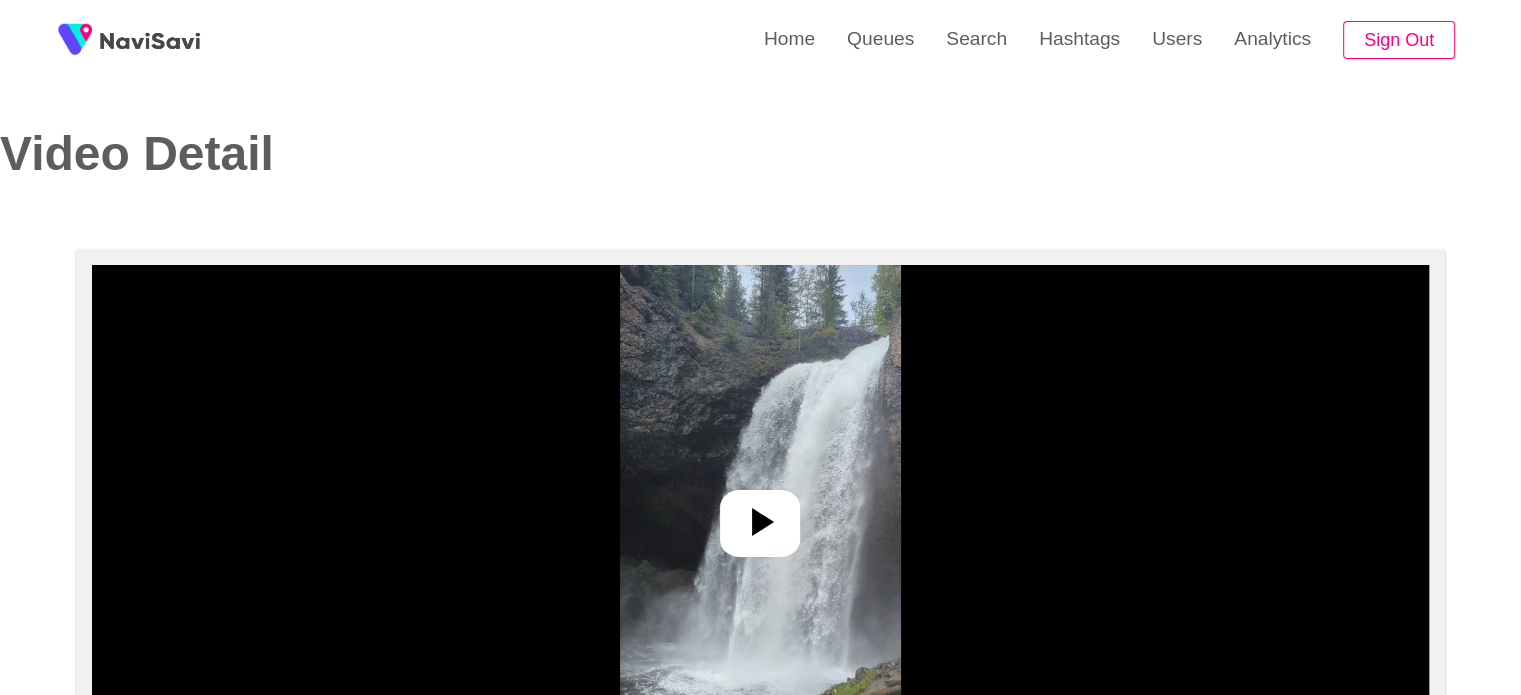 click at bounding box center [760, 515] 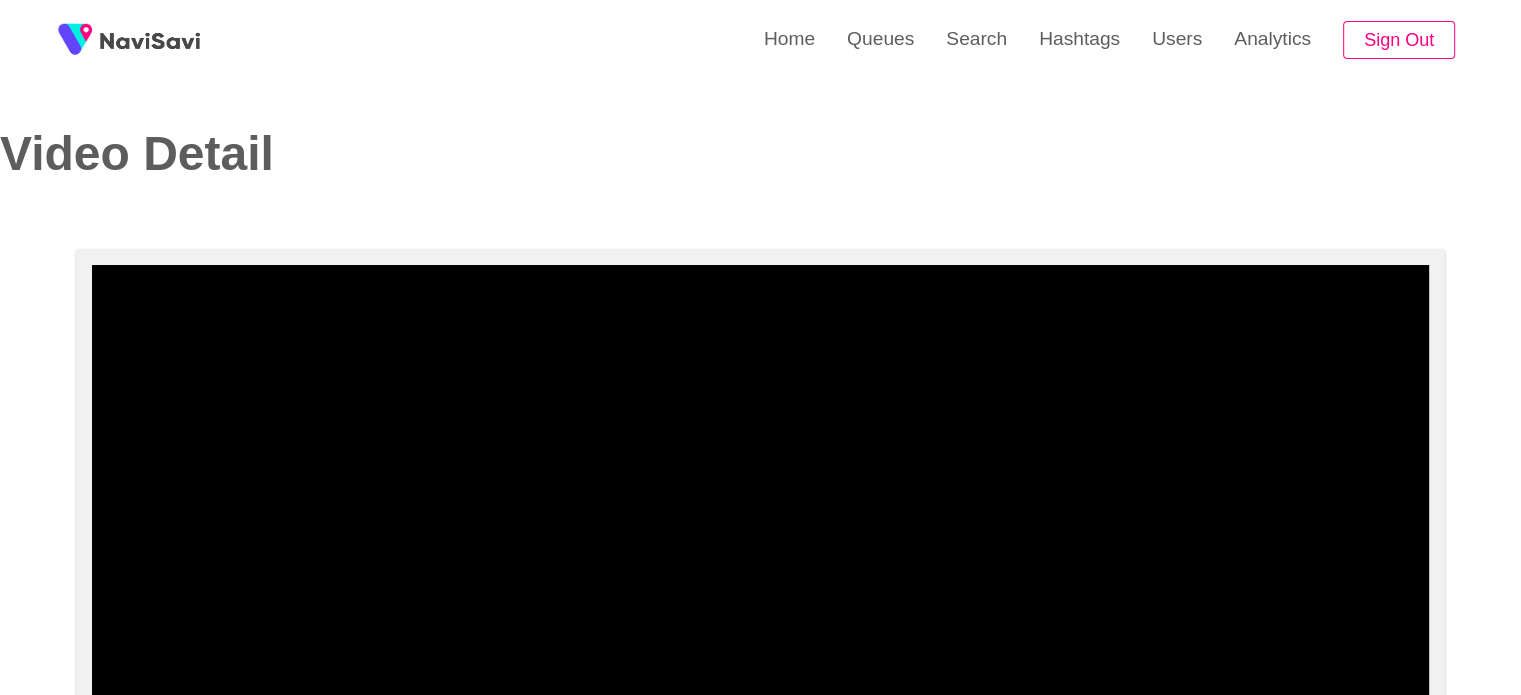 scroll, scrollTop: 148, scrollLeft: 0, axis: vertical 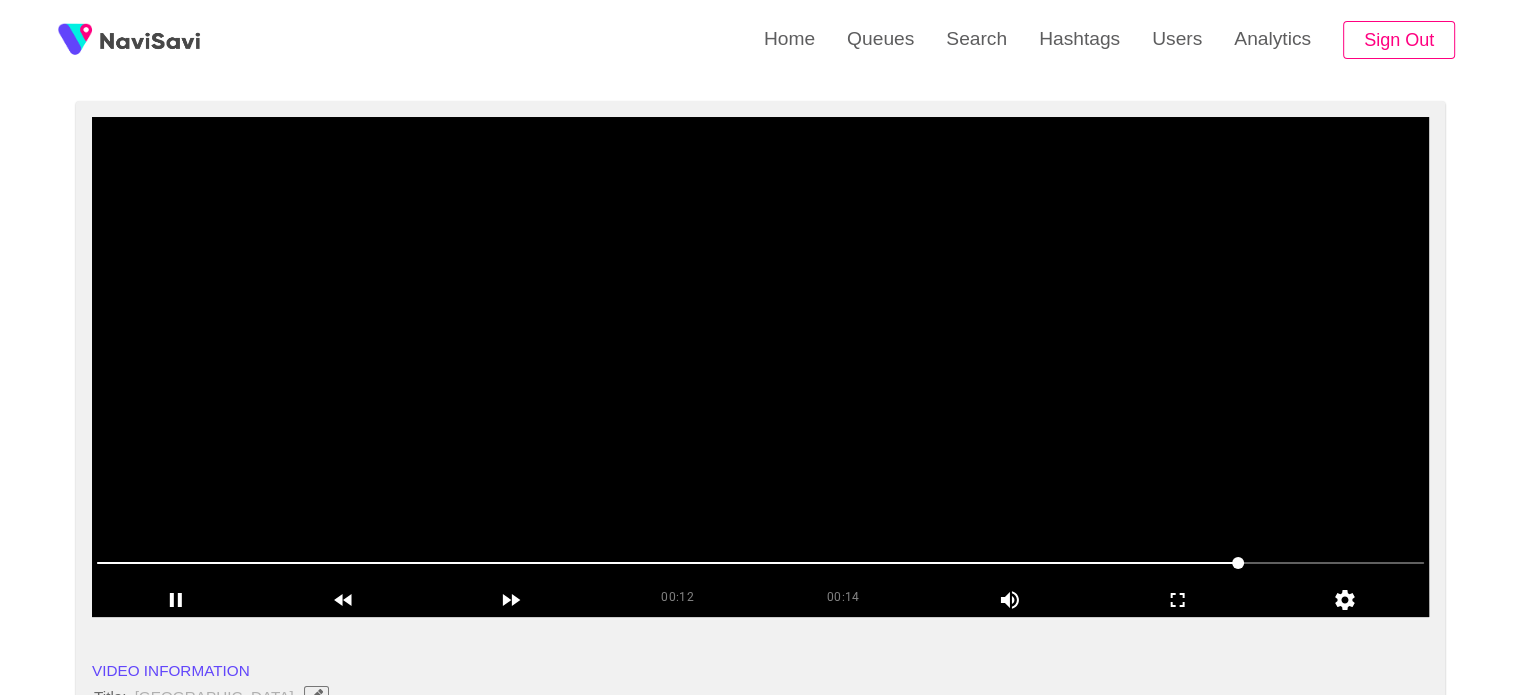click at bounding box center [760, 367] 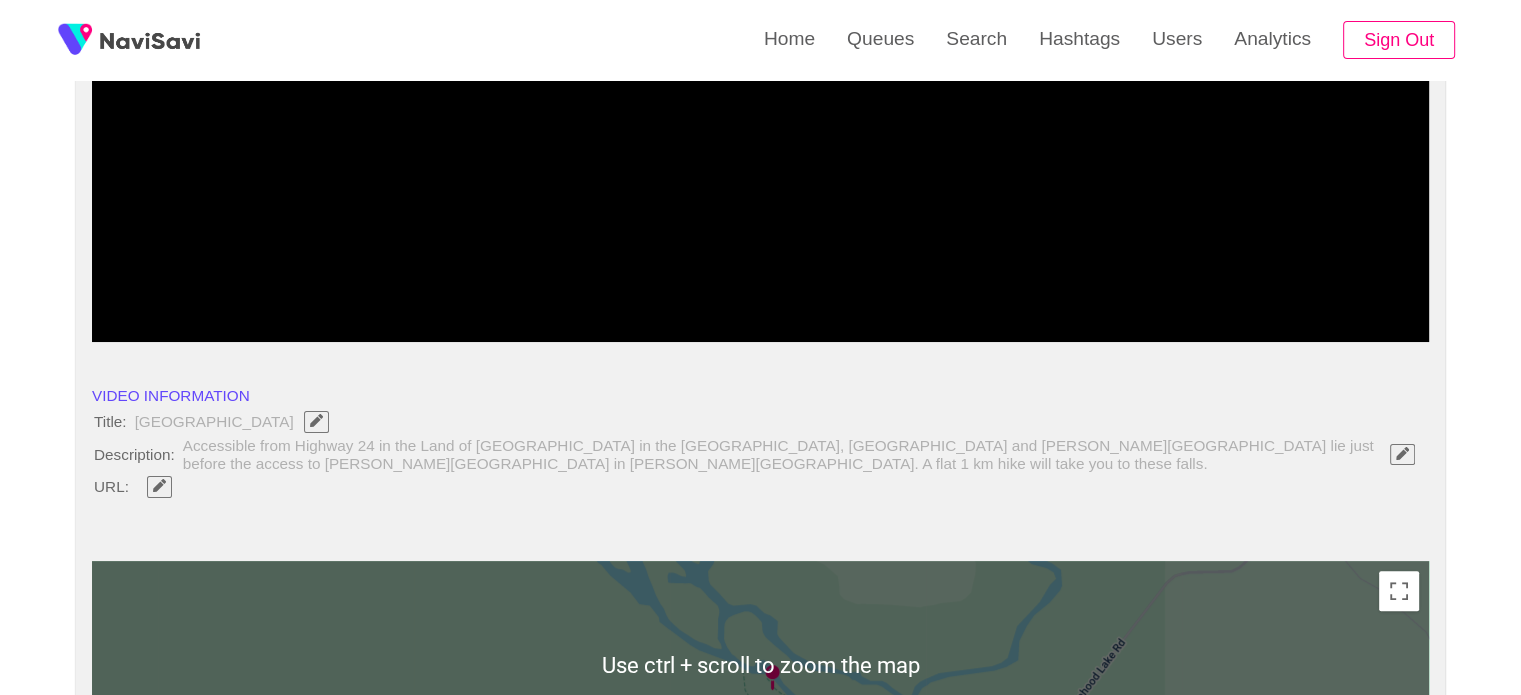 scroll, scrollTop: 424, scrollLeft: 0, axis: vertical 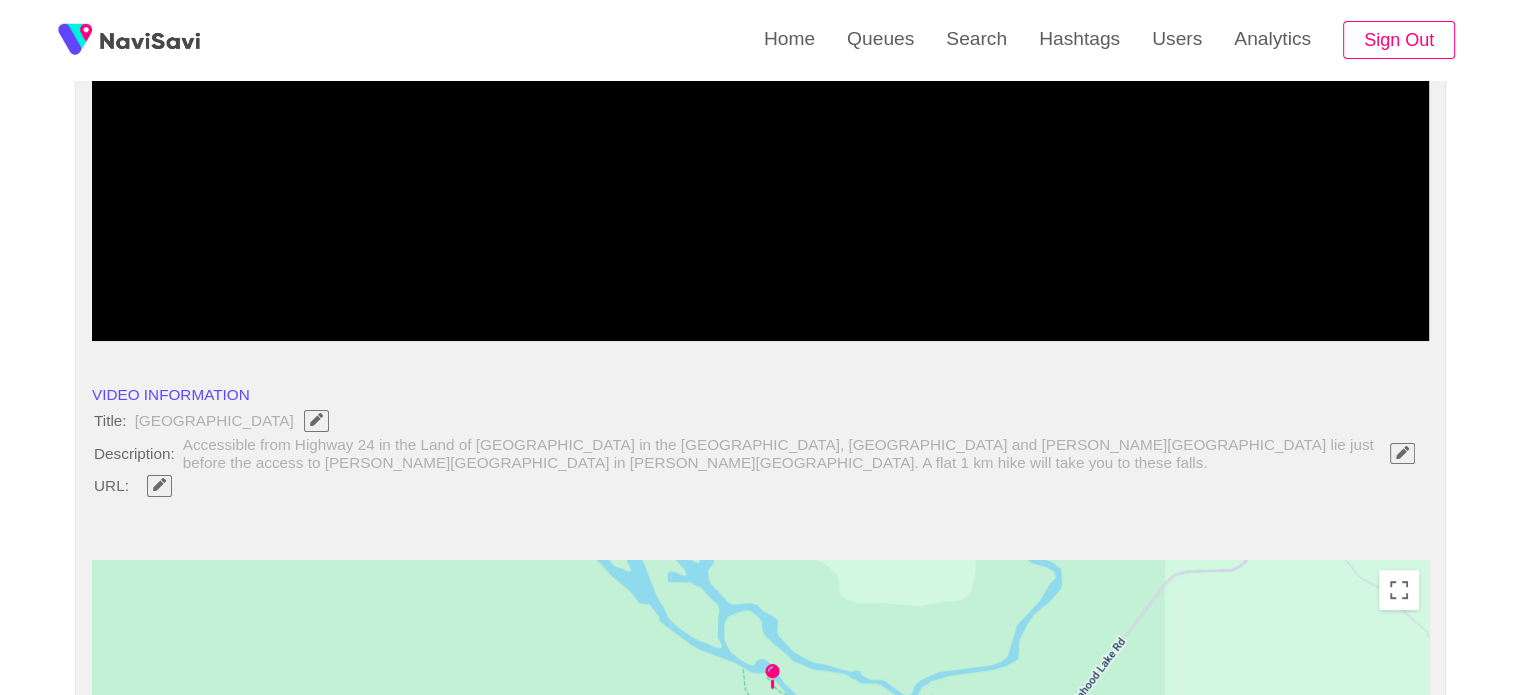 click 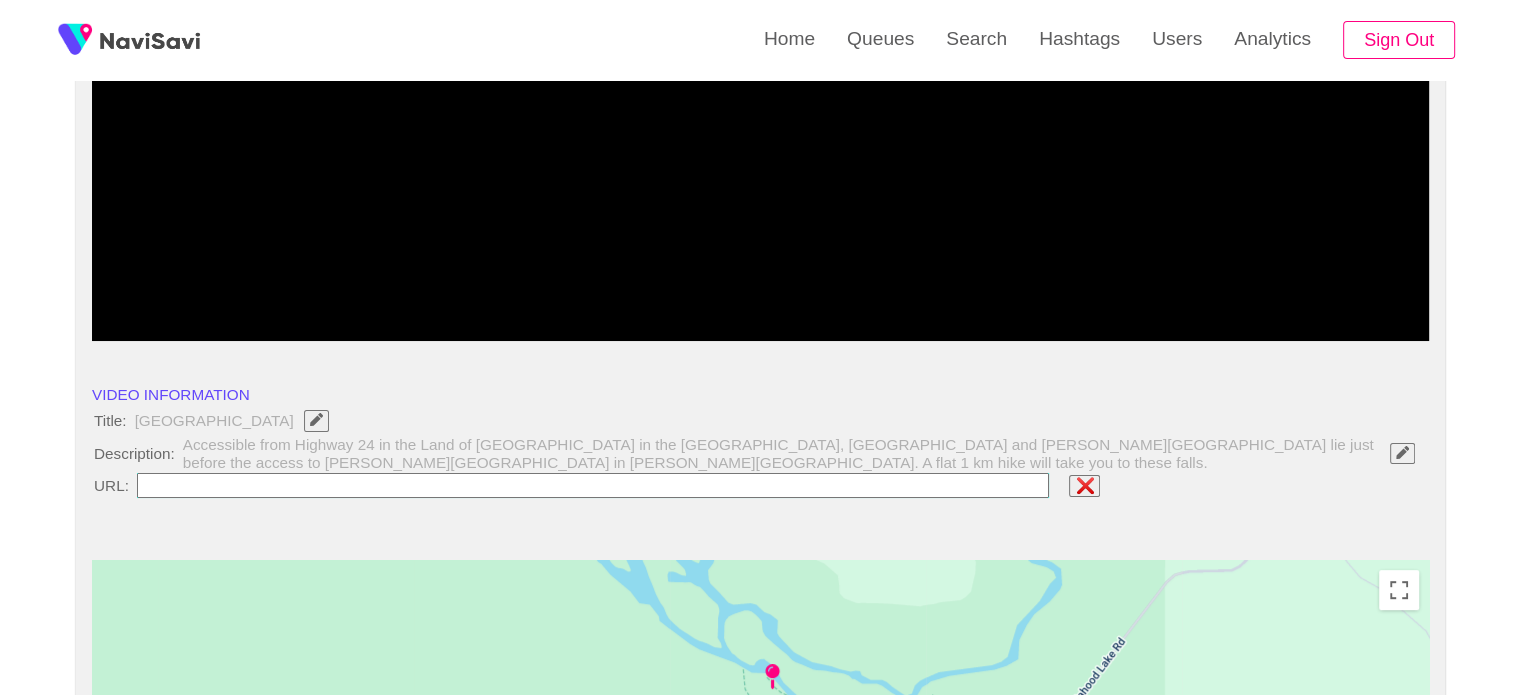 type on "**********" 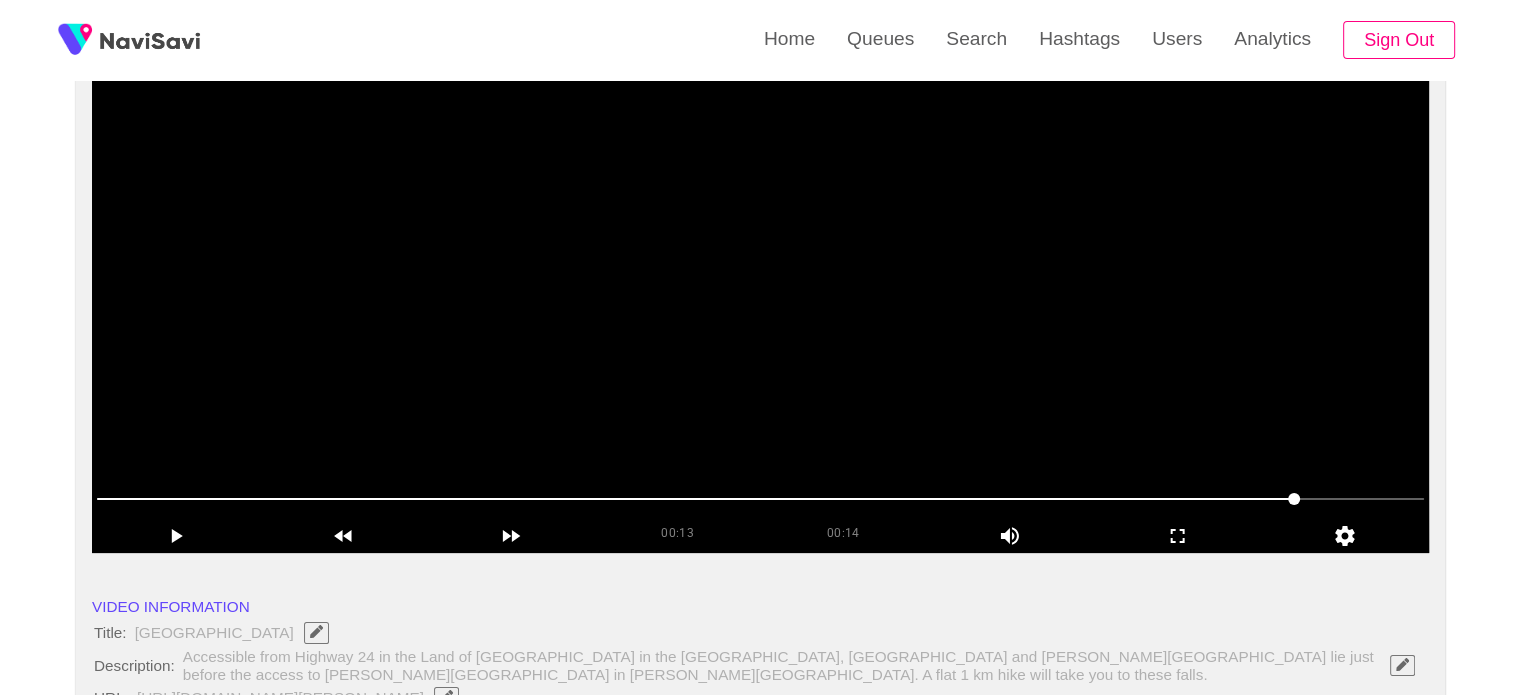 scroll, scrollTop: 210, scrollLeft: 0, axis: vertical 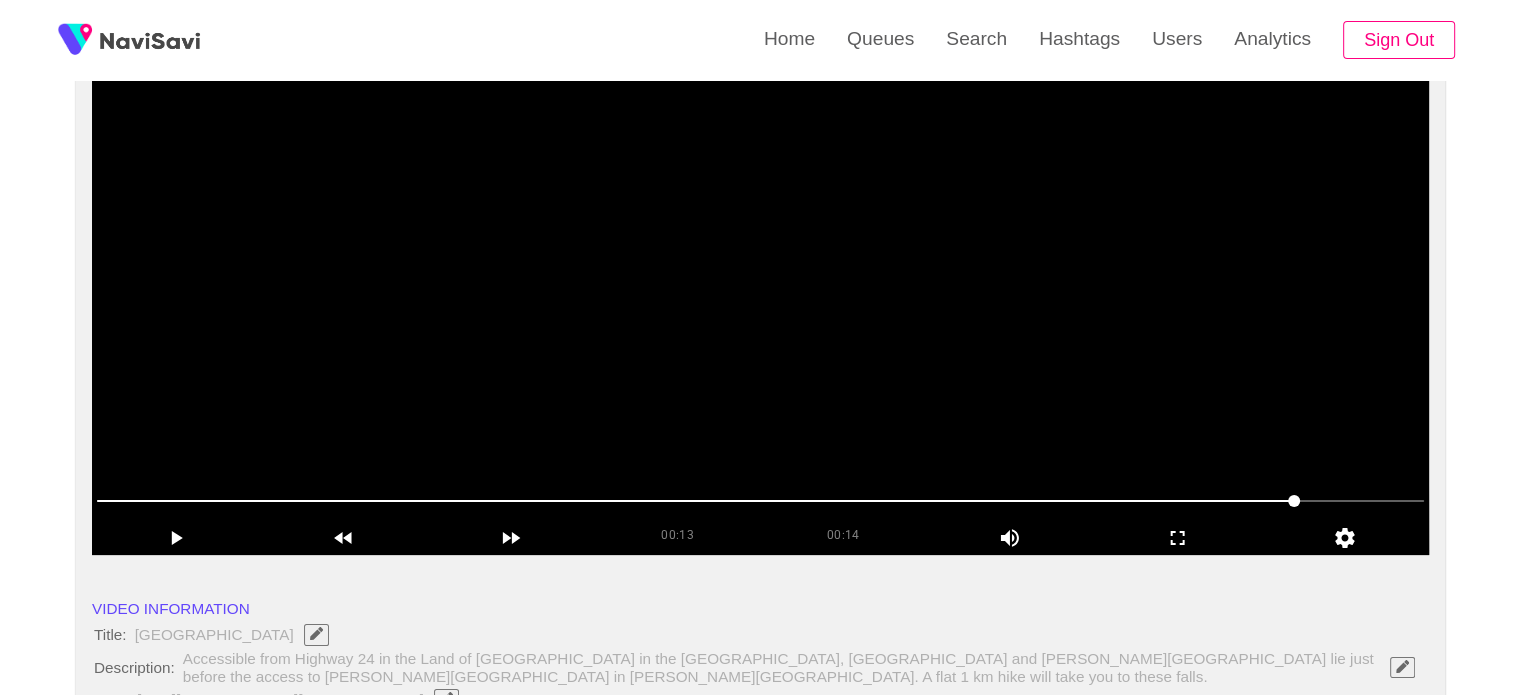 click at bounding box center [760, 305] 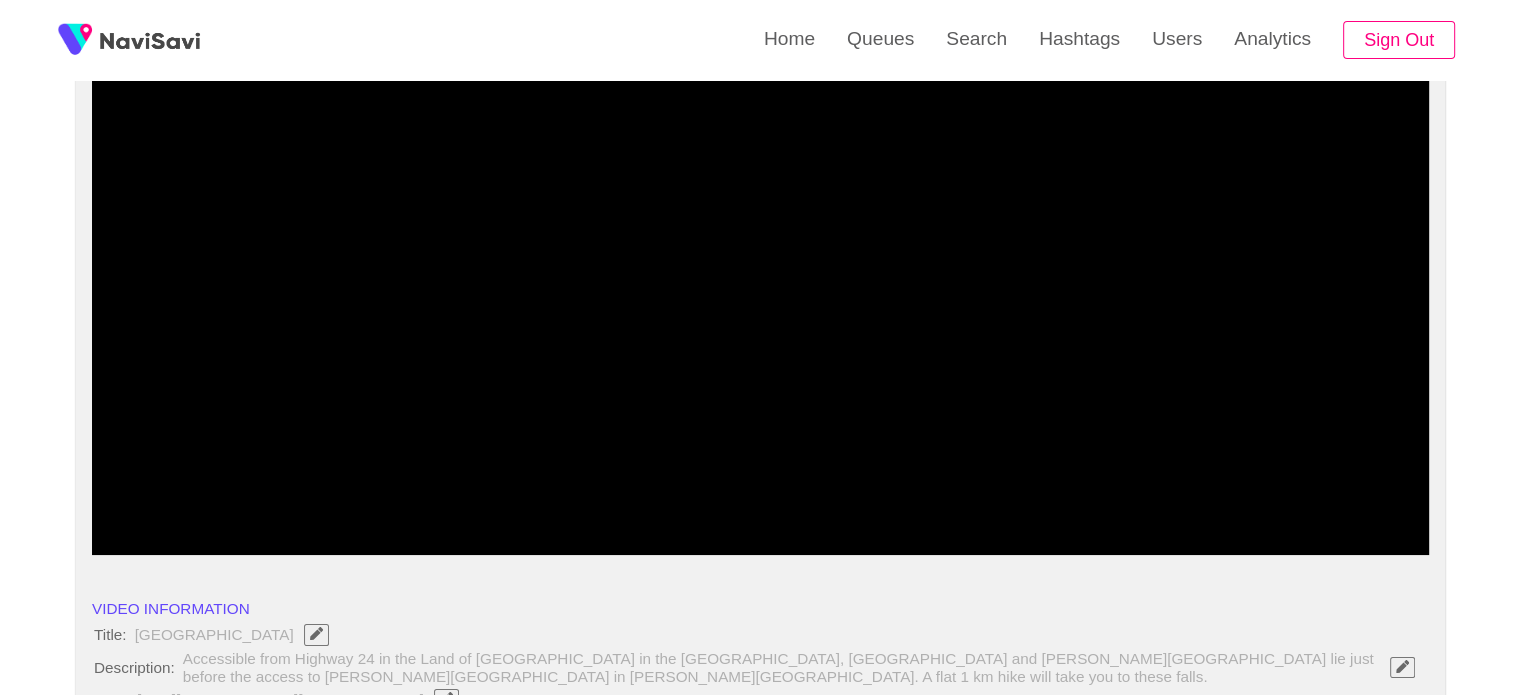 click at bounding box center [760, 503] 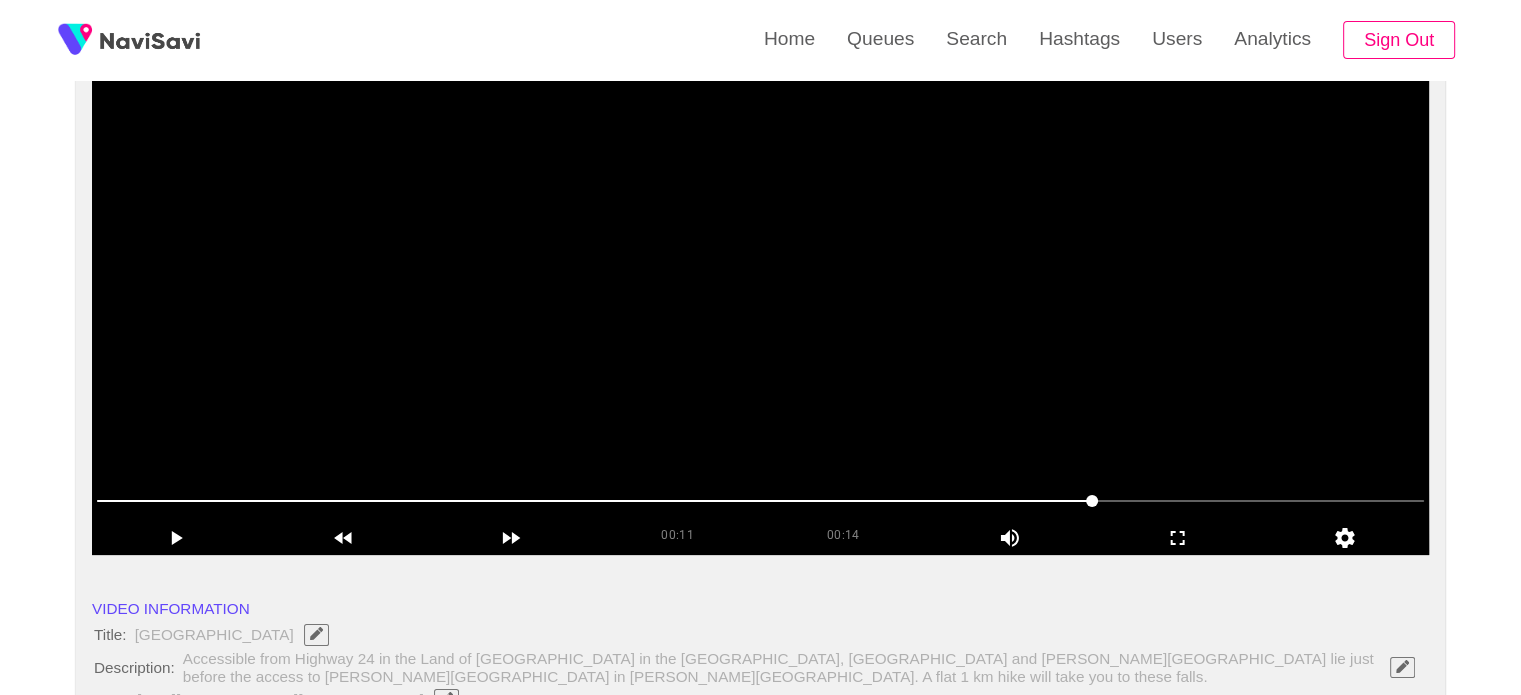 click at bounding box center [760, 305] 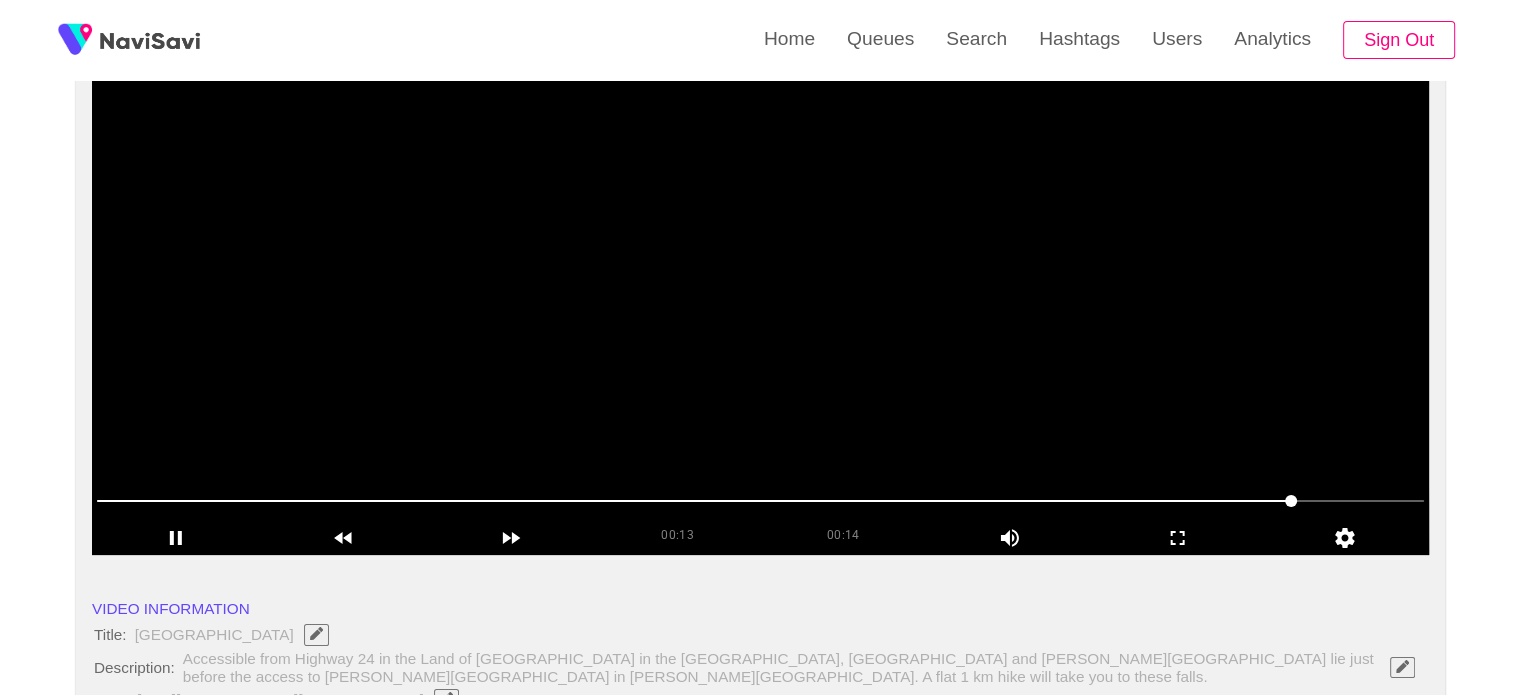 click at bounding box center (760, 305) 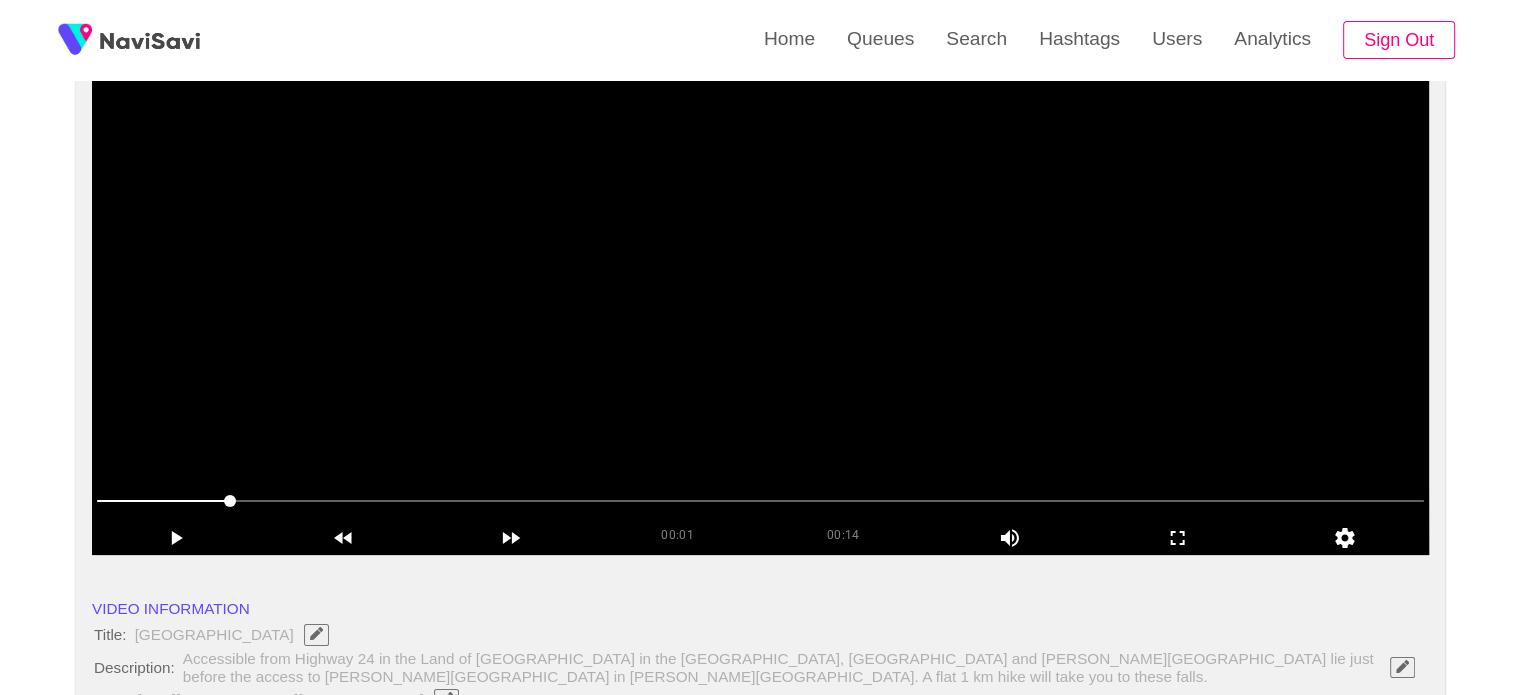 click at bounding box center (760, 305) 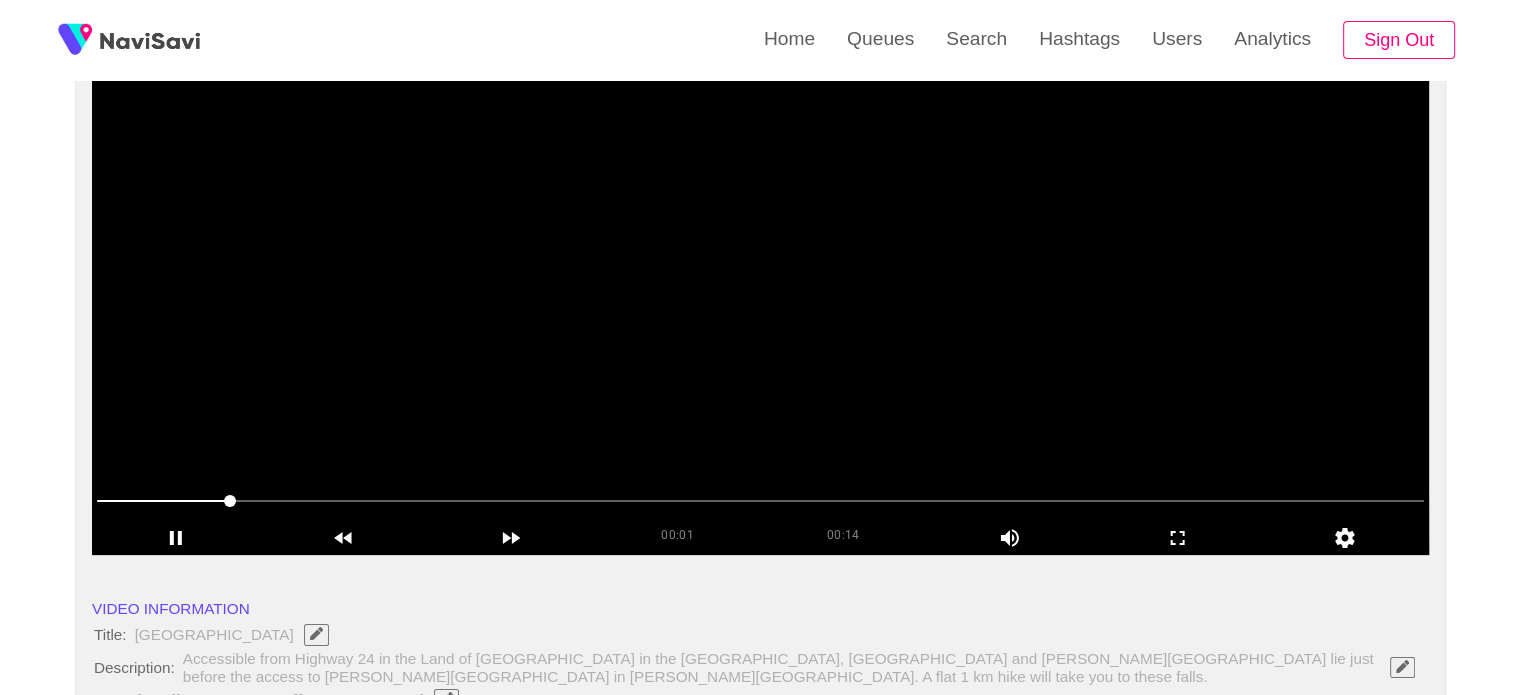 click at bounding box center [760, 305] 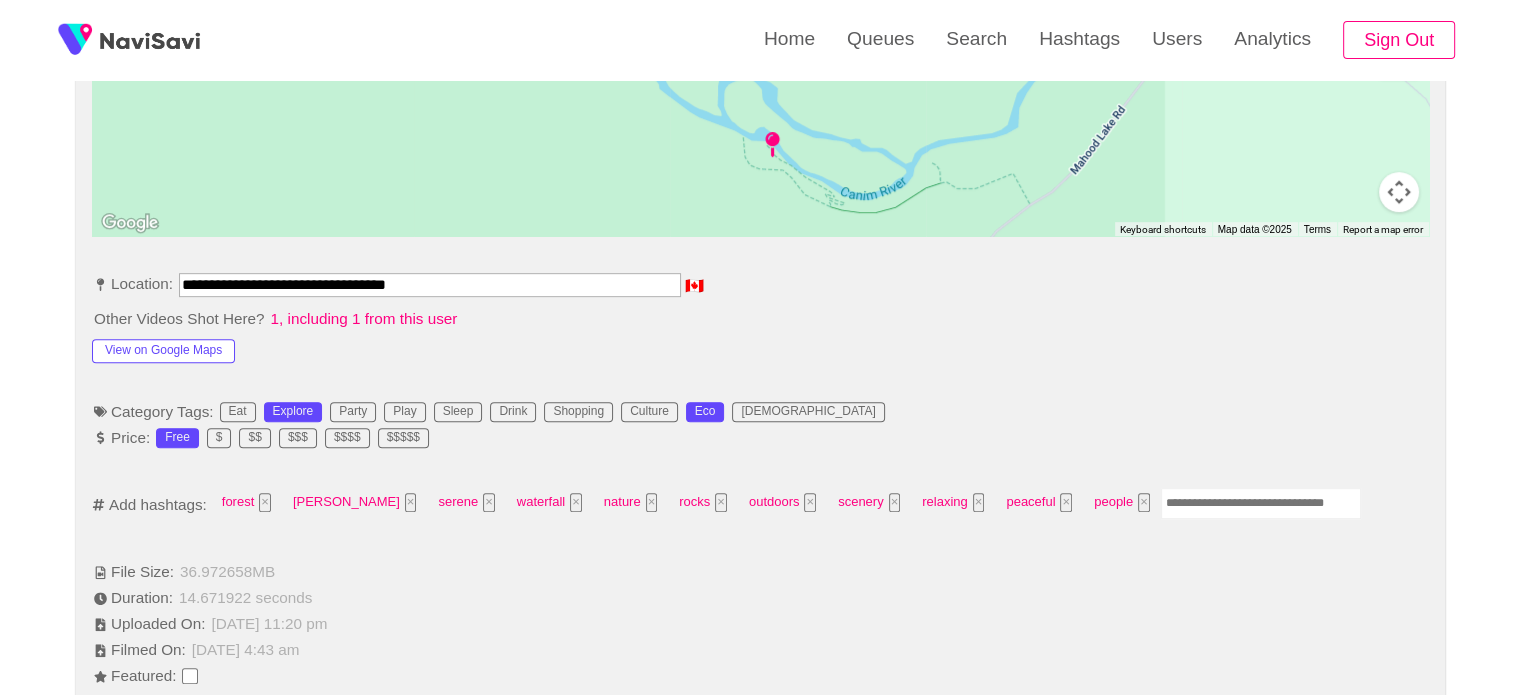scroll, scrollTop: 998, scrollLeft: 0, axis: vertical 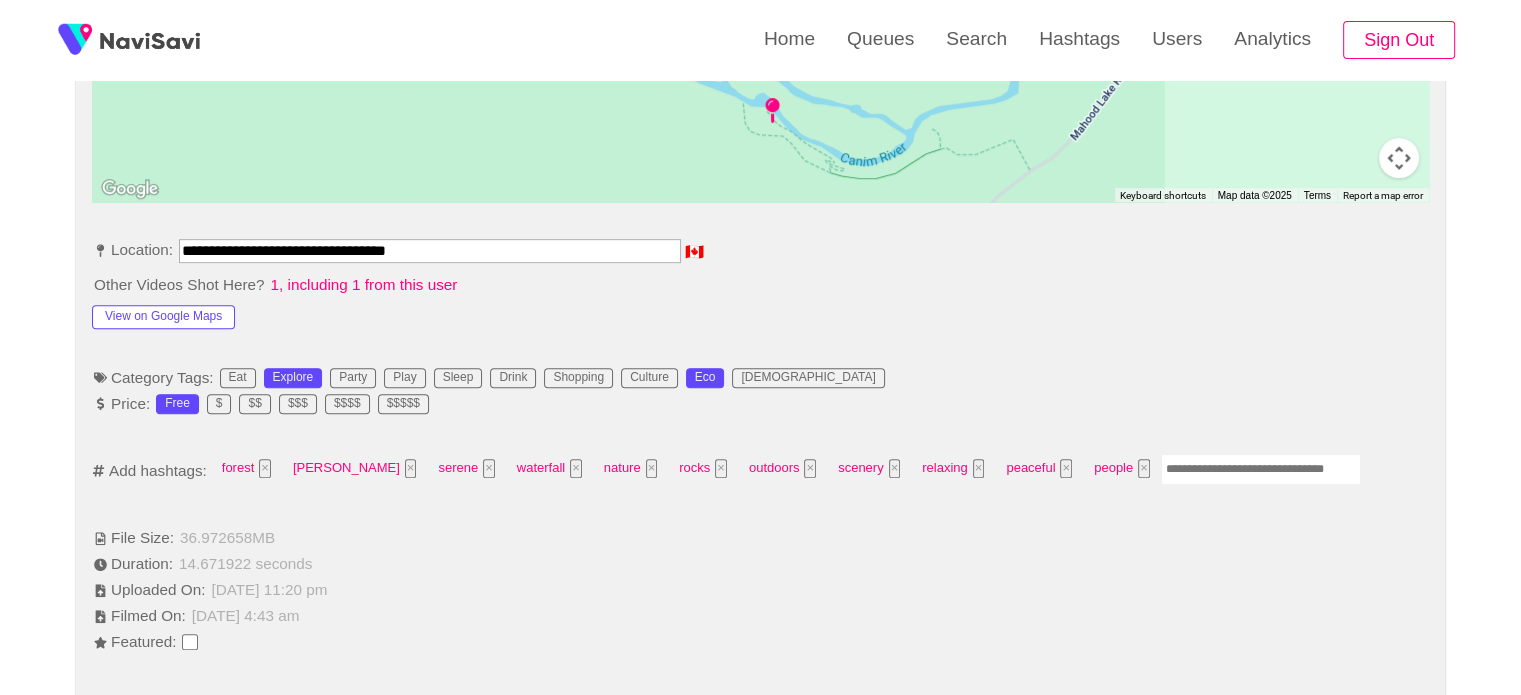 click at bounding box center [1261, 469] 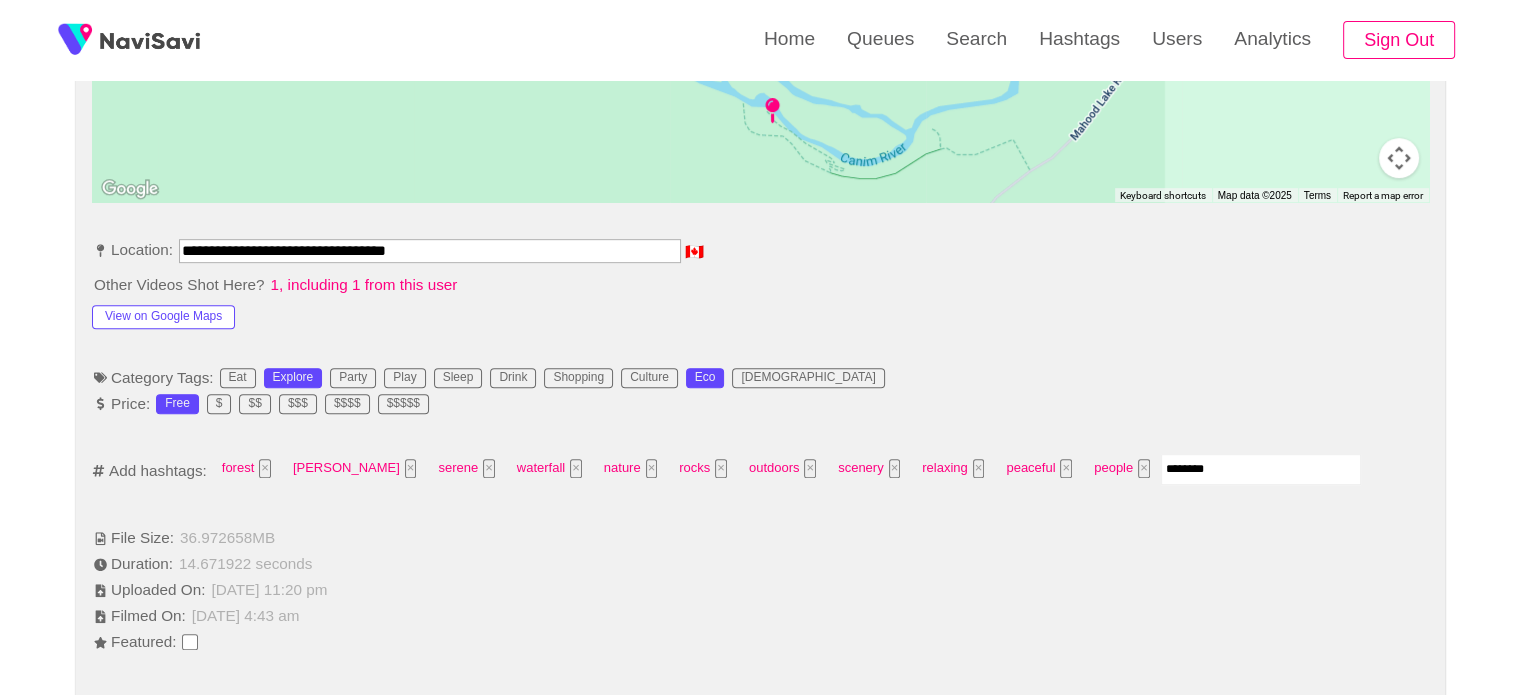 type on "*********" 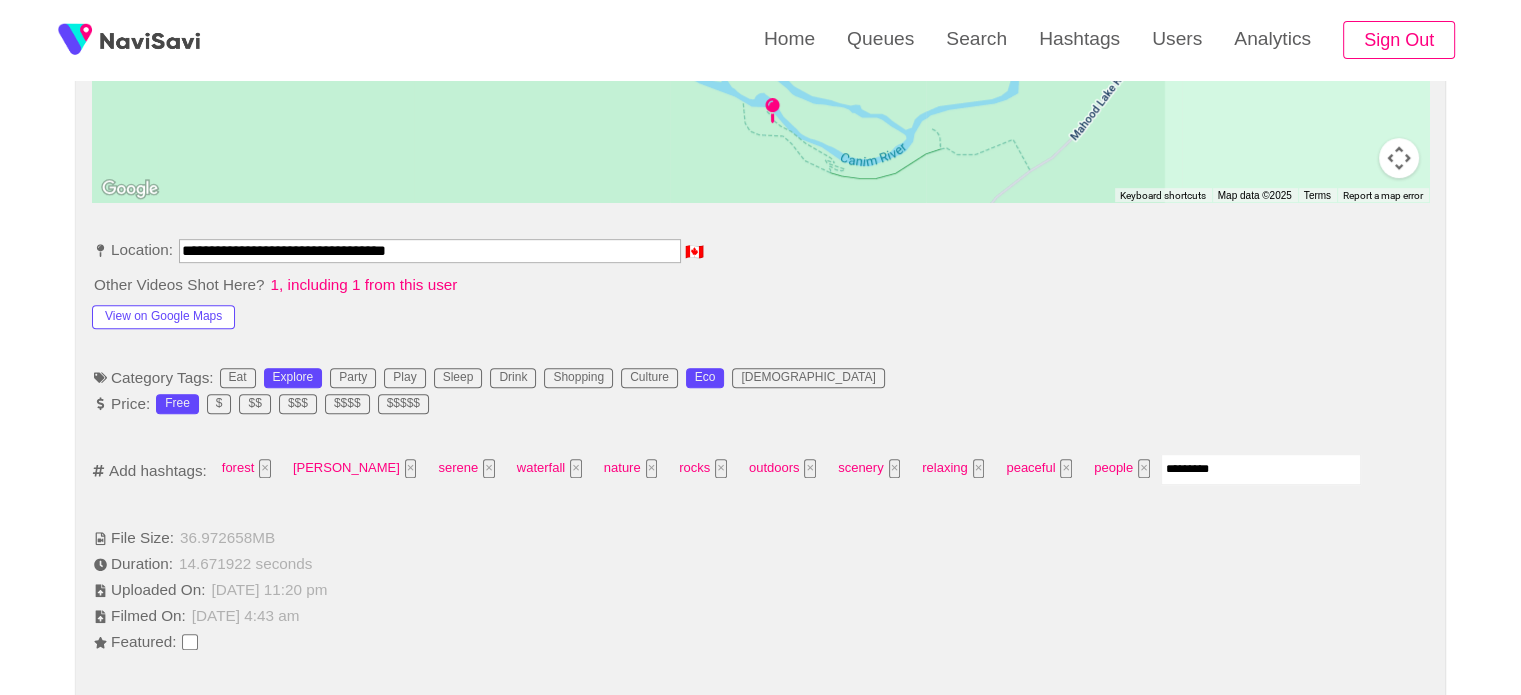 type 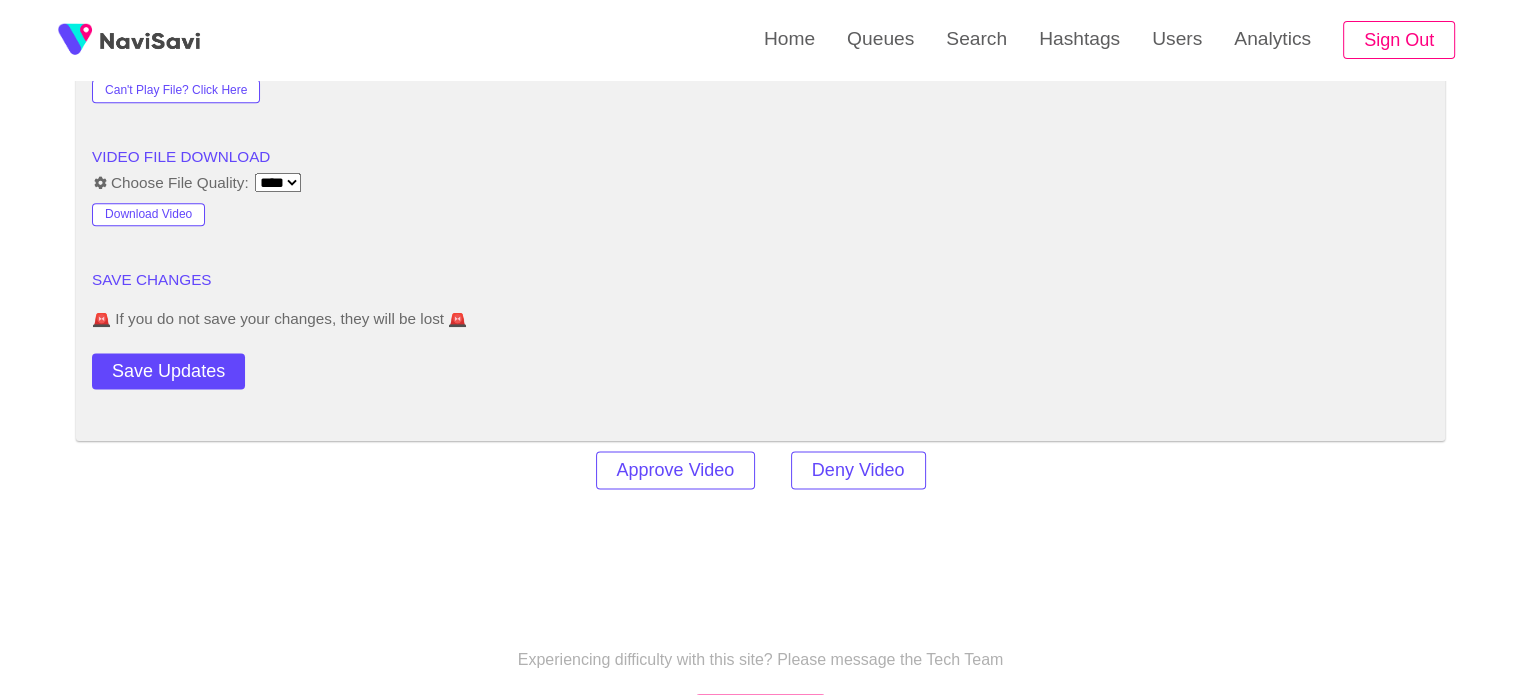 scroll, scrollTop: 2660, scrollLeft: 0, axis: vertical 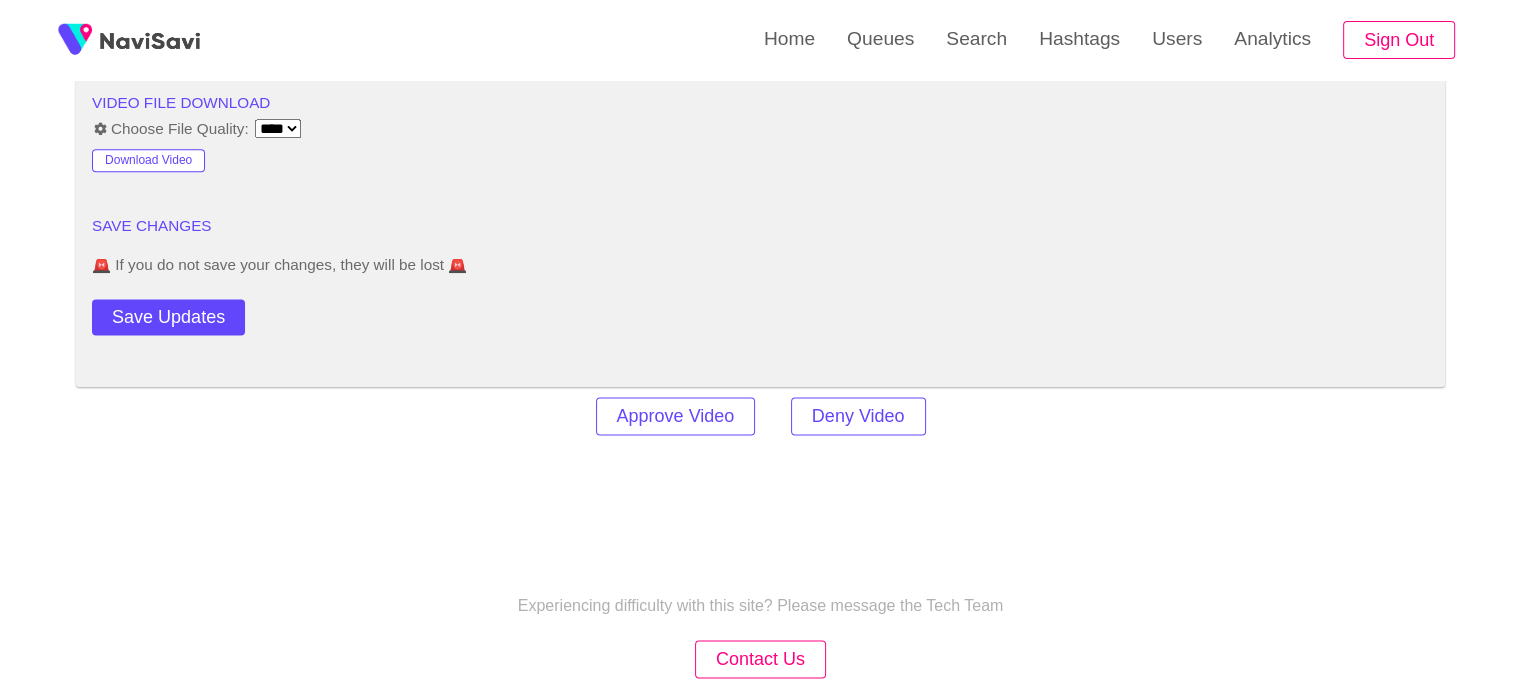 click on "Save Updates" at bounding box center (168, 317) 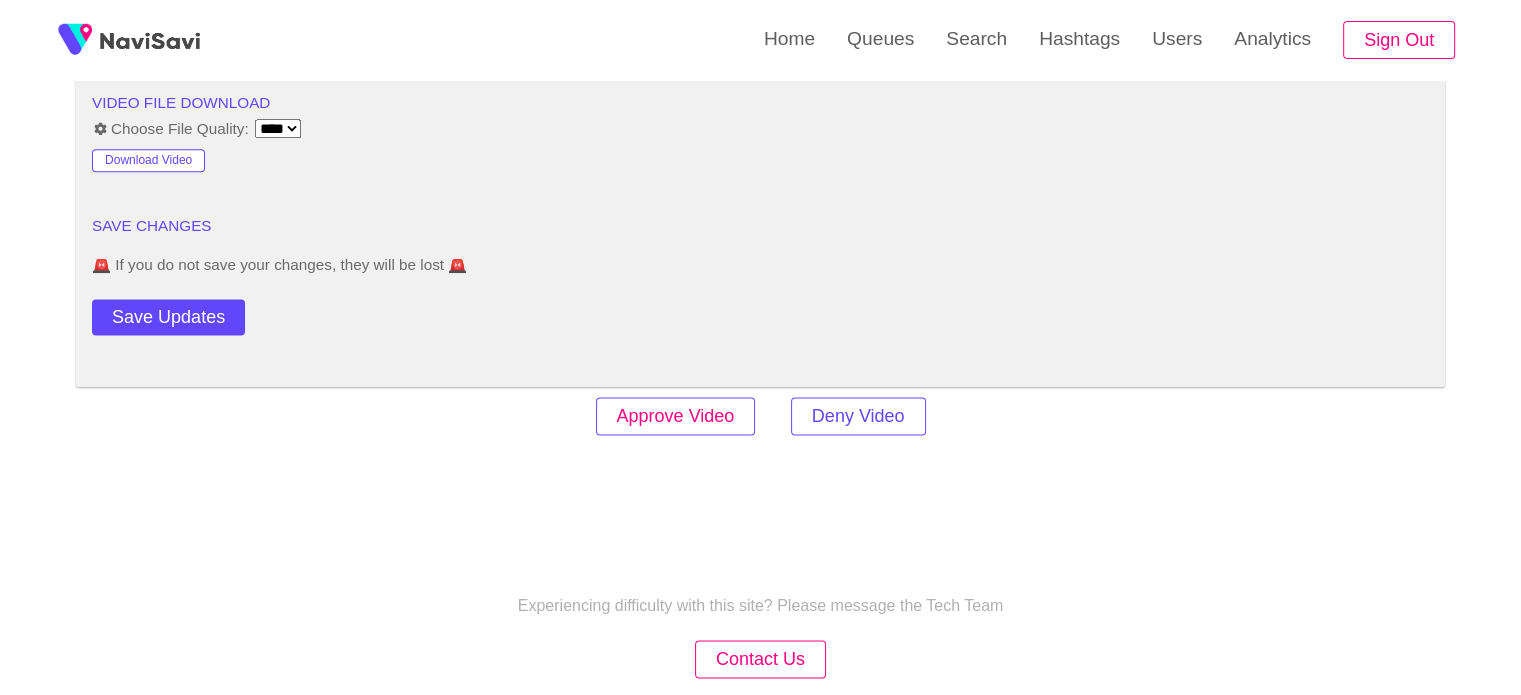 click on "Approve Video" at bounding box center [676, 416] 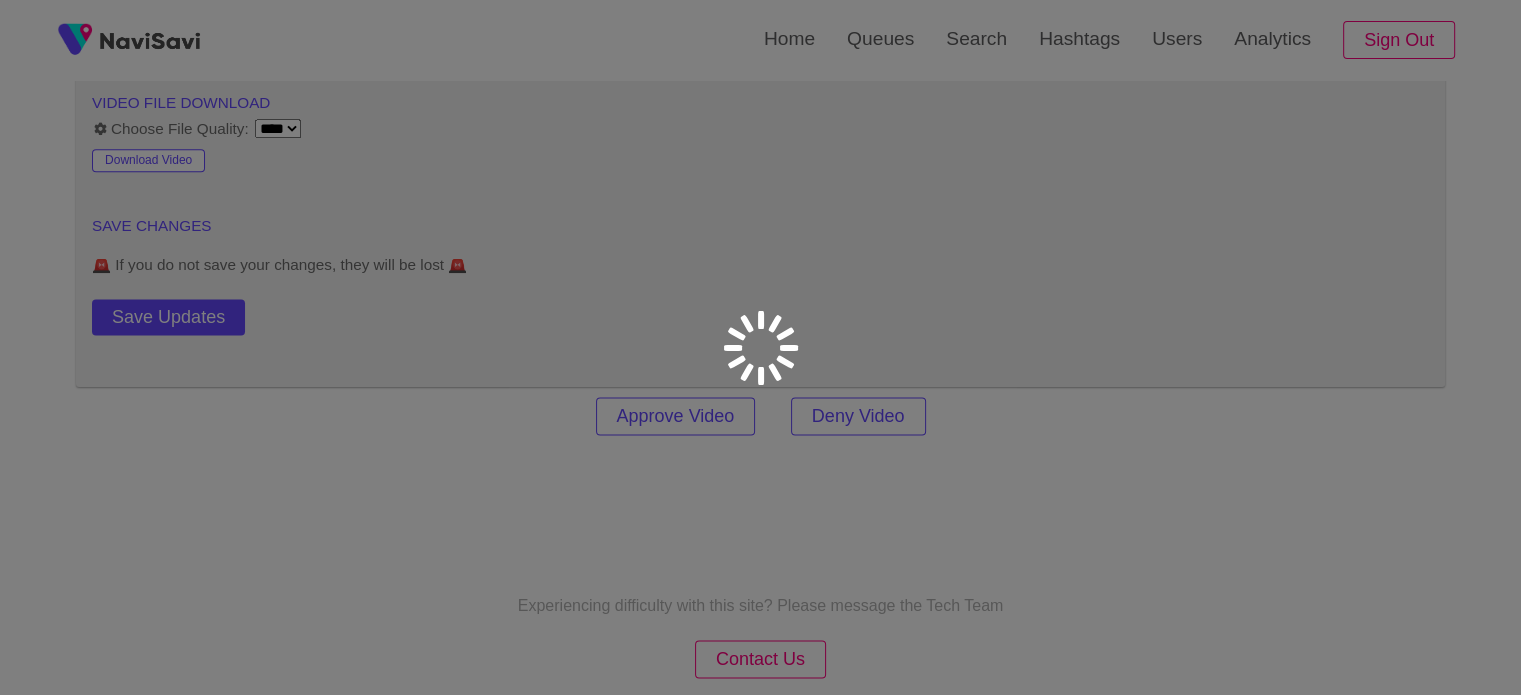 scroll, scrollTop: 0, scrollLeft: 0, axis: both 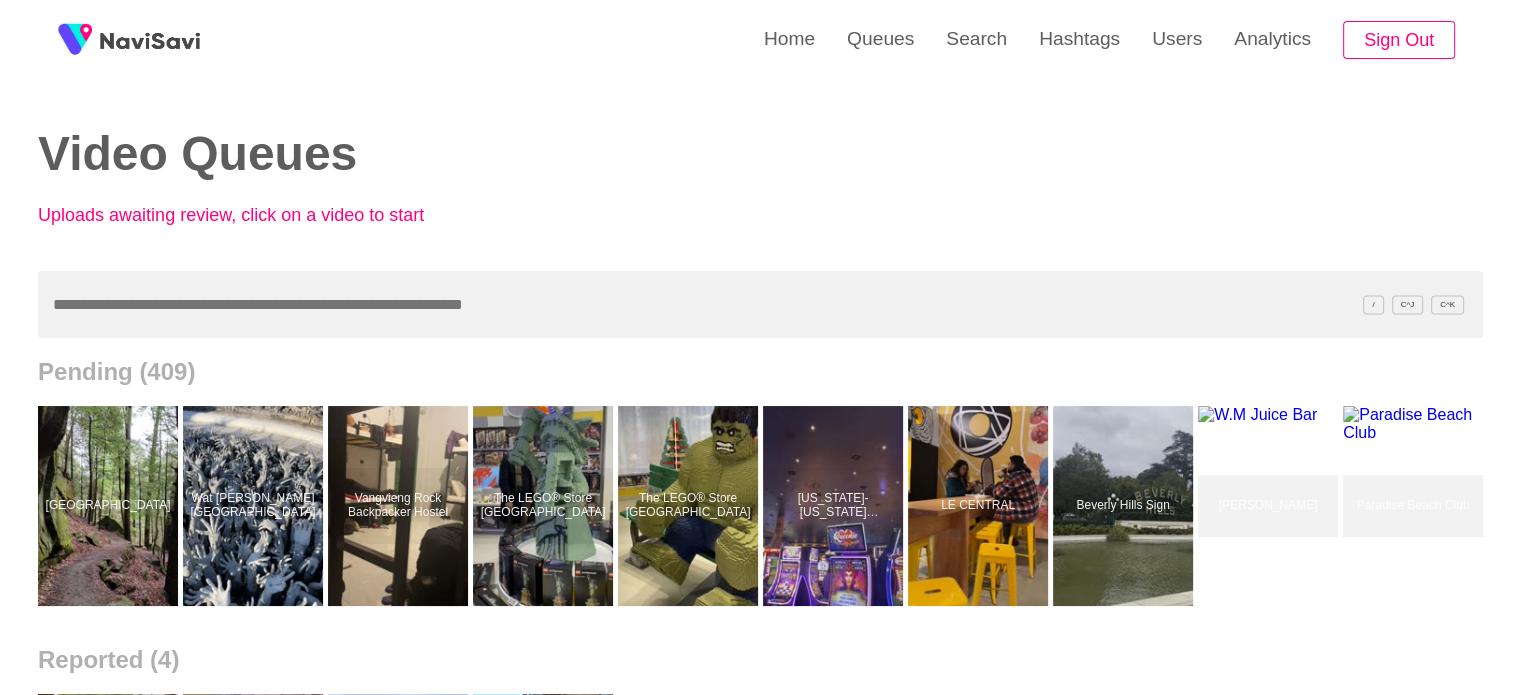 click on "Video Queues Uploads awaiting review, click on a video to start" at bounding box center (745, 193) 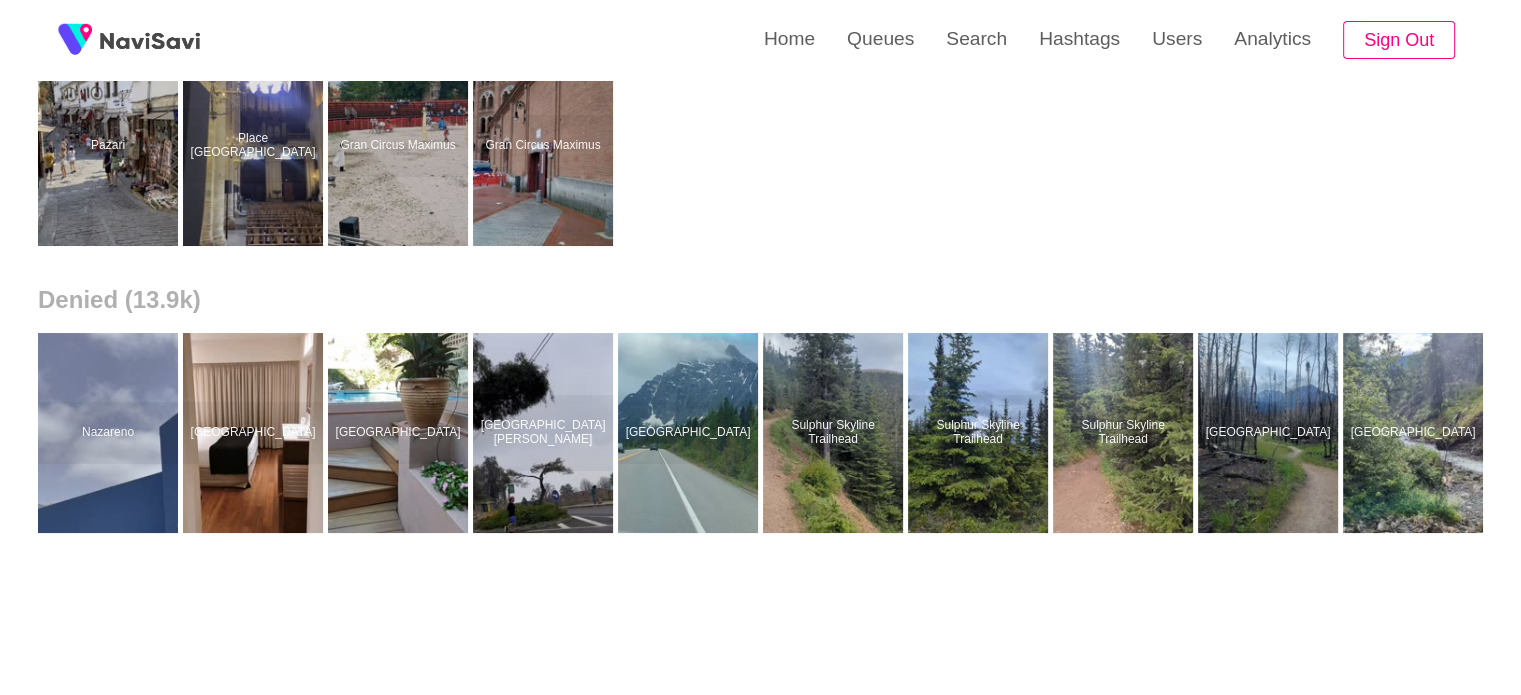 scroll, scrollTop: 648, scrollLeft: 0, axis: vertical 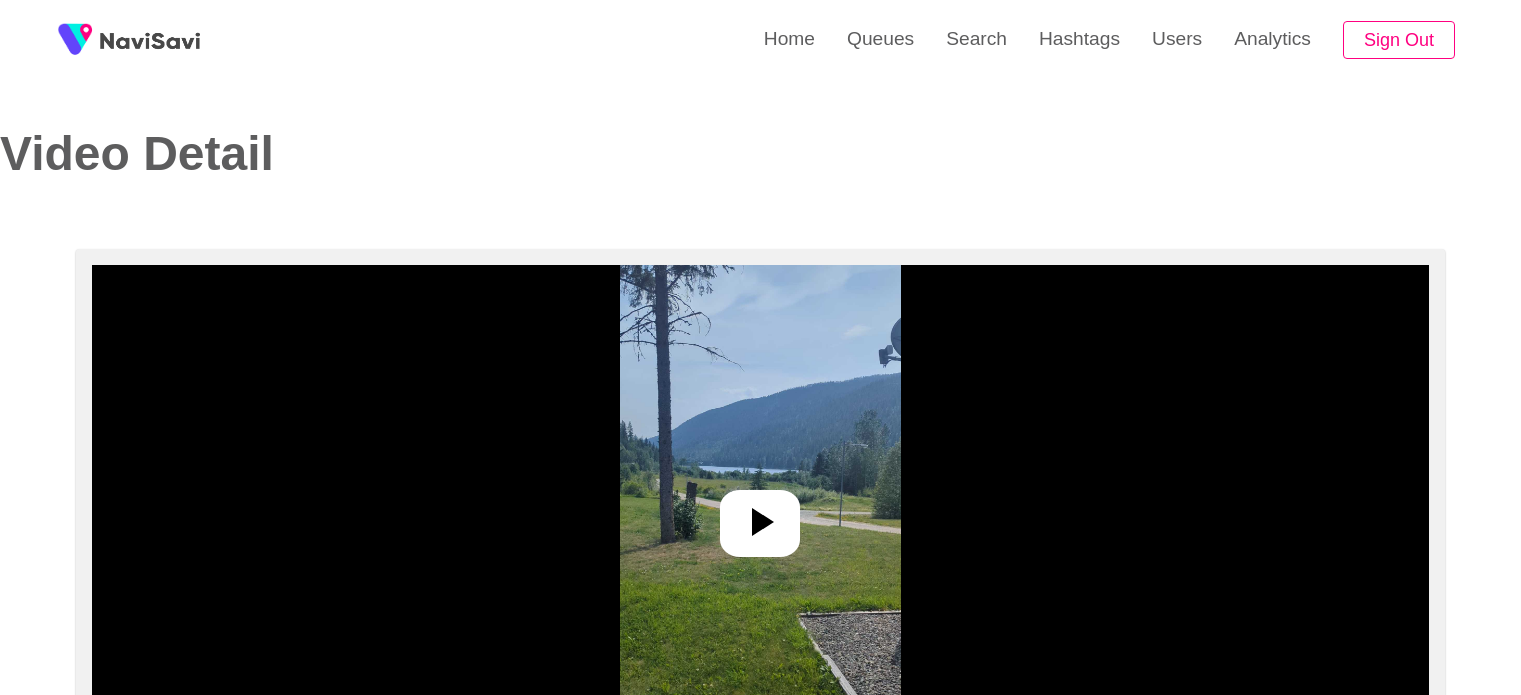 select on "**********" 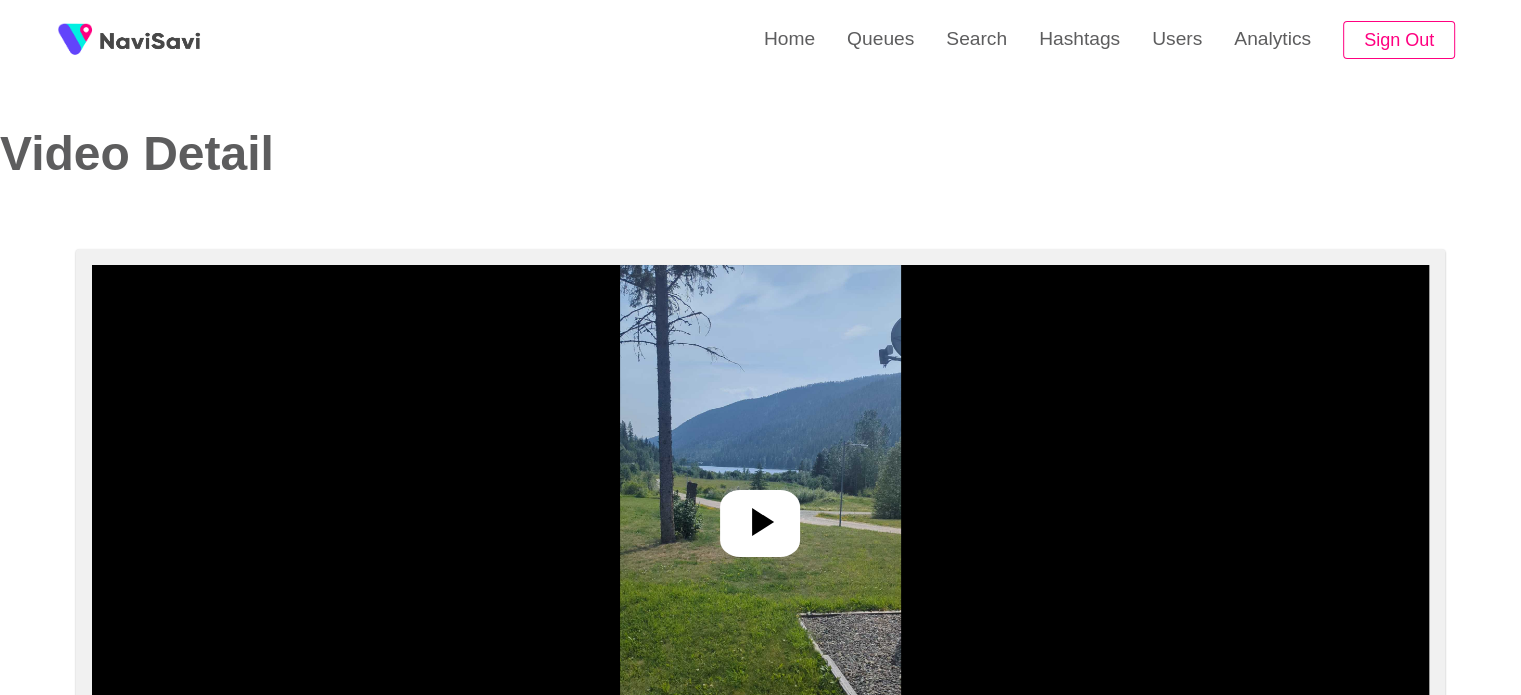 click at bounding box center [760, 515] 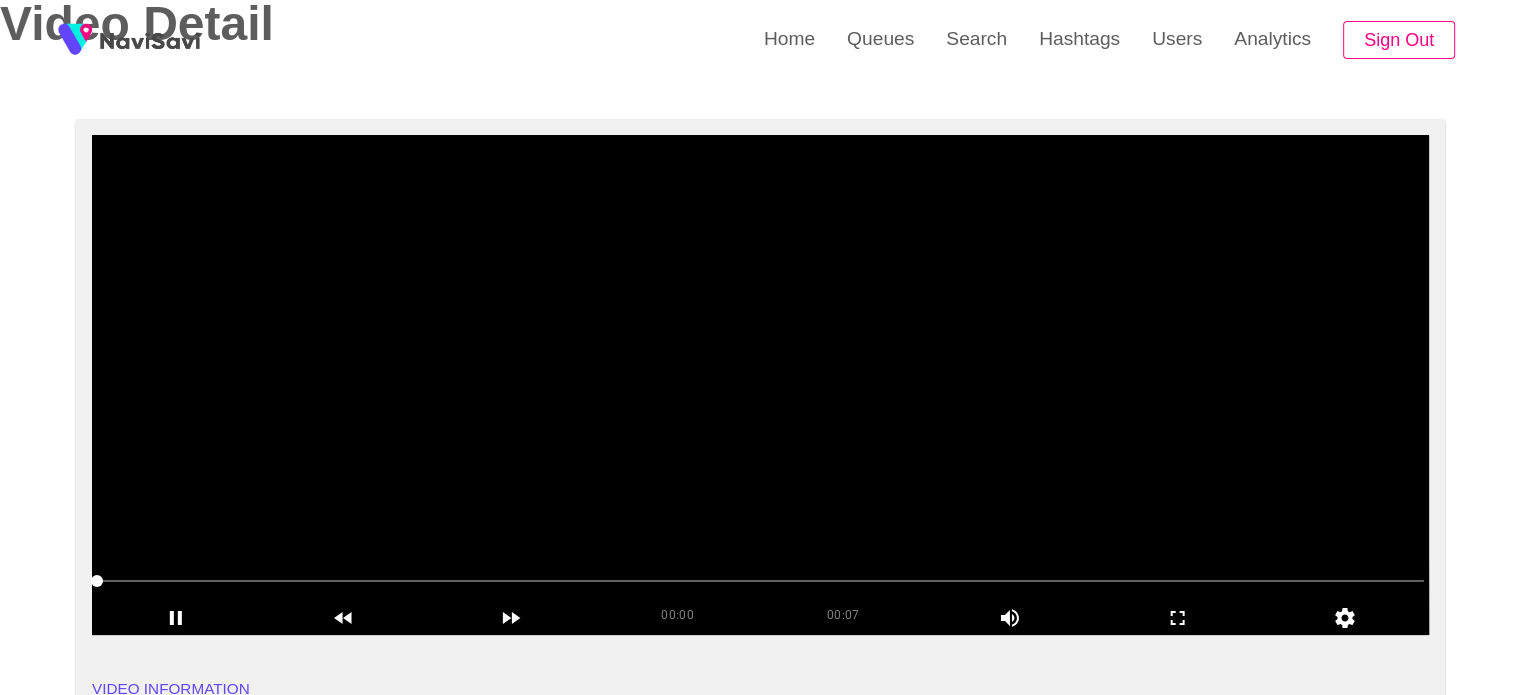 scroll, scrollTop: 128, scrollLeft: 0, axis: vertical 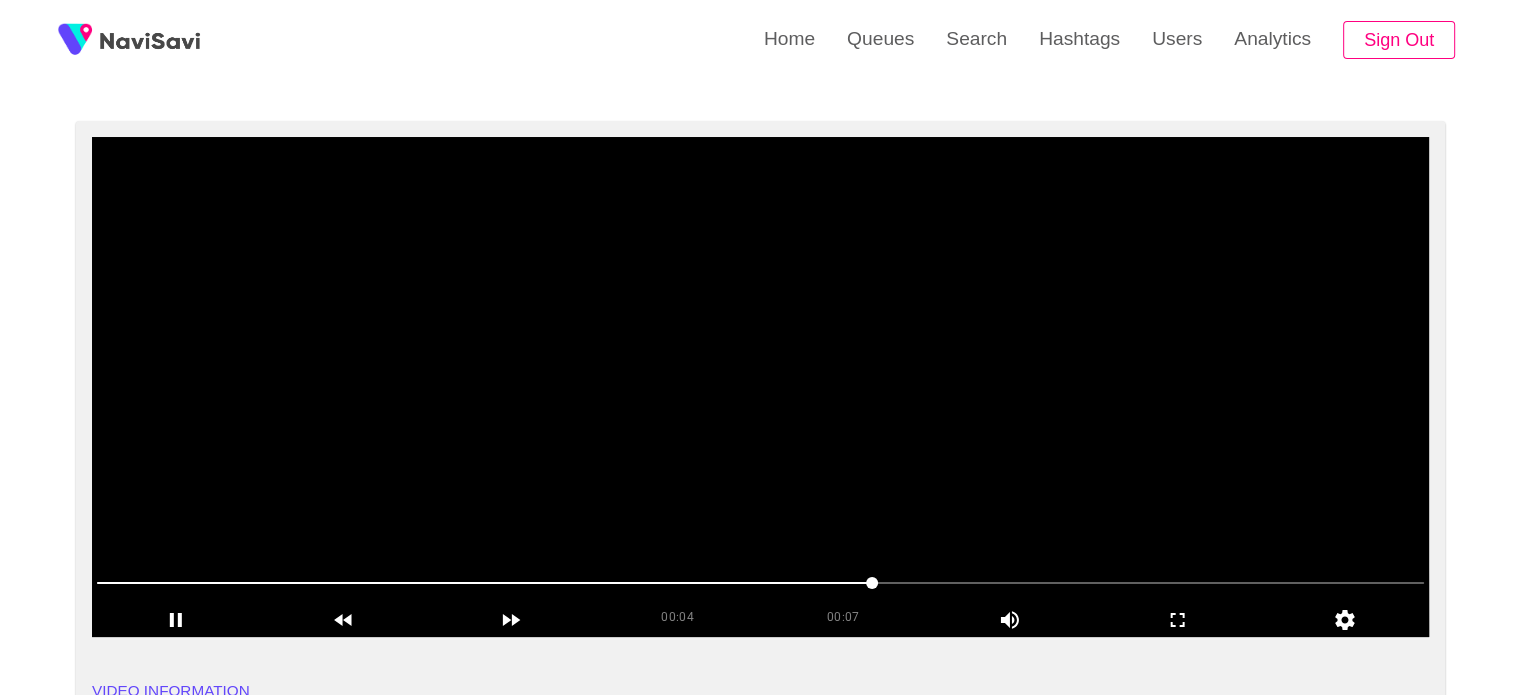 click at bounding box center (760, 387) 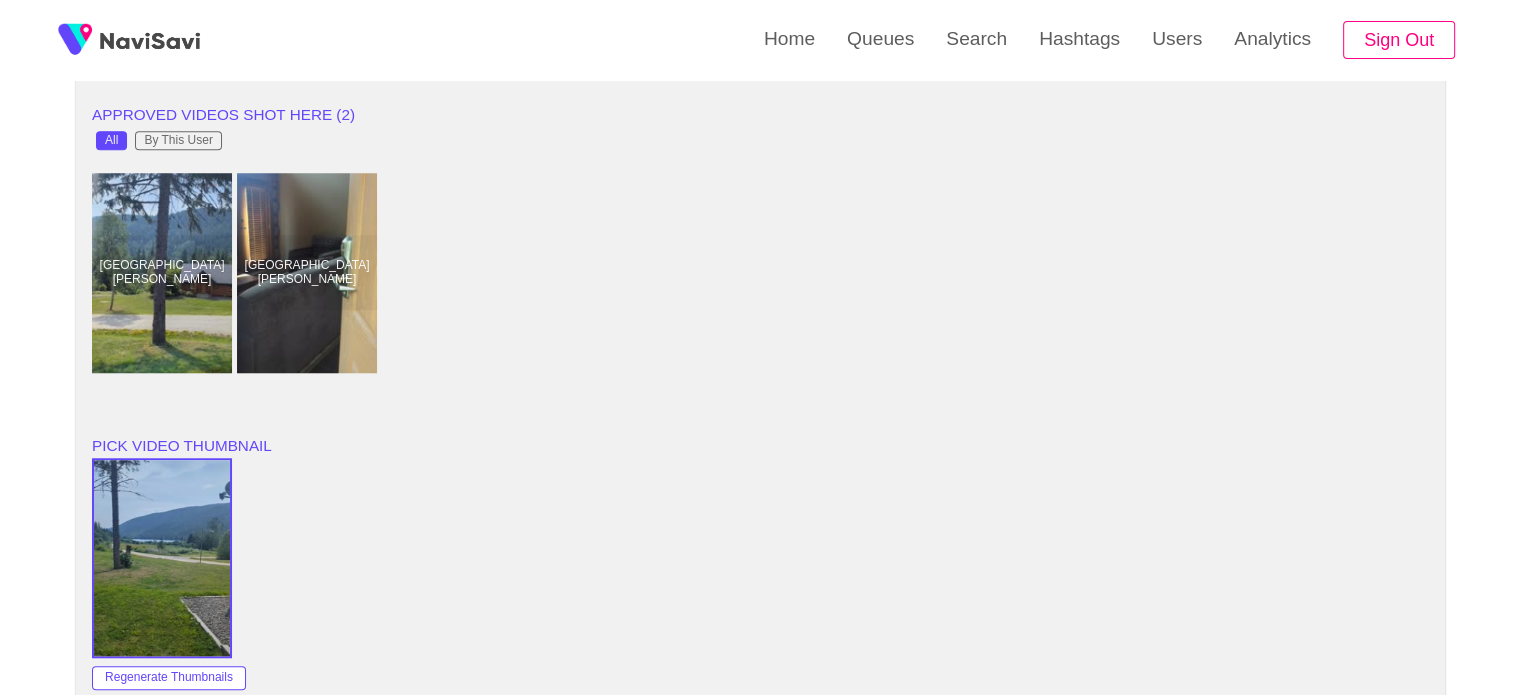 scroll, scrollTop: 1379, scrollLeft: 0, axis: vertical 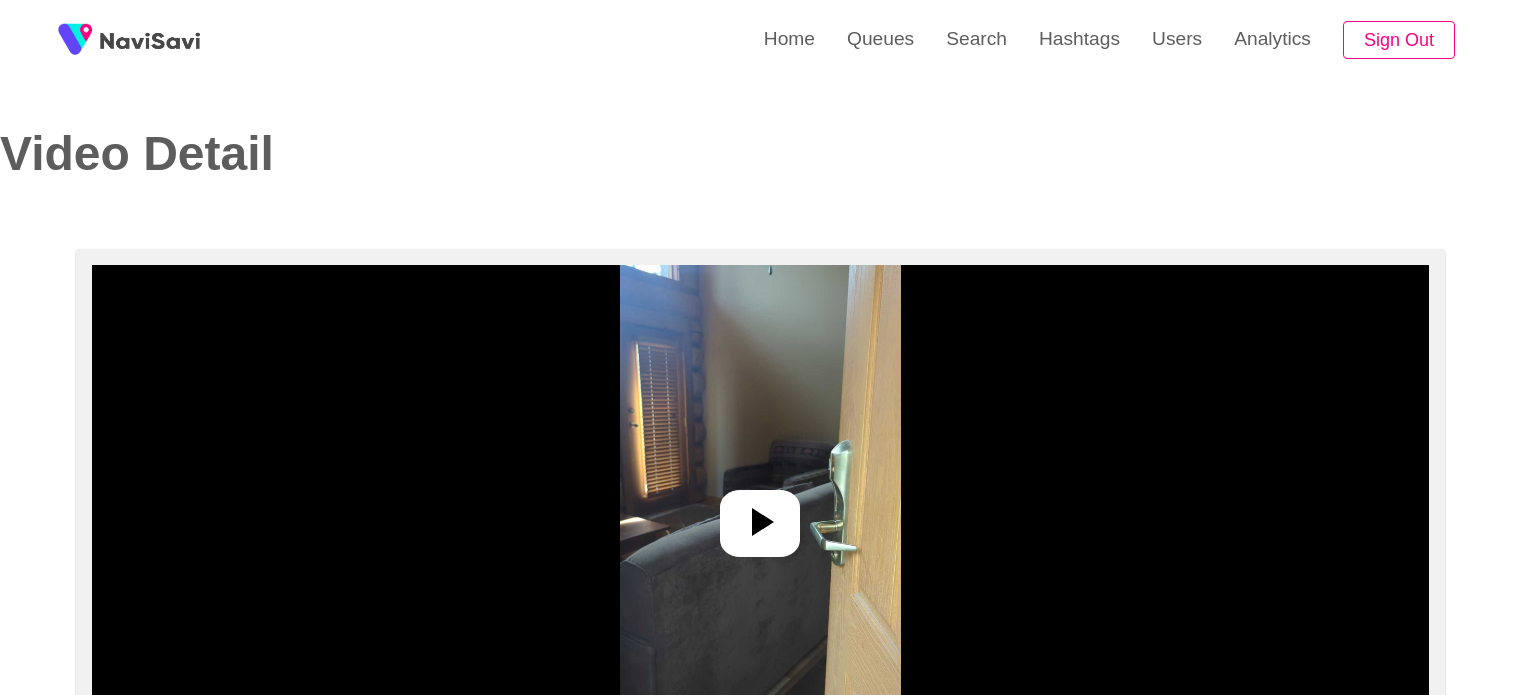 select on "**********" 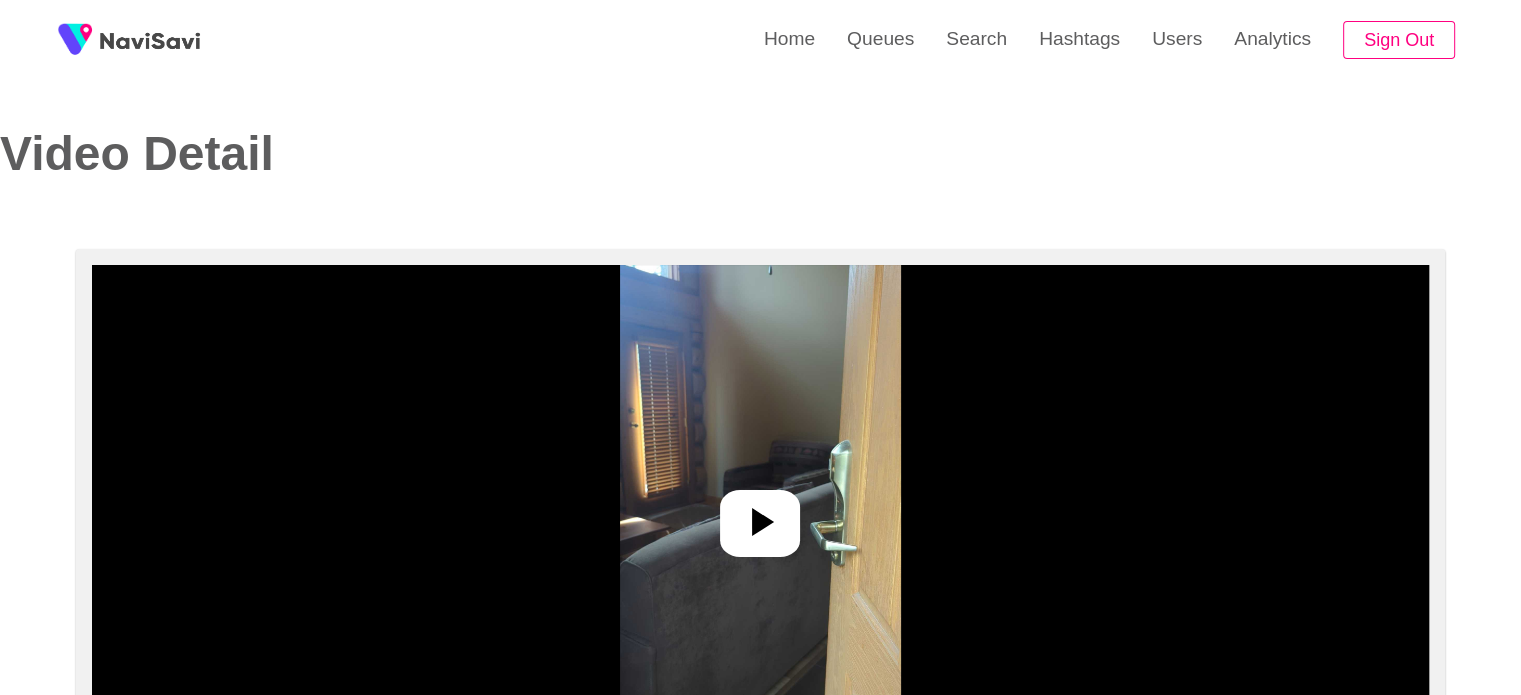 click at bounding box center [760, 515] 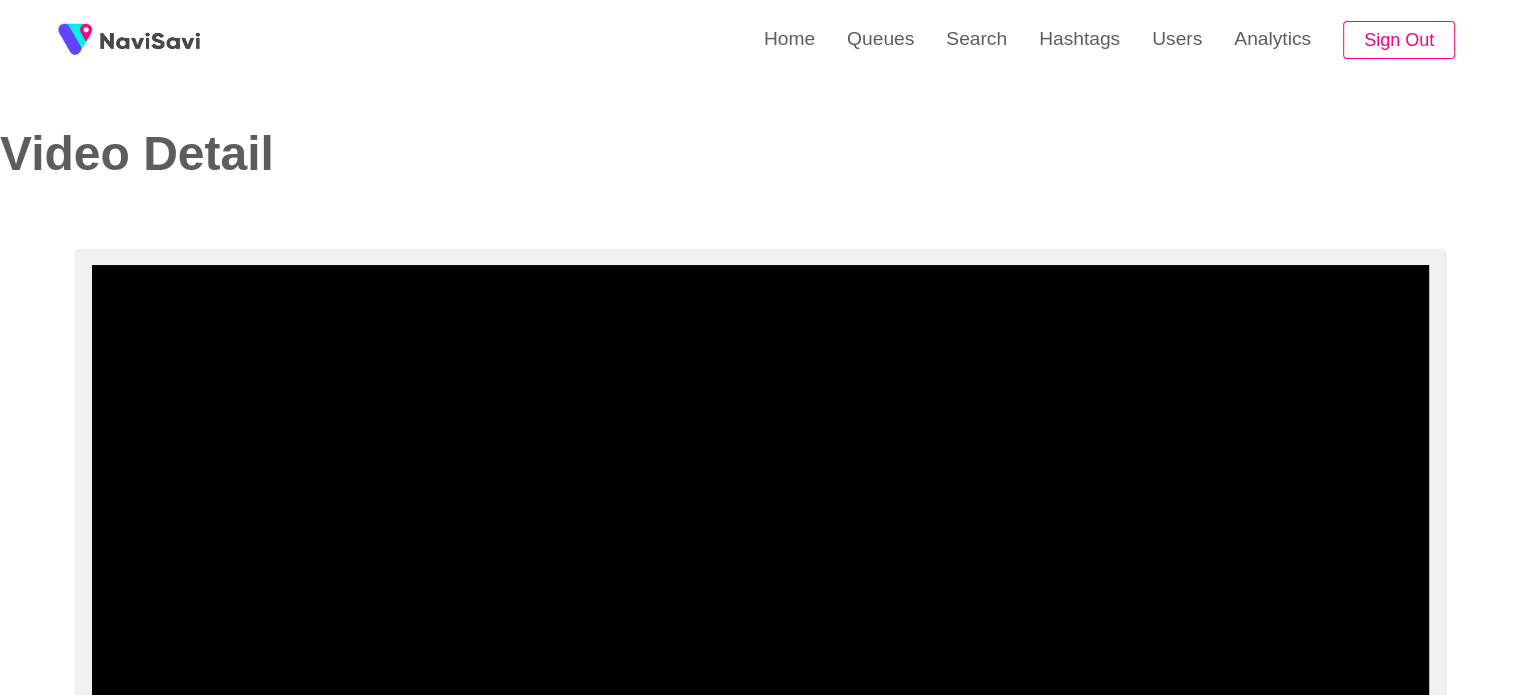 scroll, scrollTop: 52, scrollLeft: 0, axis: vertical 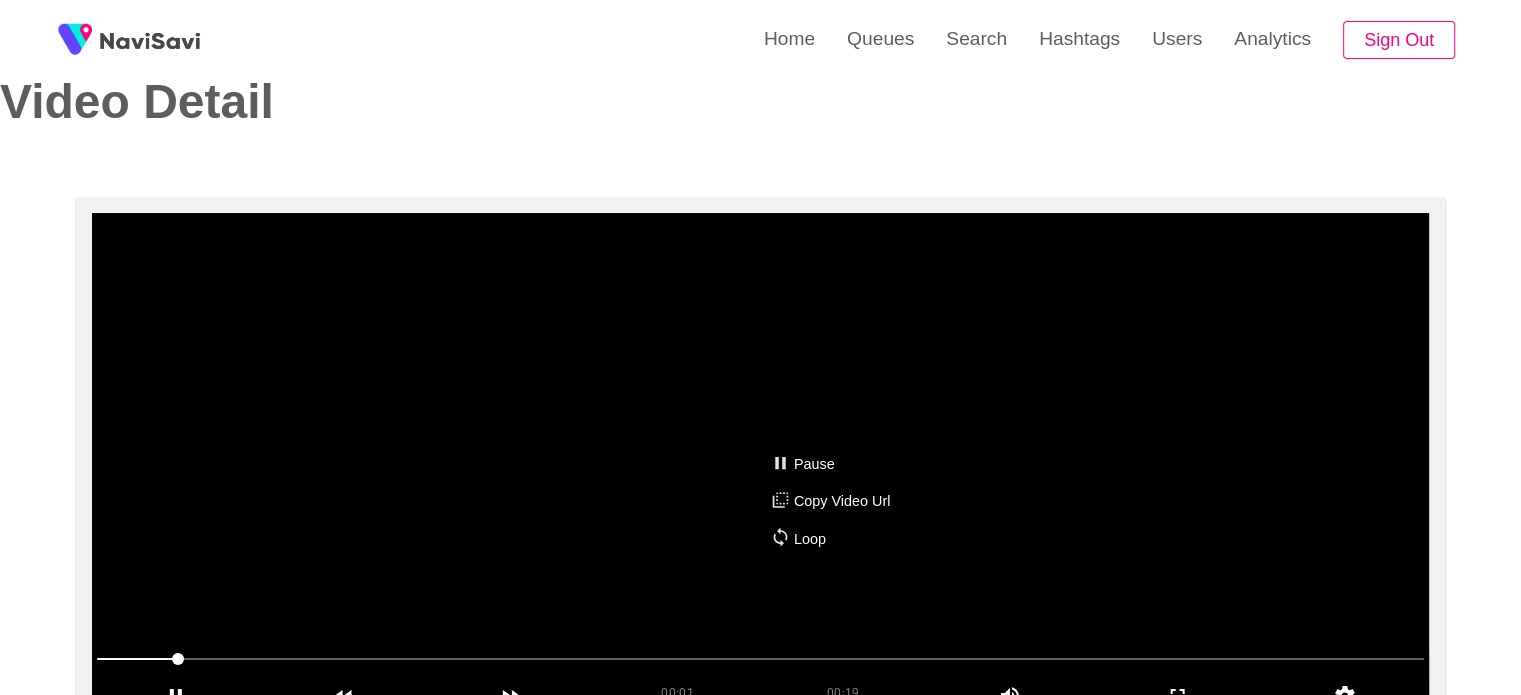 click on "Pause Copy Video Url Loop" at bounding box center [760, 347] 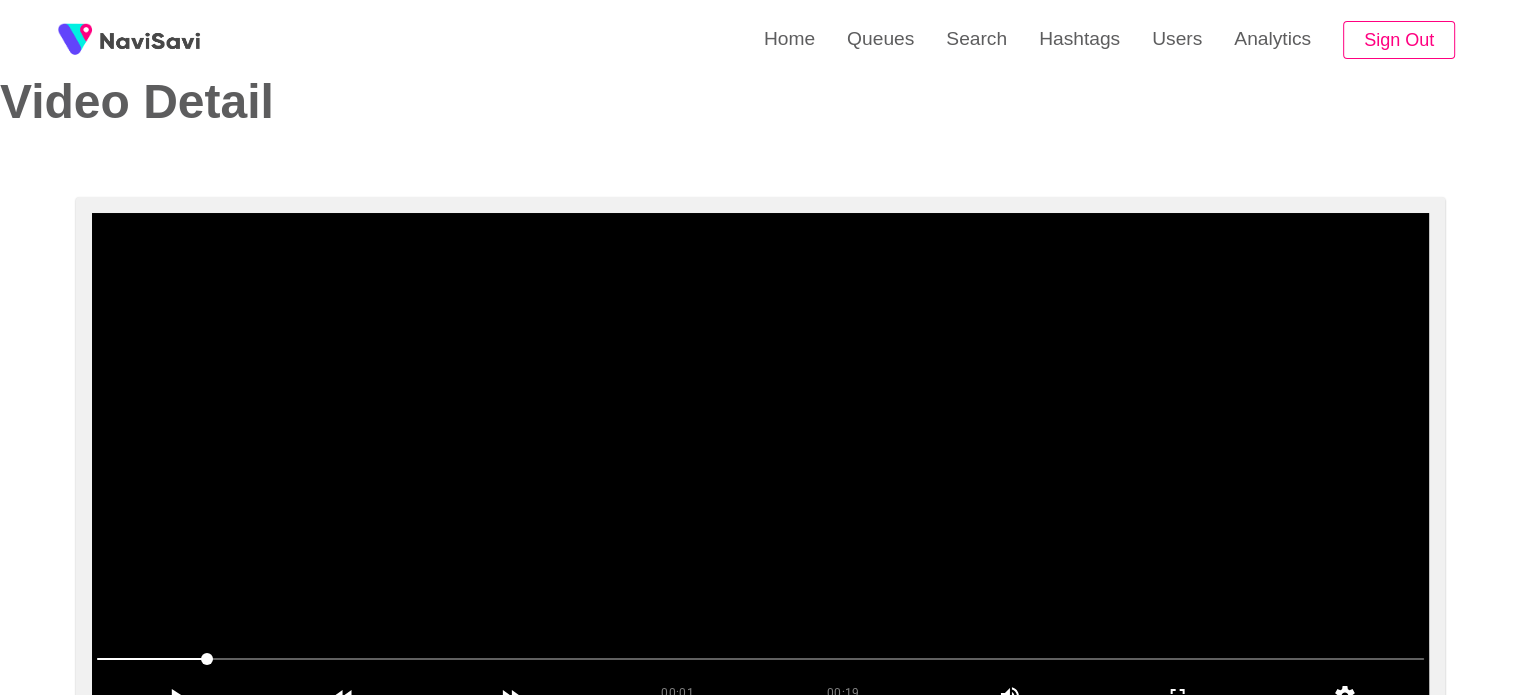 click at bounding box center [760, 463] 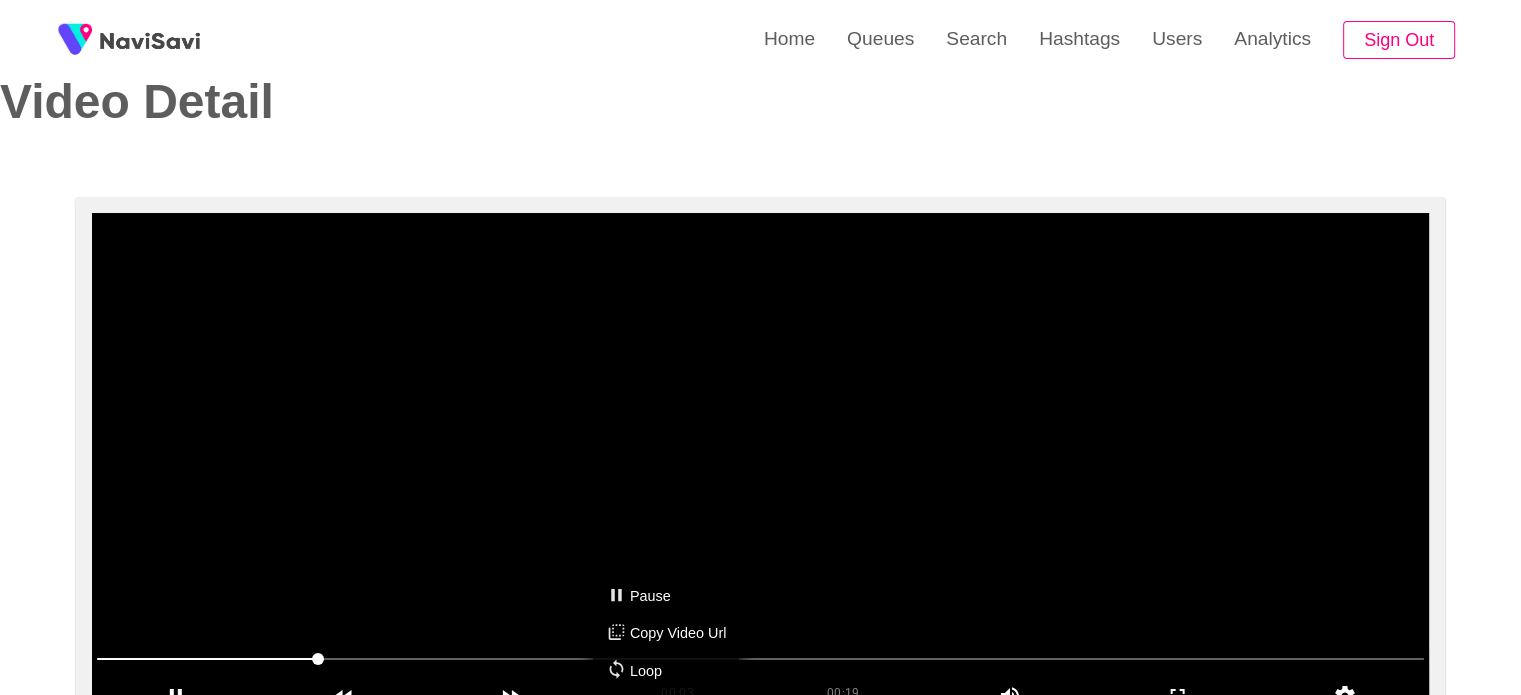 click on "Pause Copy Video Url Loop" at bounding box center [760, 347] 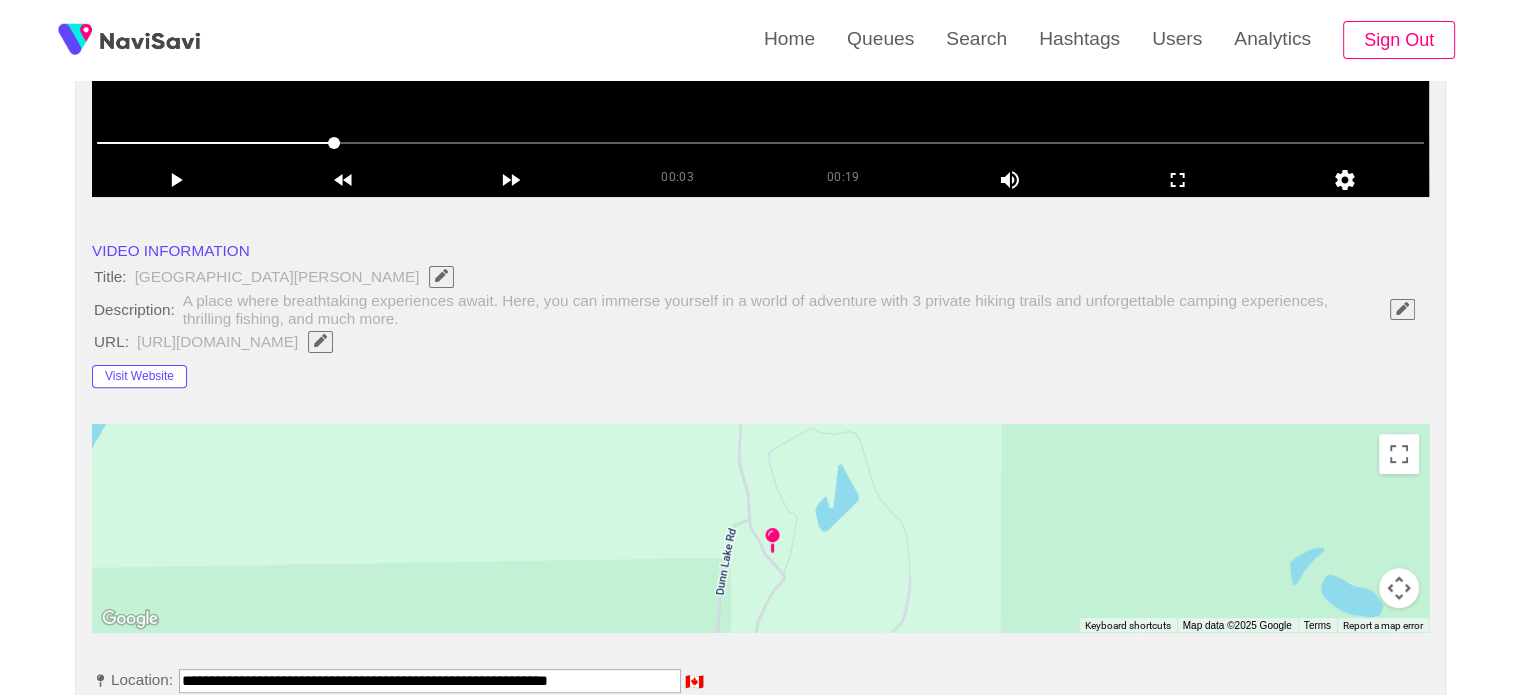 scroll, scrollTop: 712, scrollLeft: 0, axis: vertical 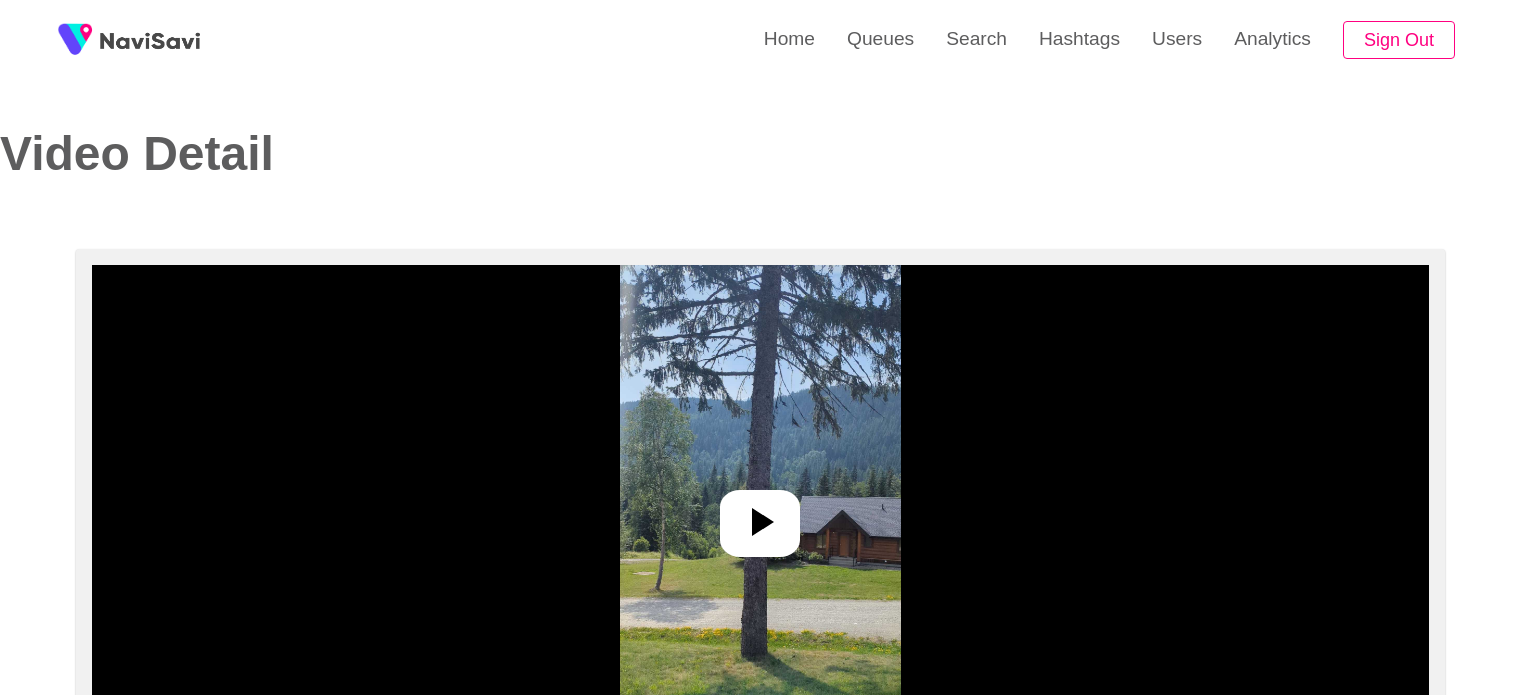 select on "**********" 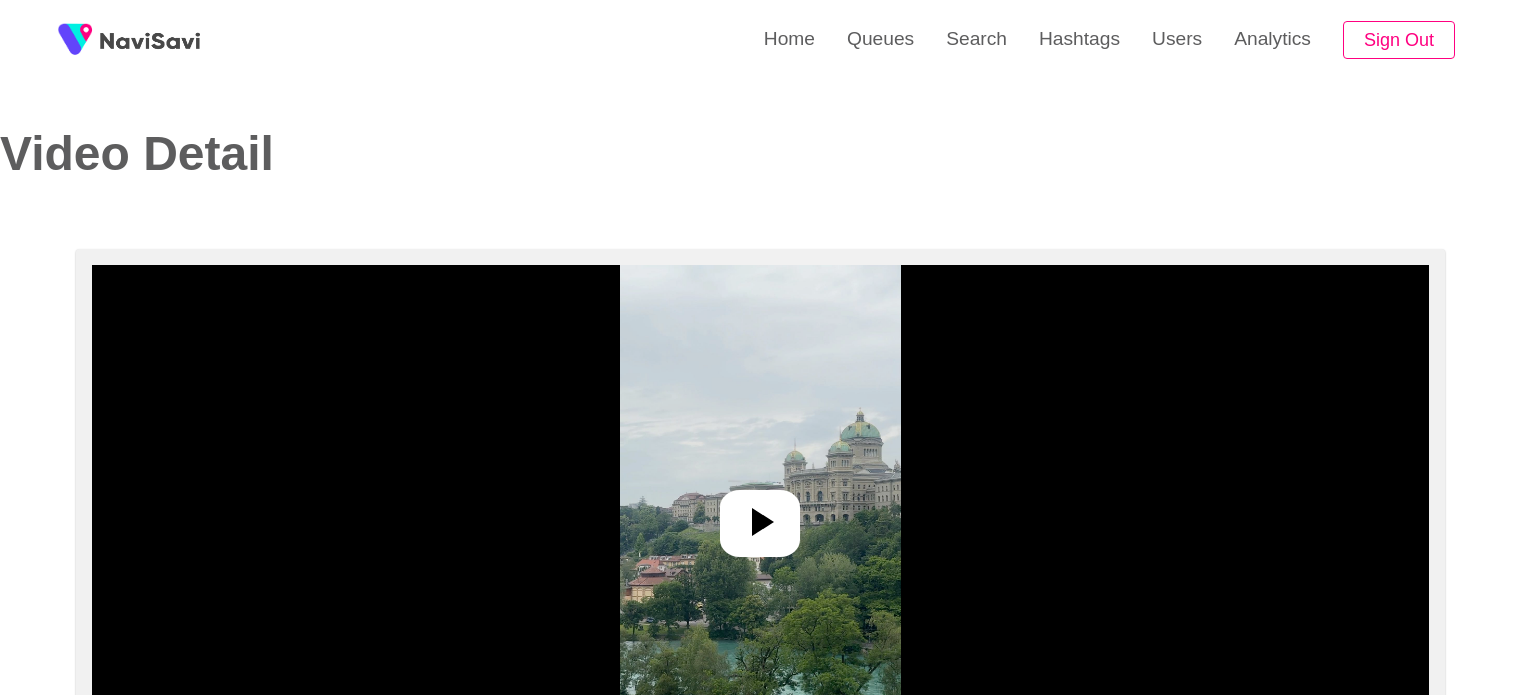 select on "****" 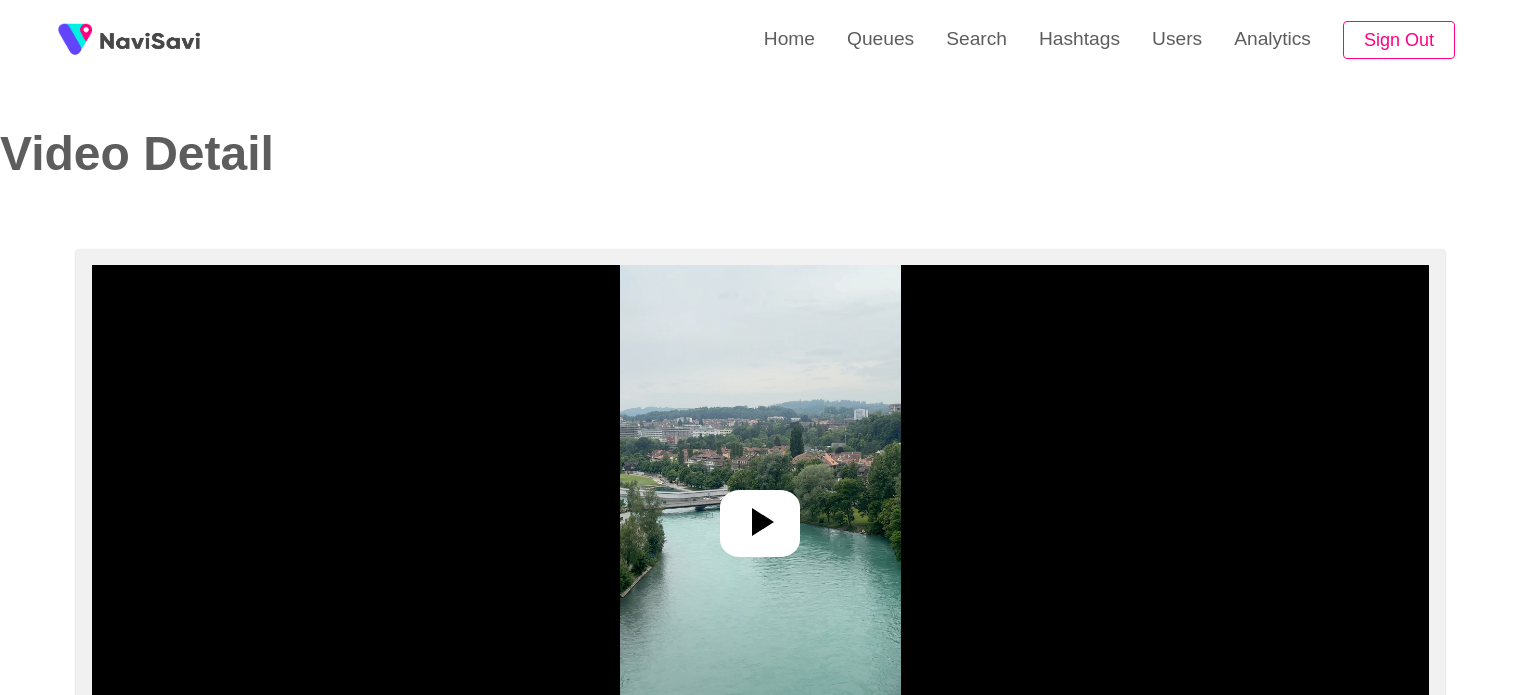select on "****" 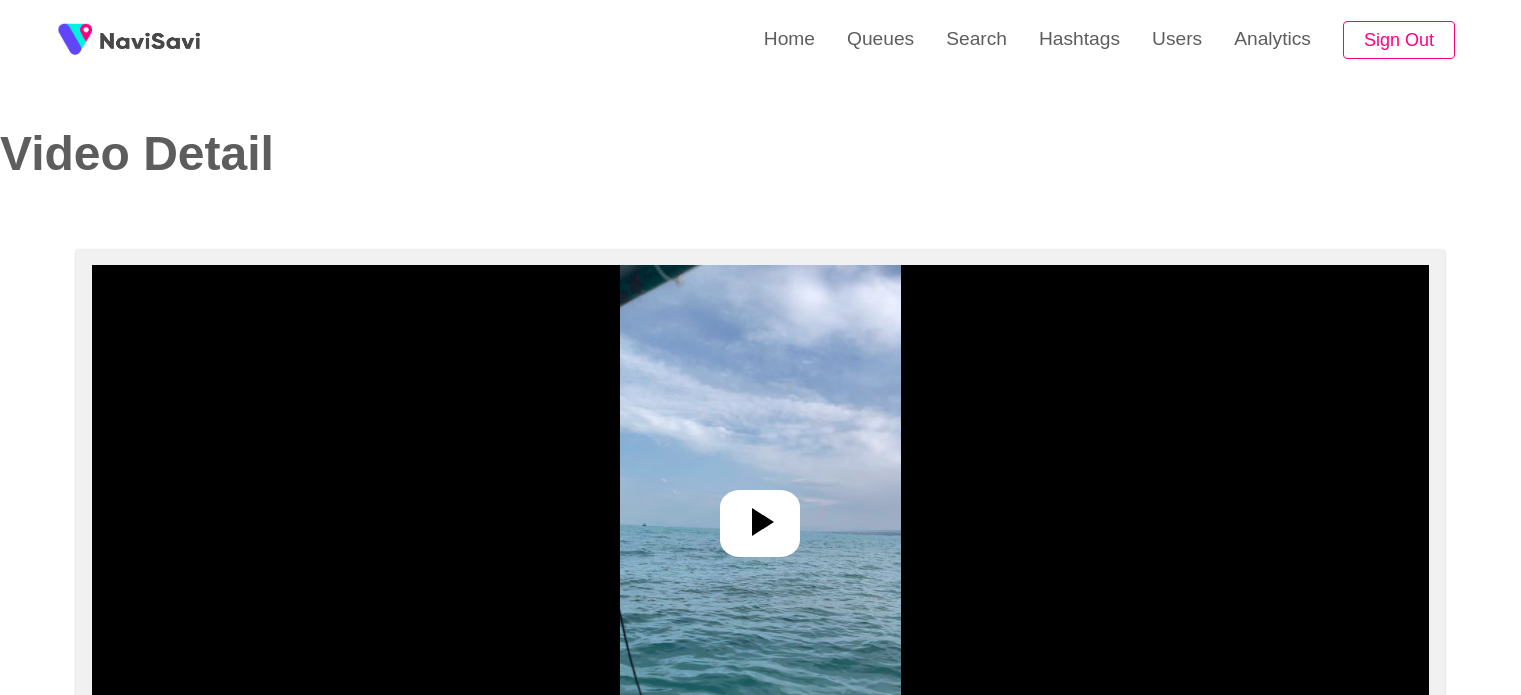 select on "**********" 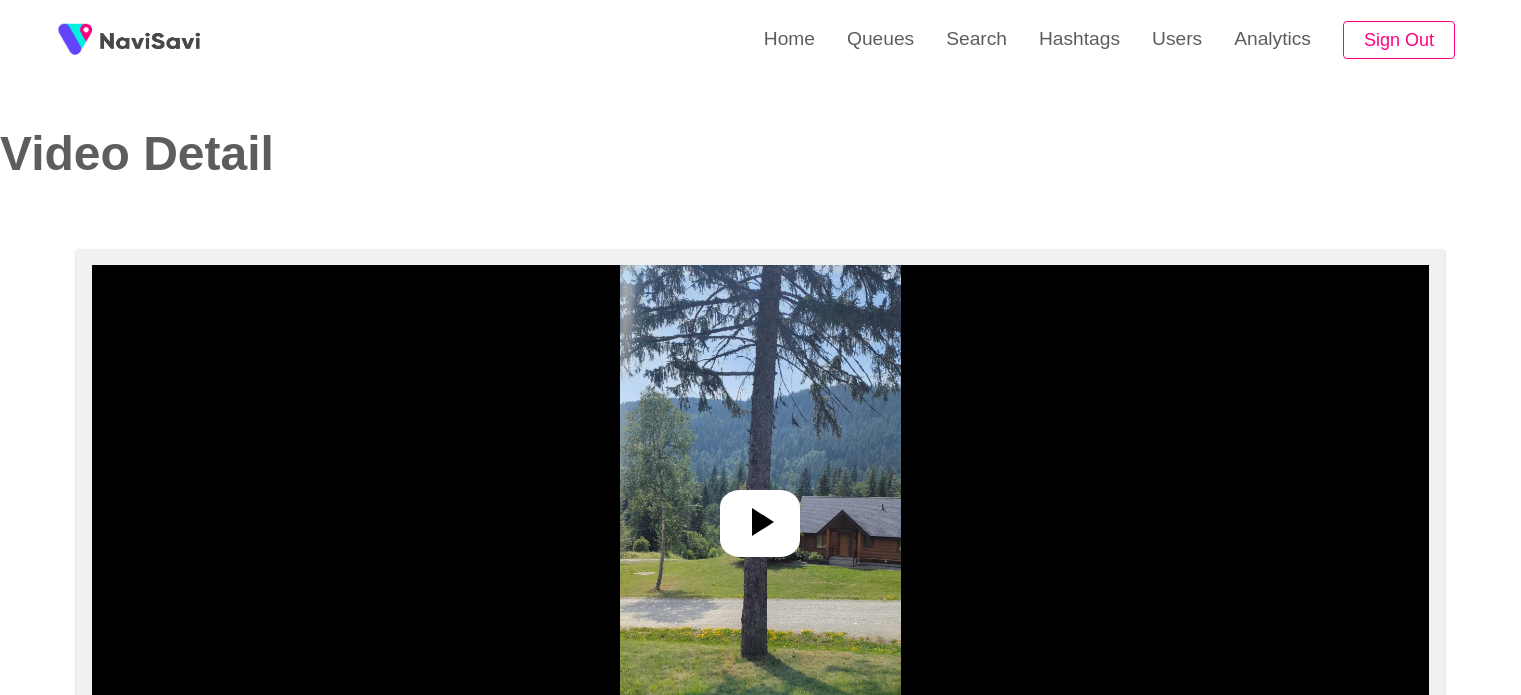 select on "**********" 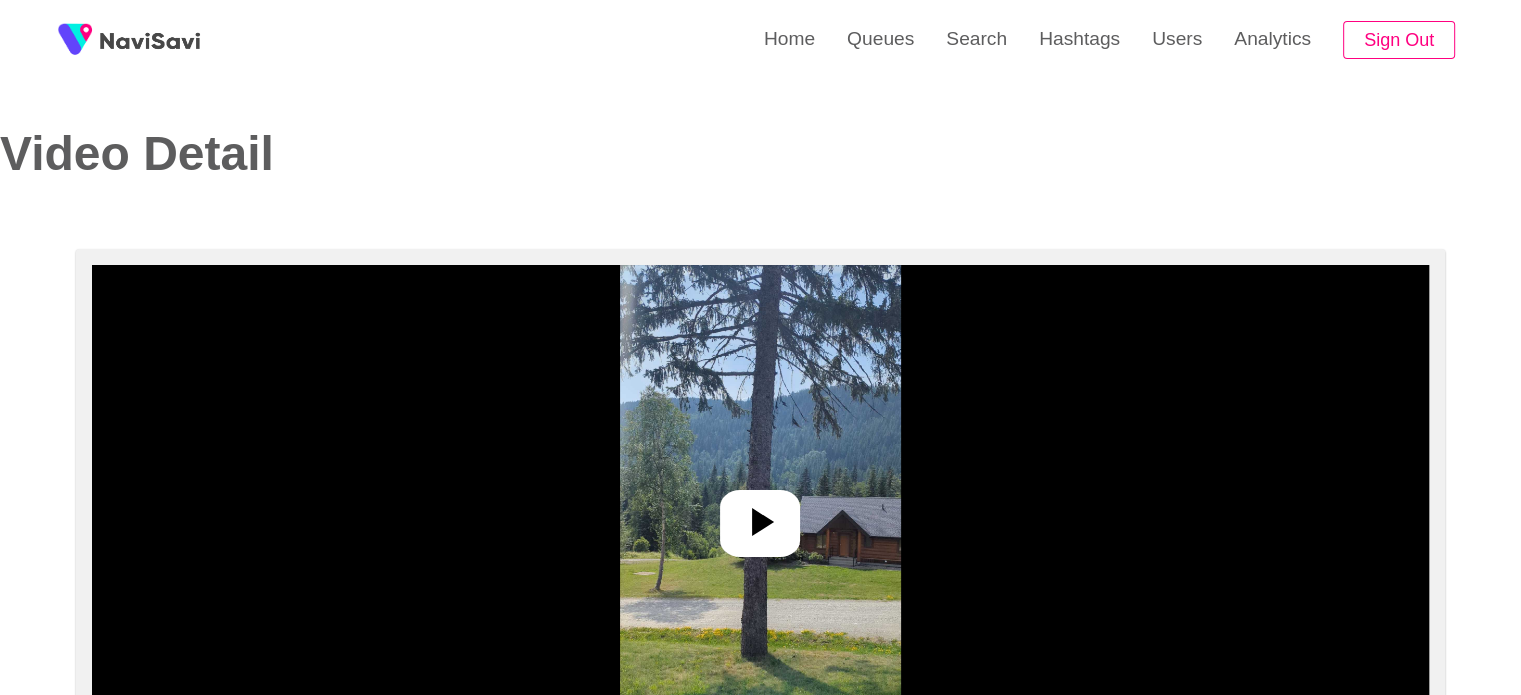 click at bounding box center (760, 515) 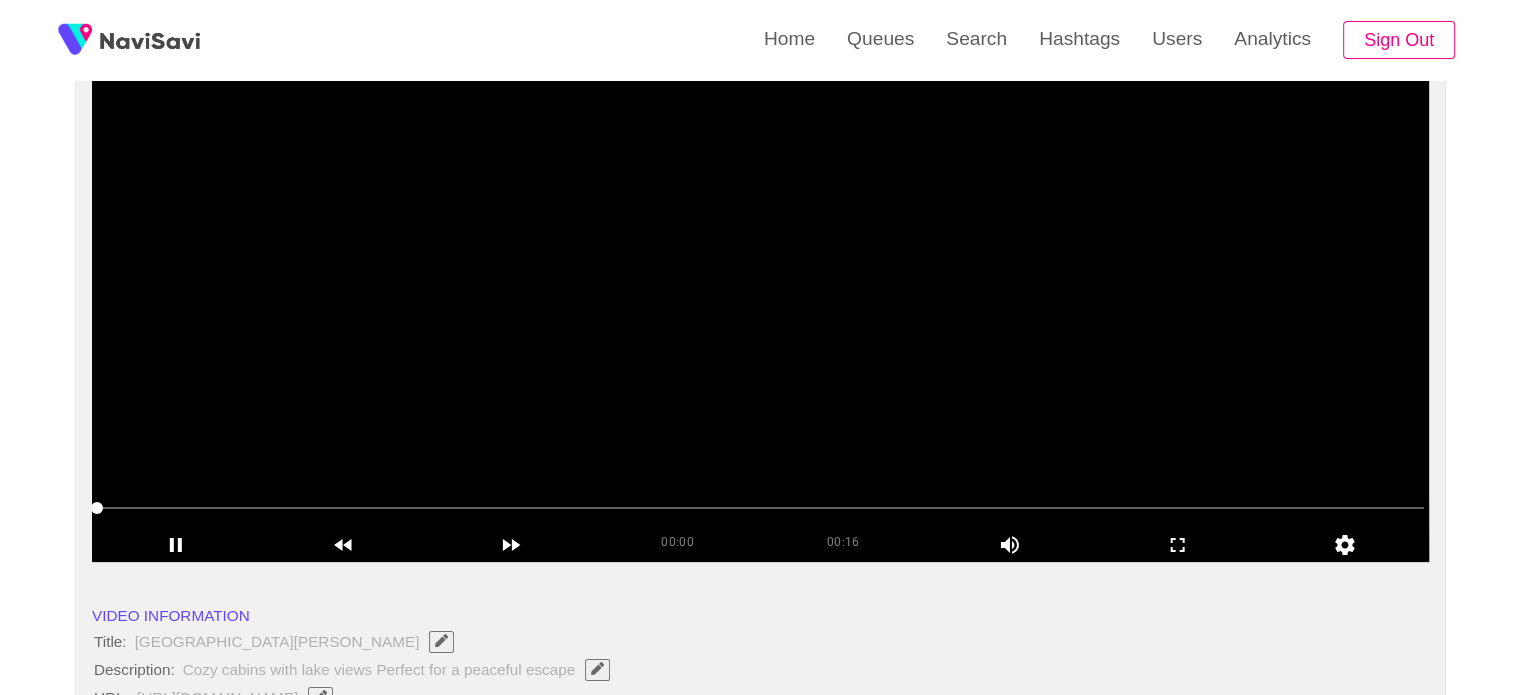 scroll, scrollTop: 188, scrollLeft: 0, axis: vertical 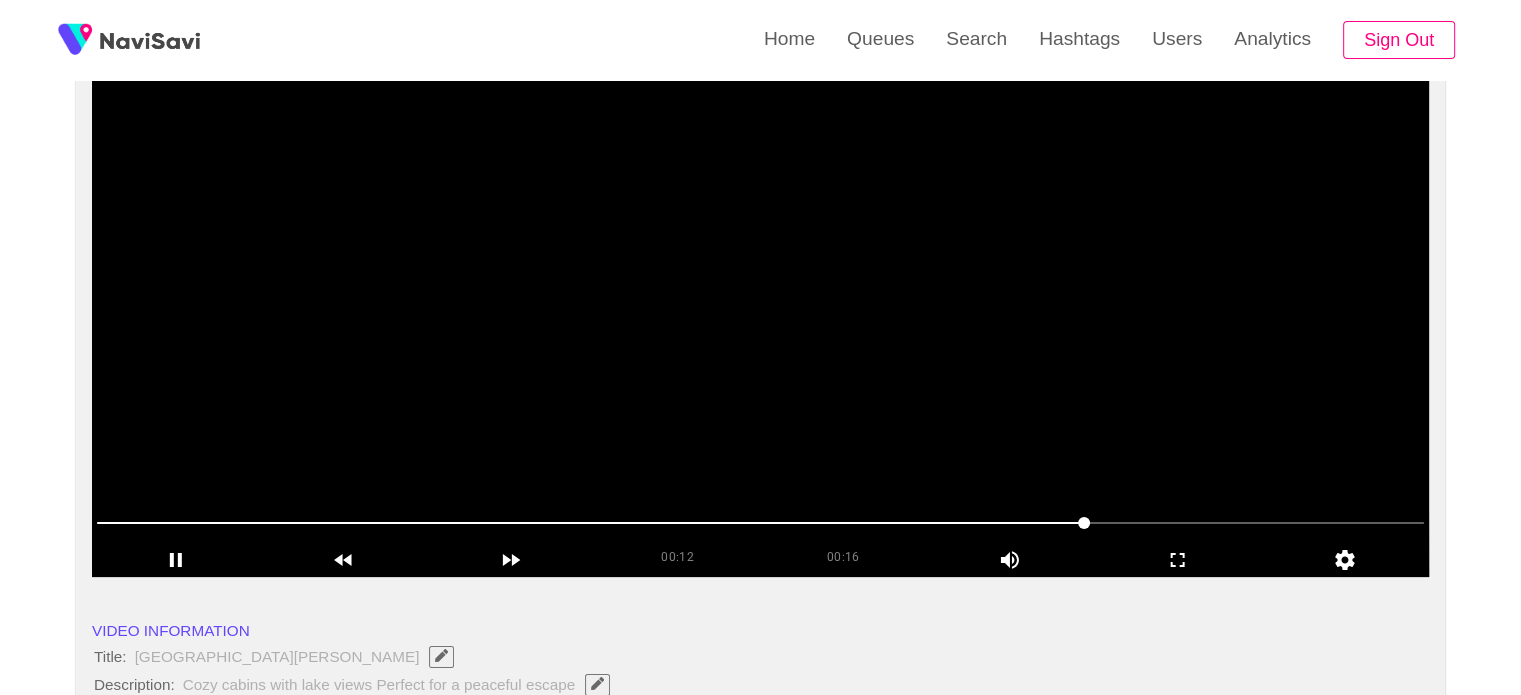click at bounding box center (760, 523) 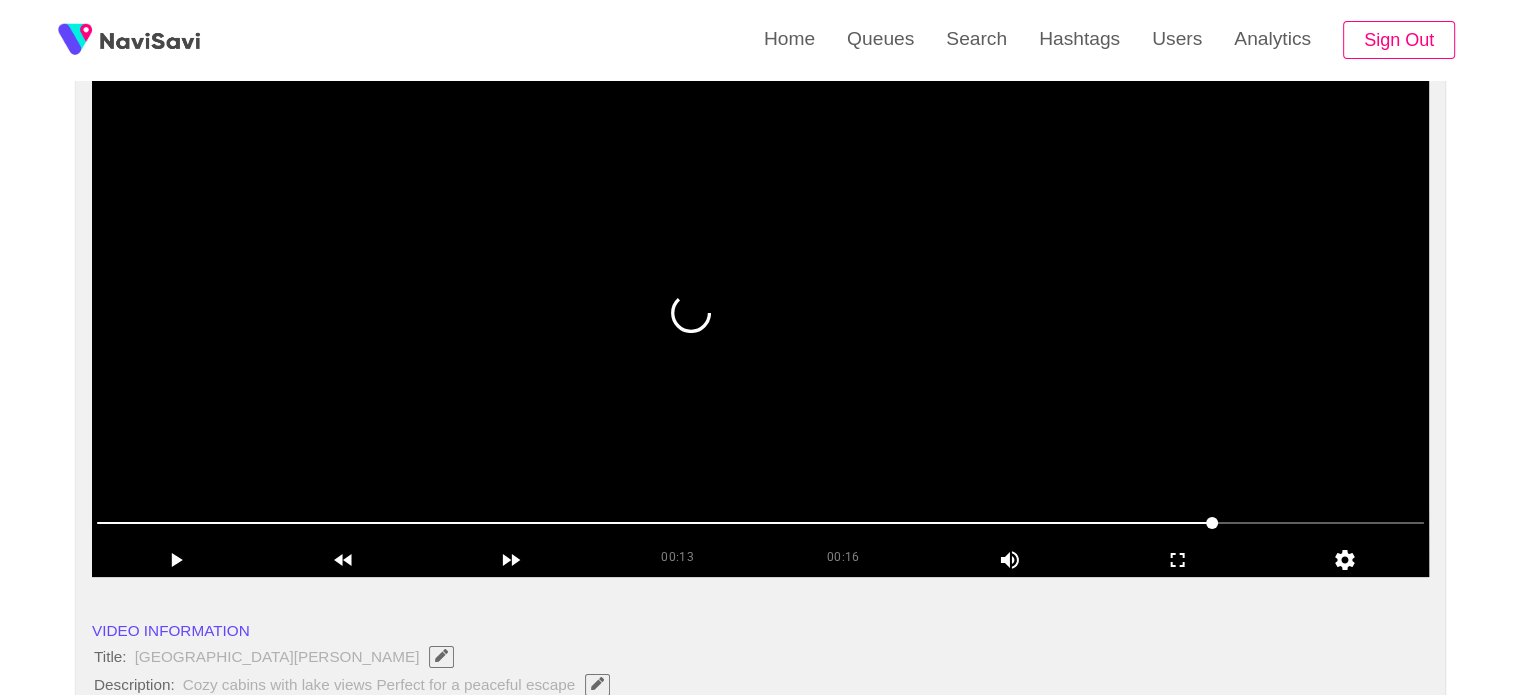 click at bounding box center (760, 327) 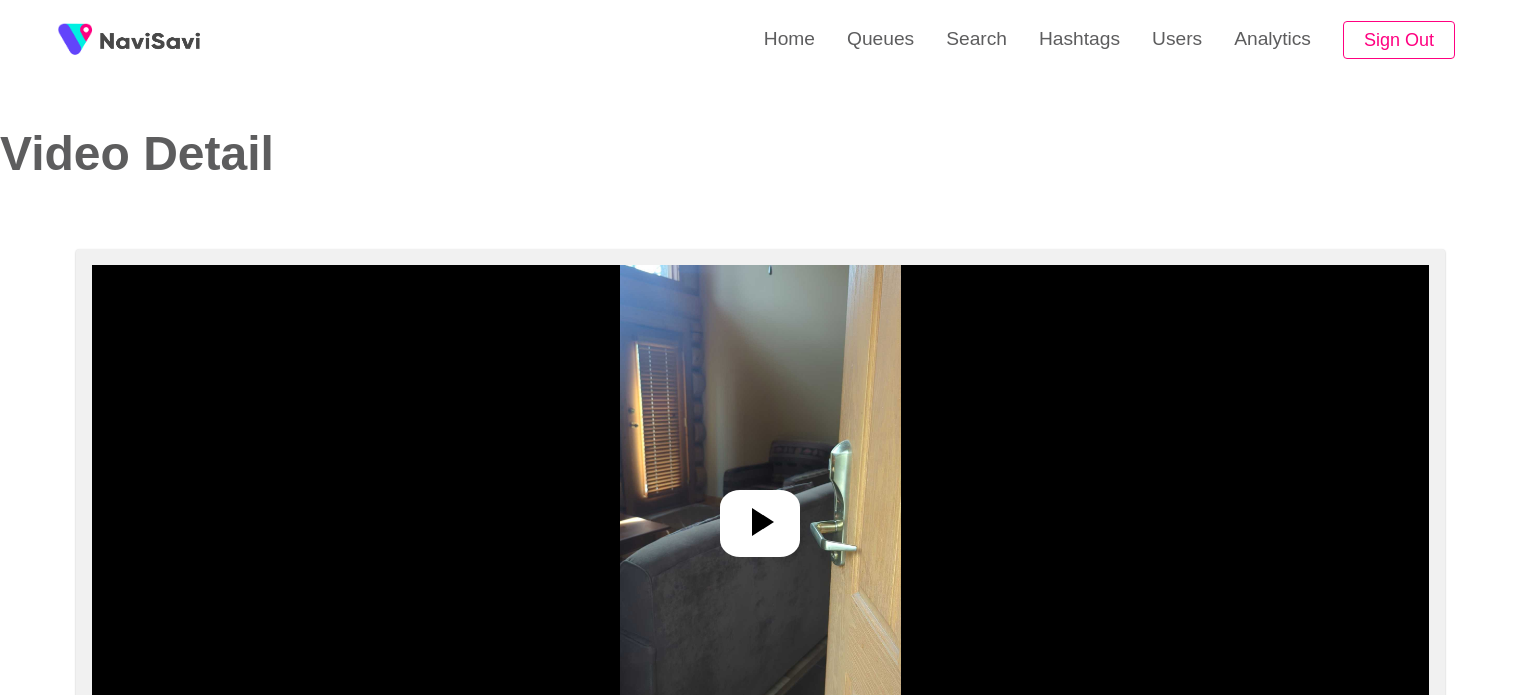 select on "**********" 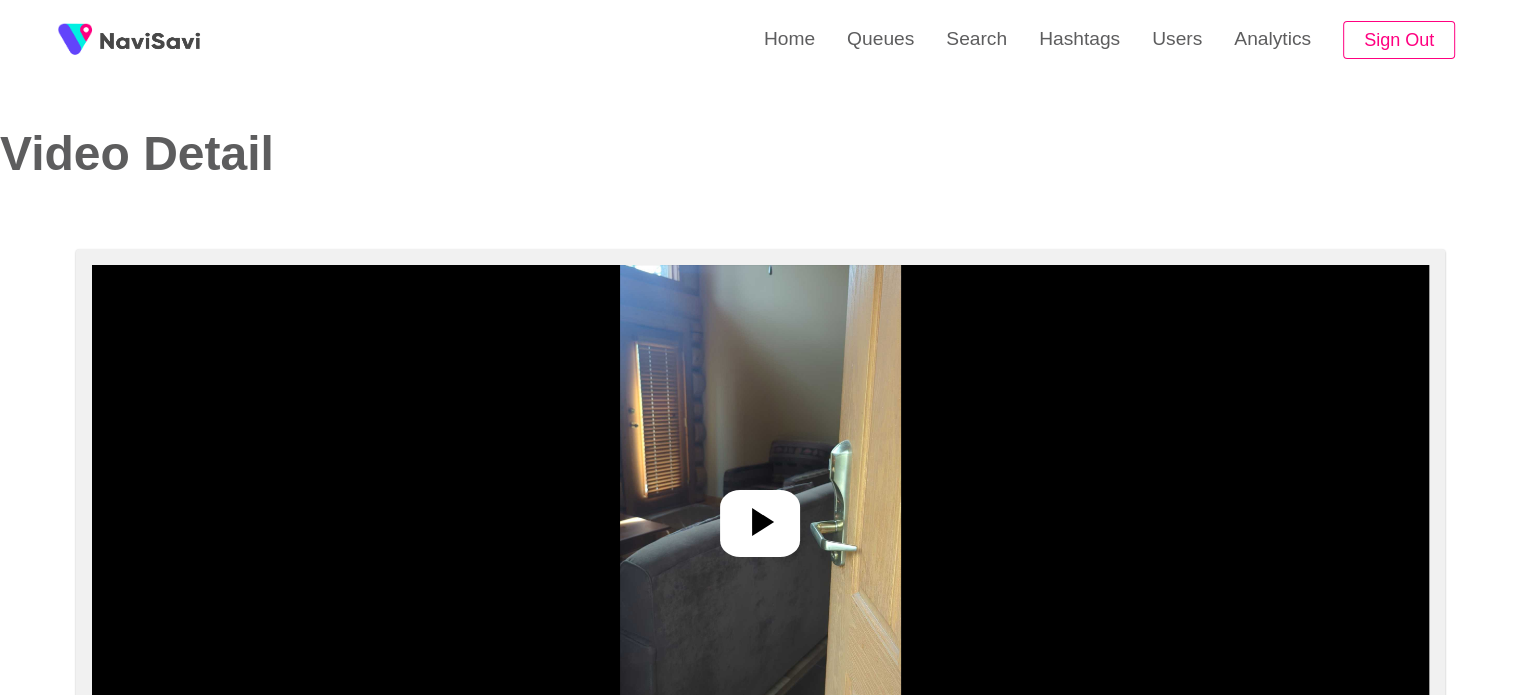 click at bounding box center [760, 515] 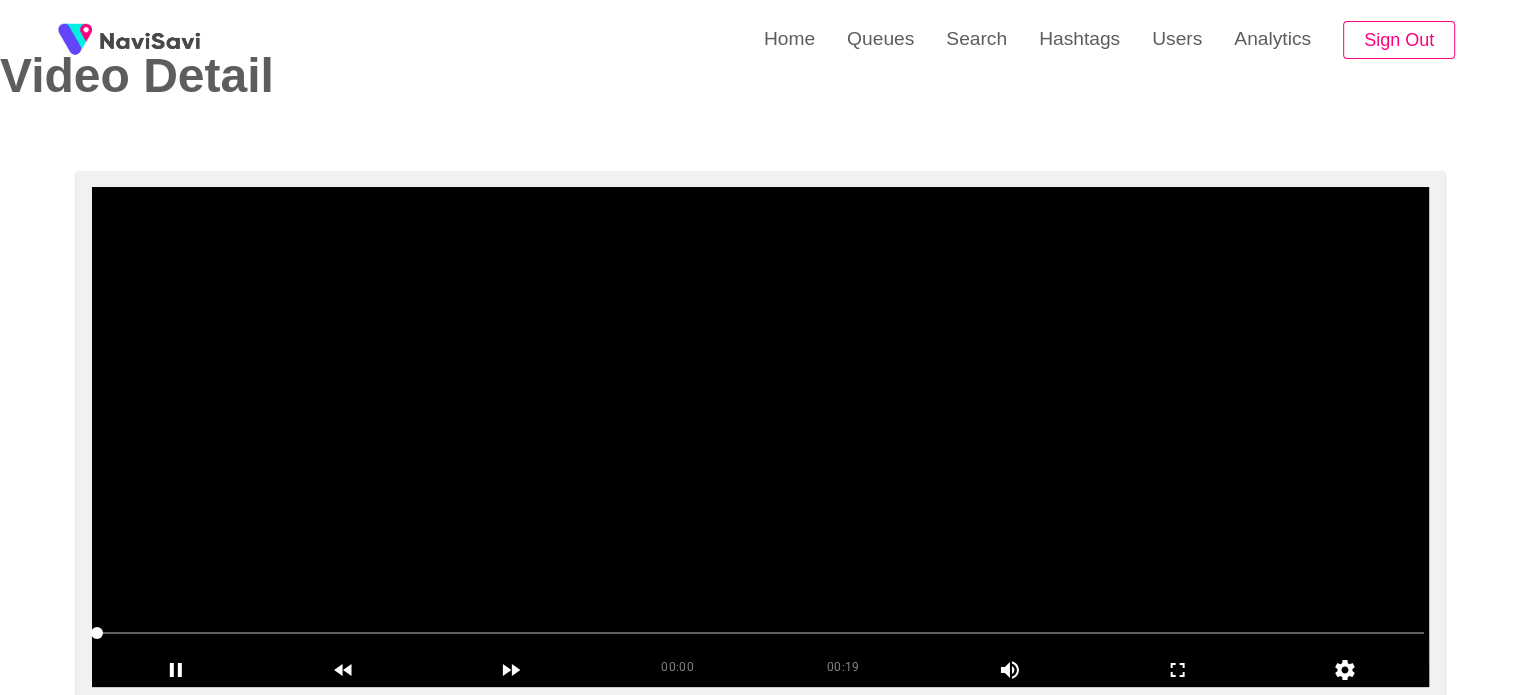 scroll, scrollTop: 76, scrollLeft: 0, axis: vertical 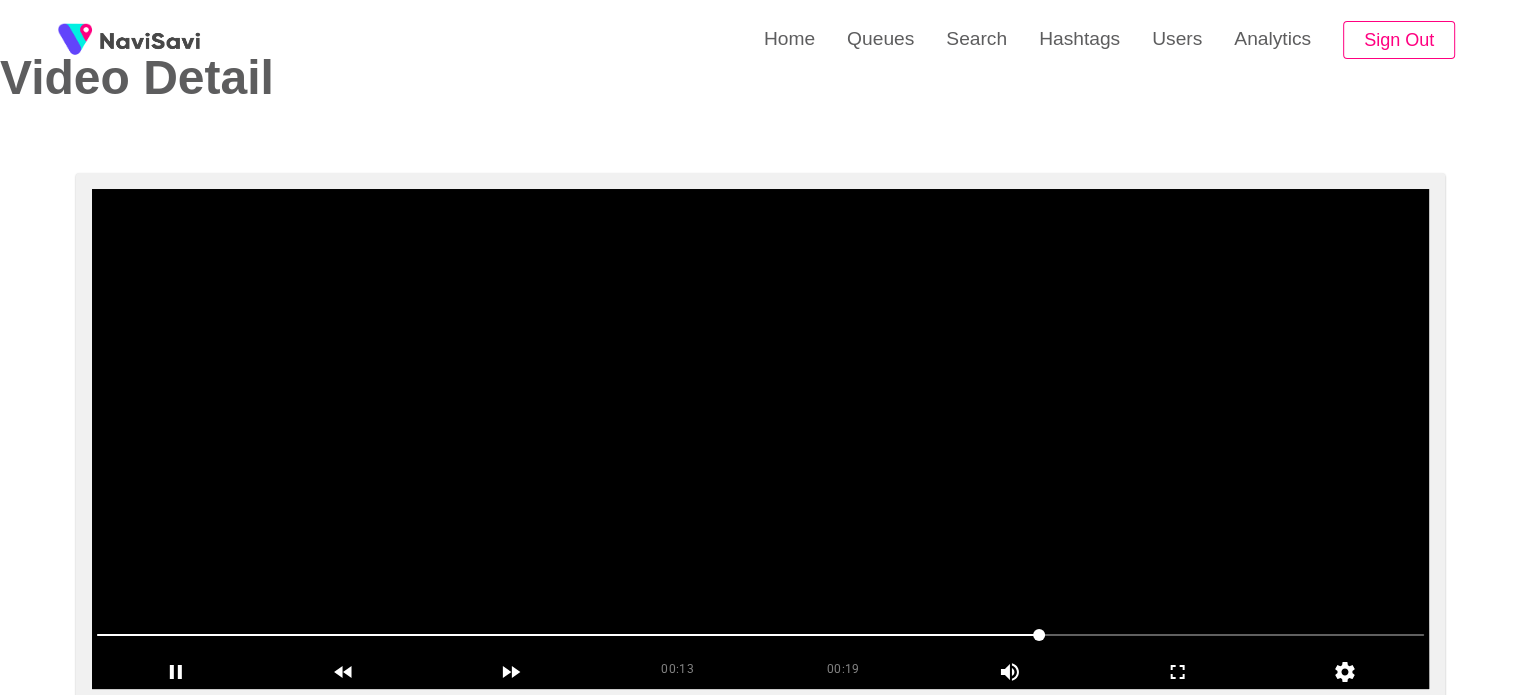 click at bounding box center [760, 439] 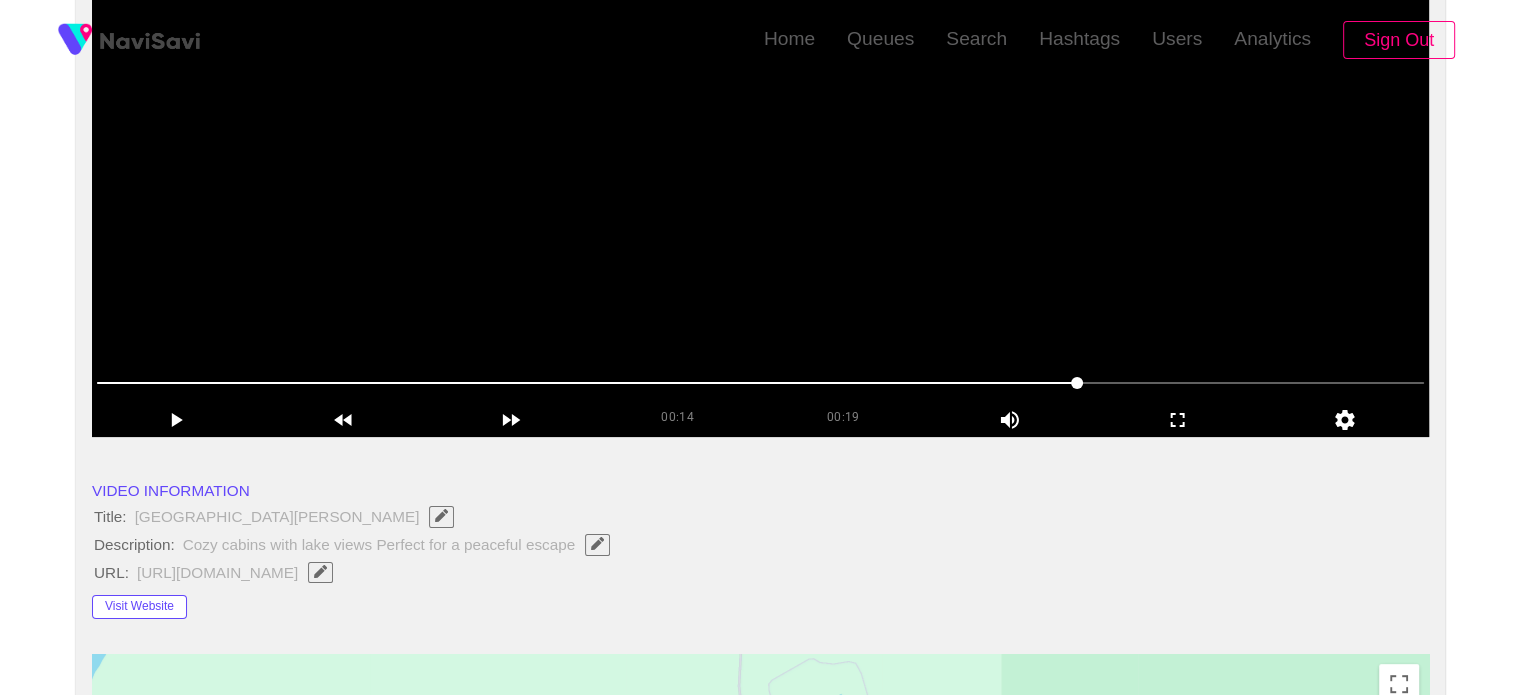 scroll, scrollTop: 0, scrollLeft: 0, axis: both 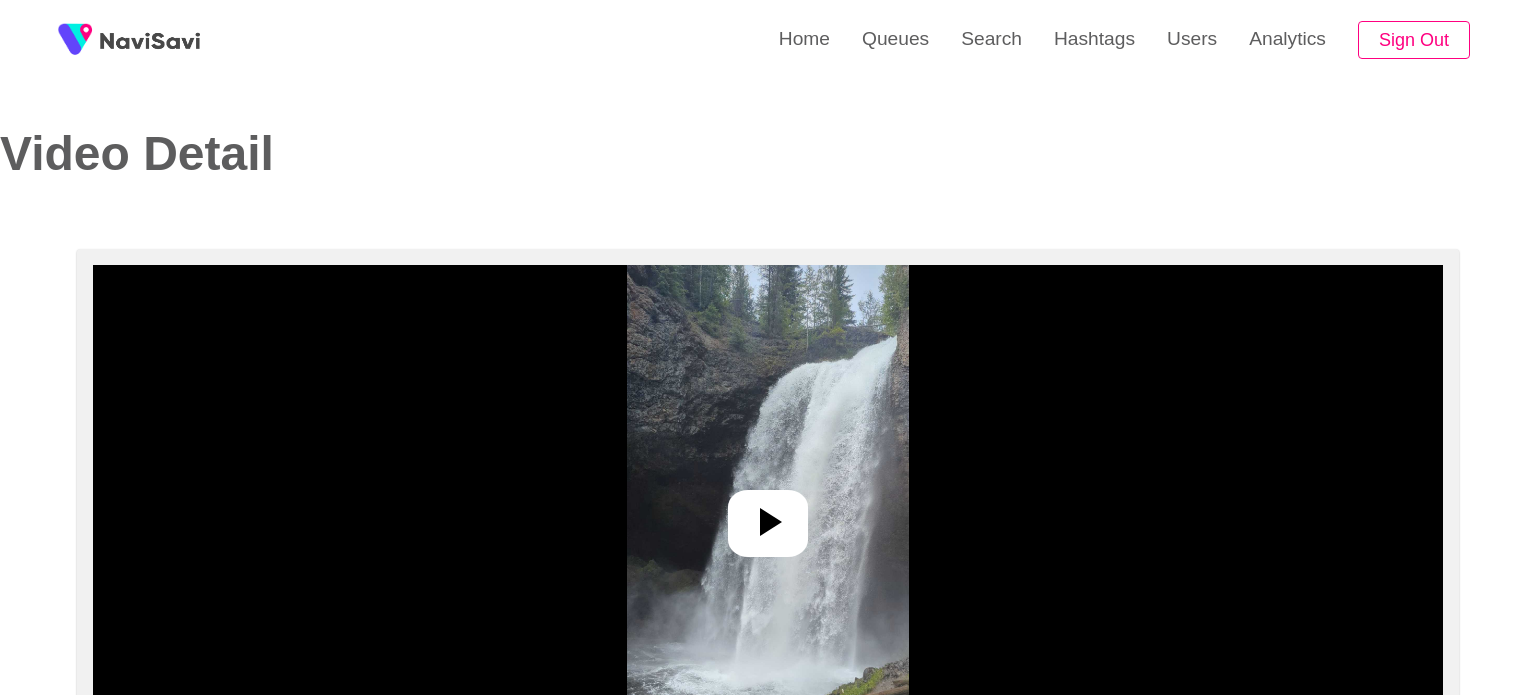 select on "**********" 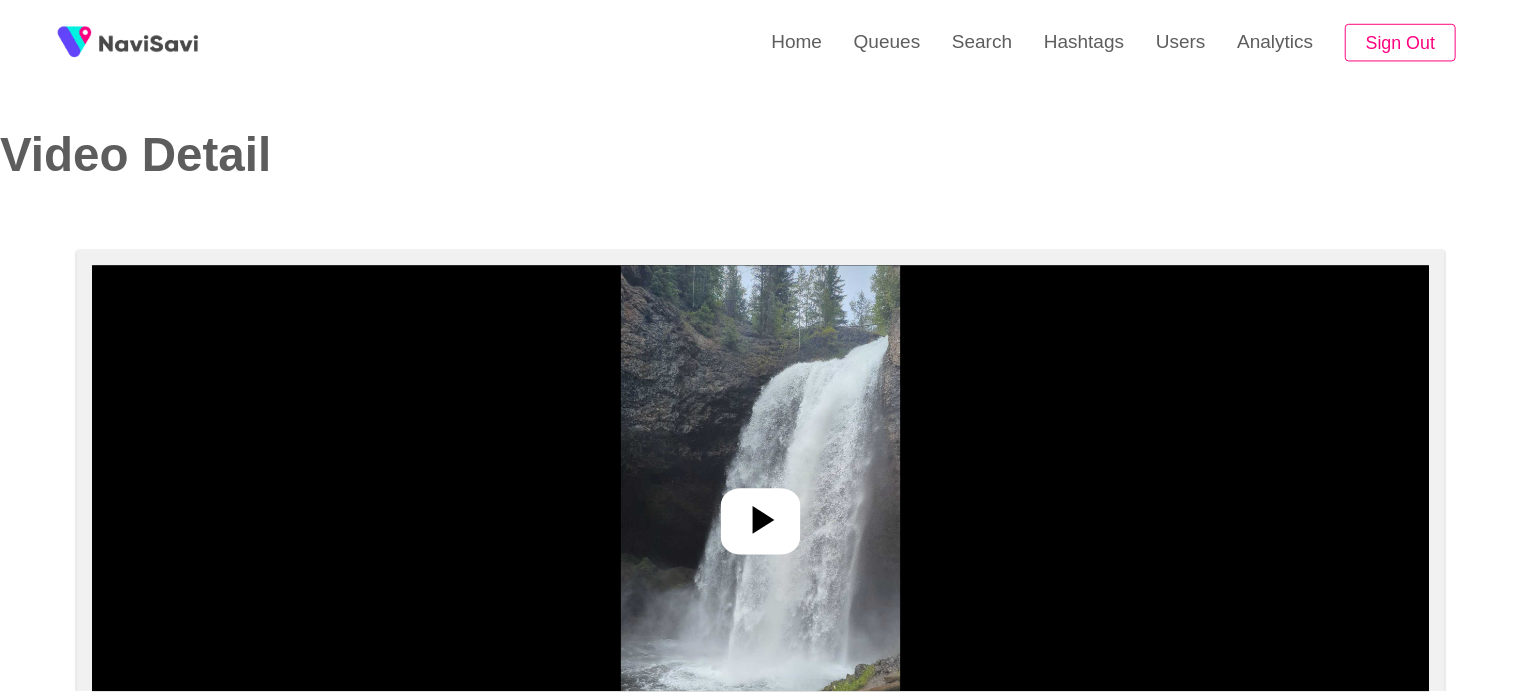 scroll, scrollTop: 0, scrollLeft: 0, axis: both 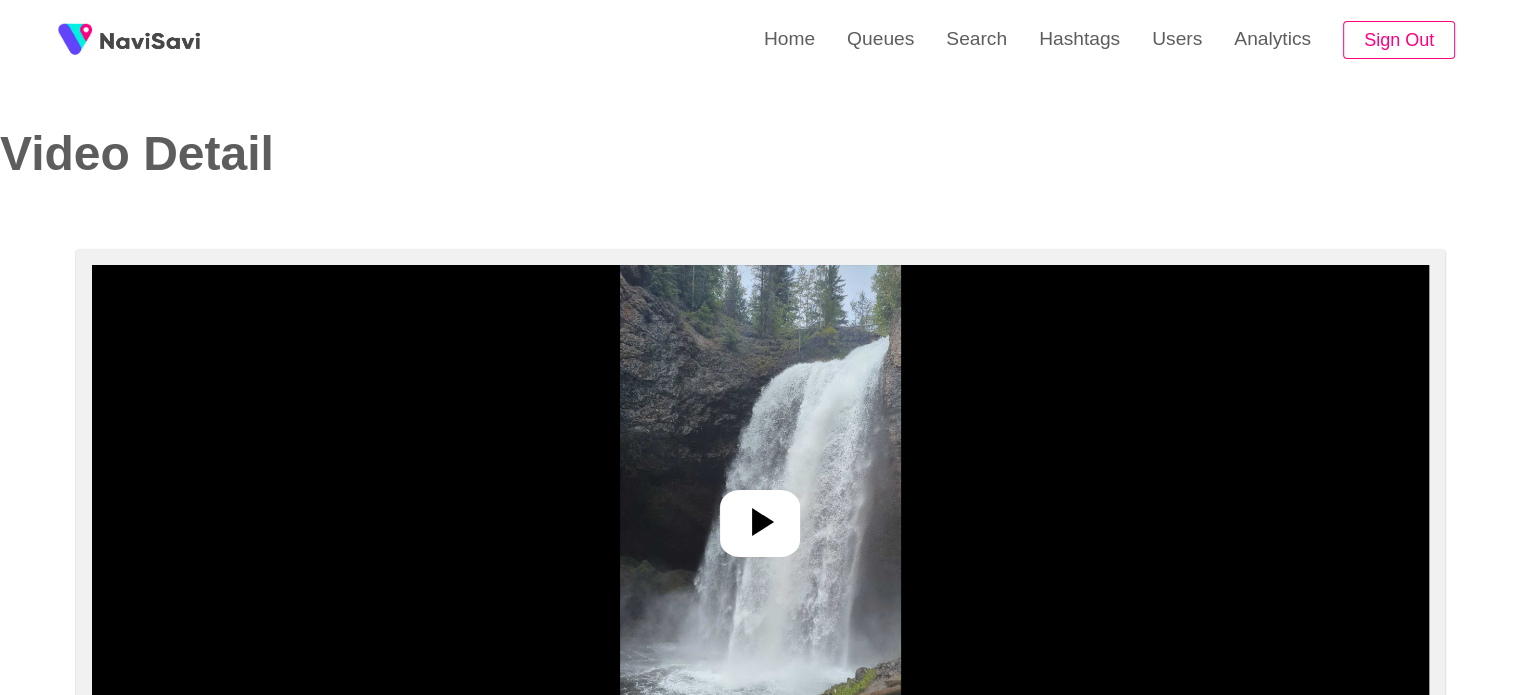 click at bounding box center [760, 515] 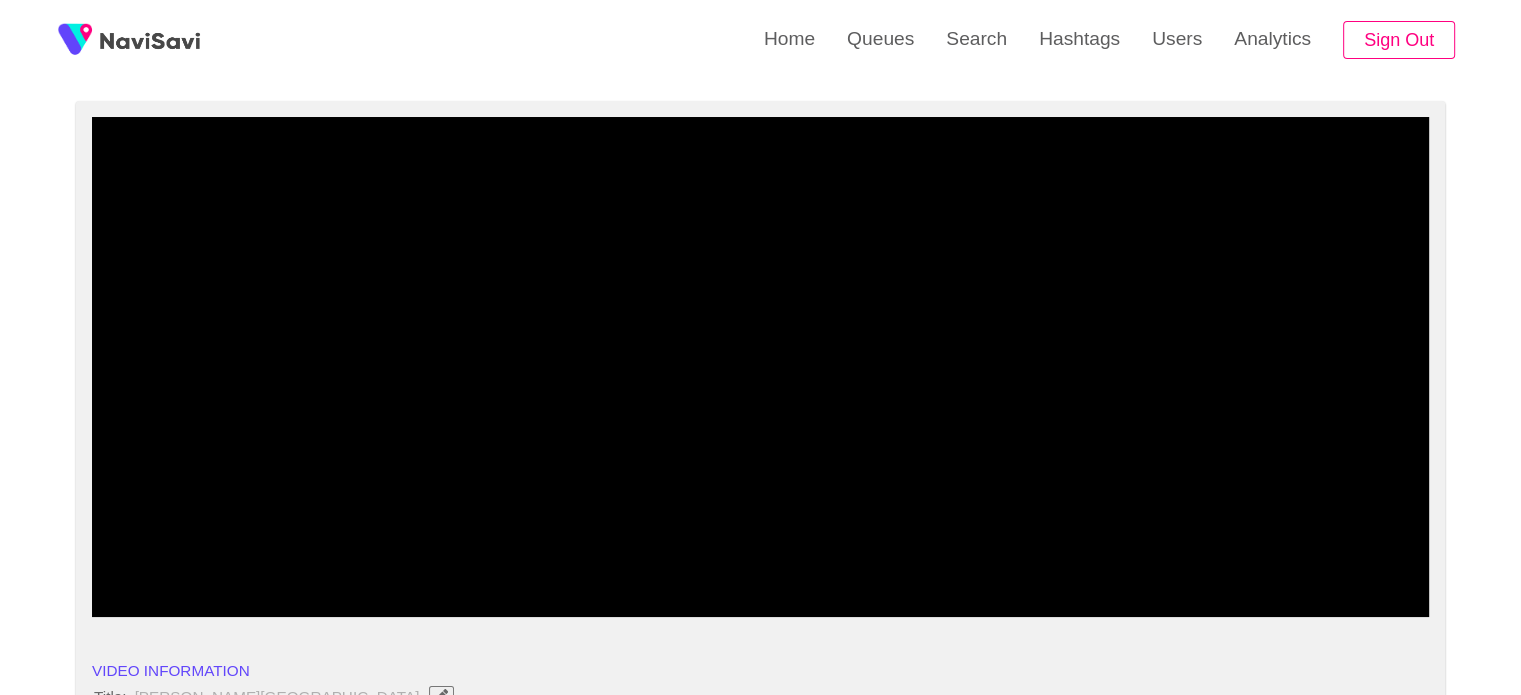 scroll, scrollTop: 152, scrollLeft: 0, axis: vertical 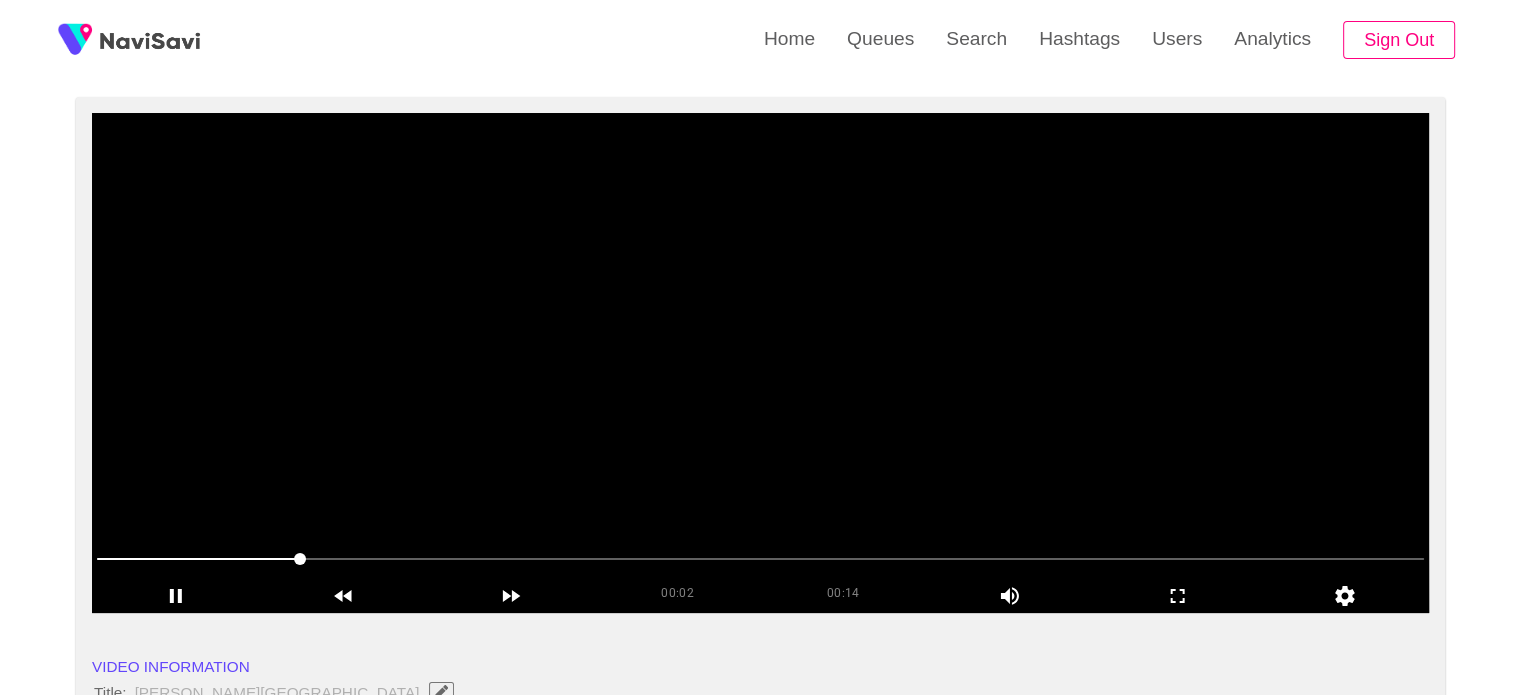 click at bounding box center (760, 363) 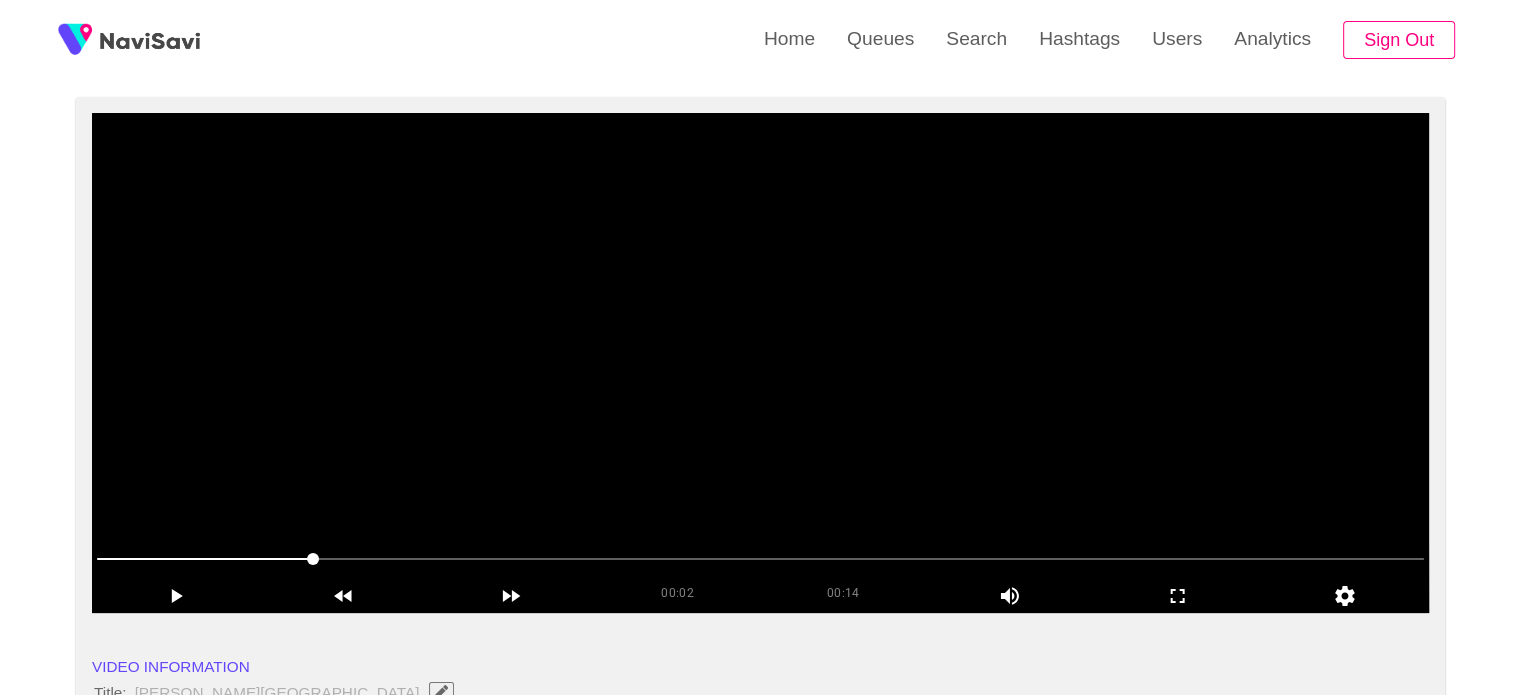 scroll, scrollTop: 290, scrollLeft: 0, axis: vertical 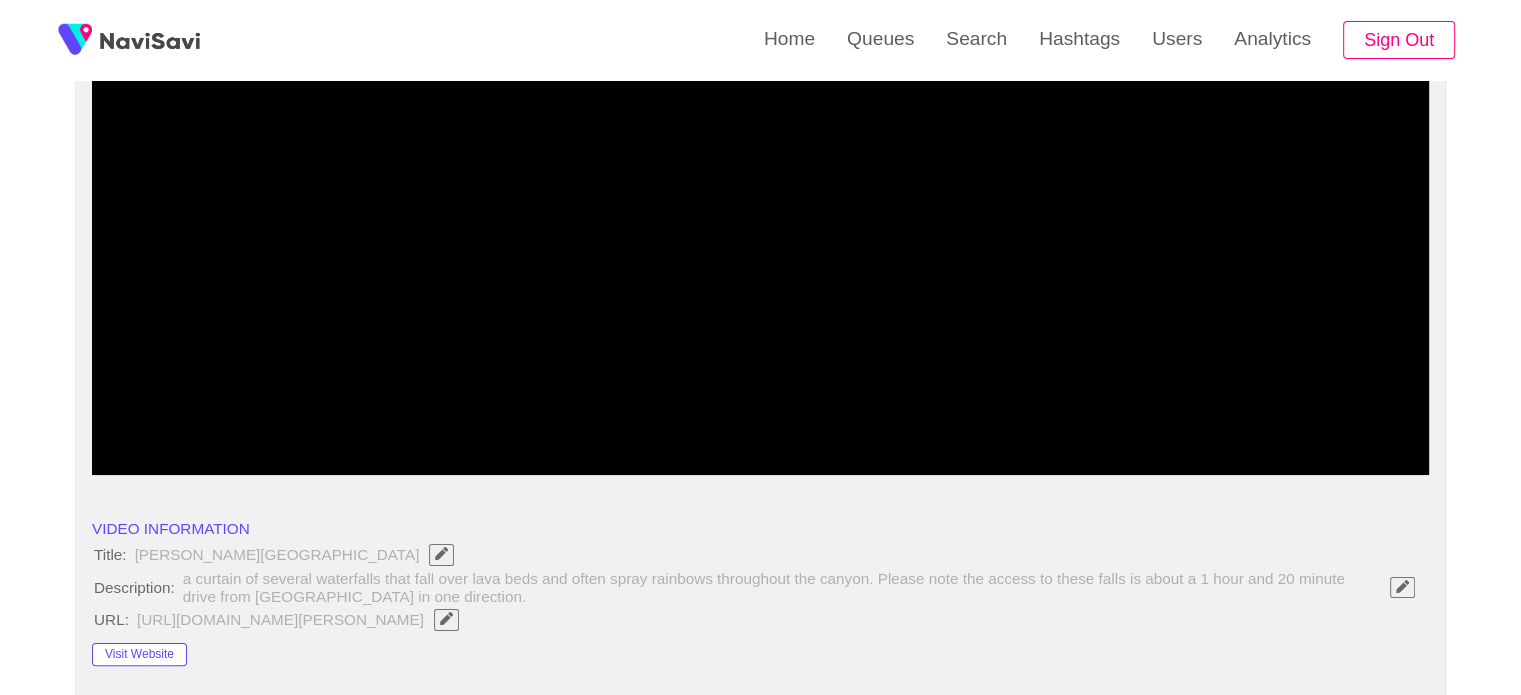 click on "**********" at bounding box center (760, 1387) 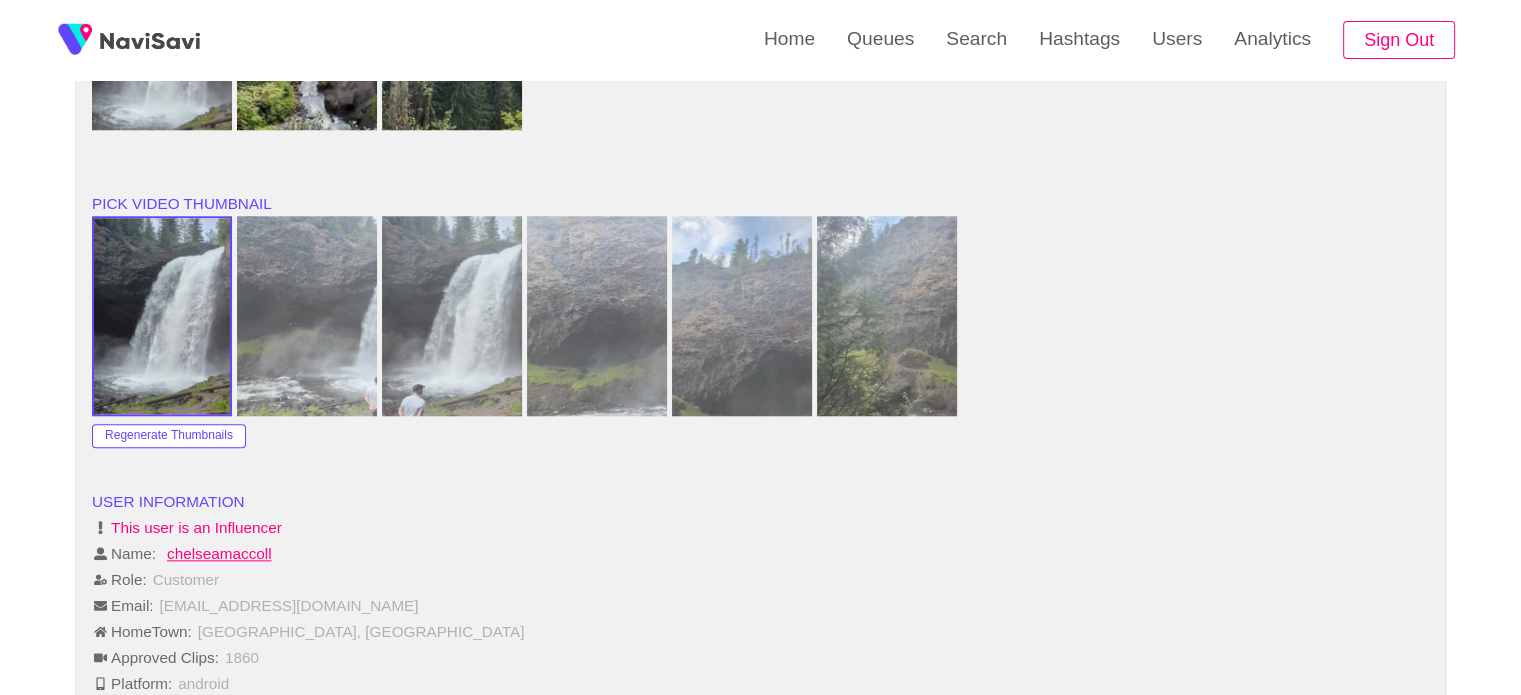 scroll, scrollTop: 1974, scrollLeft: 0, axis: vertical 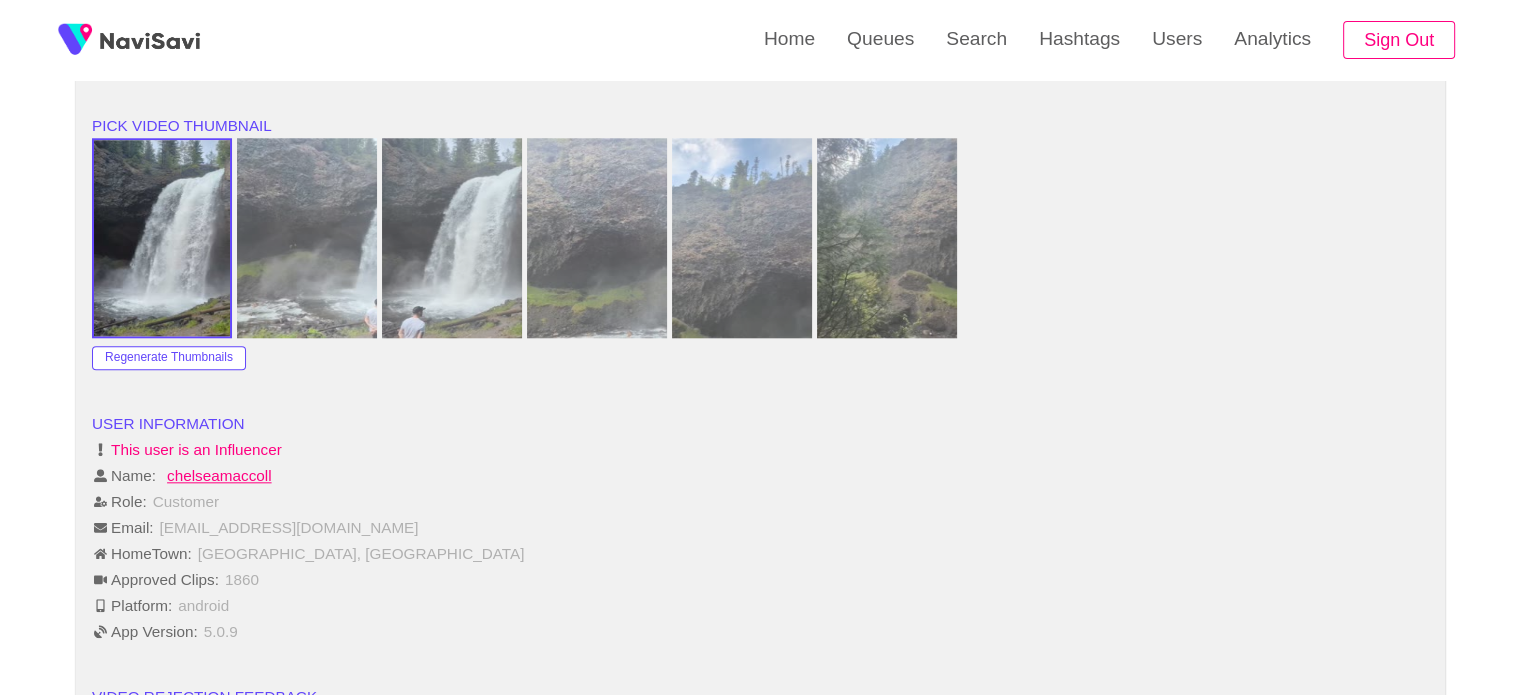 click on "chelseamaccoll" at bounding box center [219, 476] 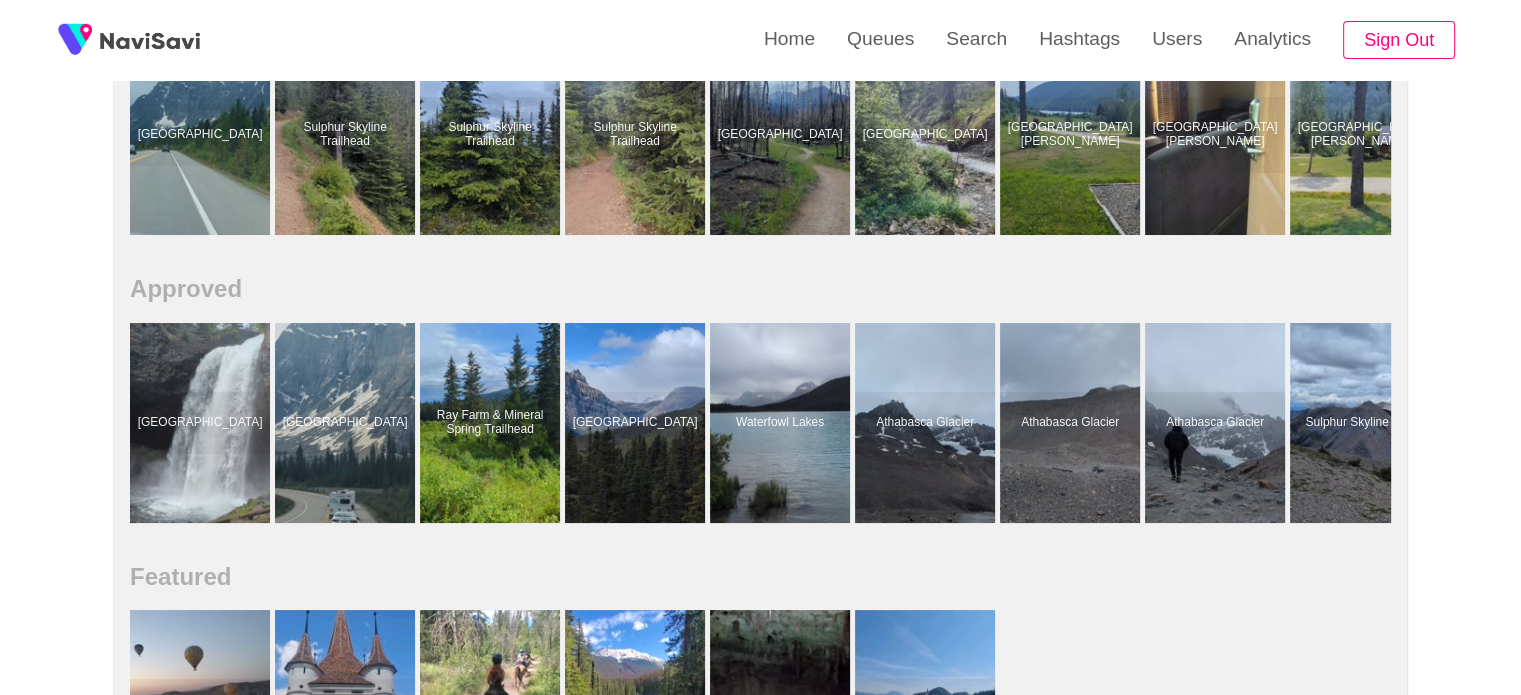 scroll, scrollTop: 1144, scrollLeft: 0, axis: vertical 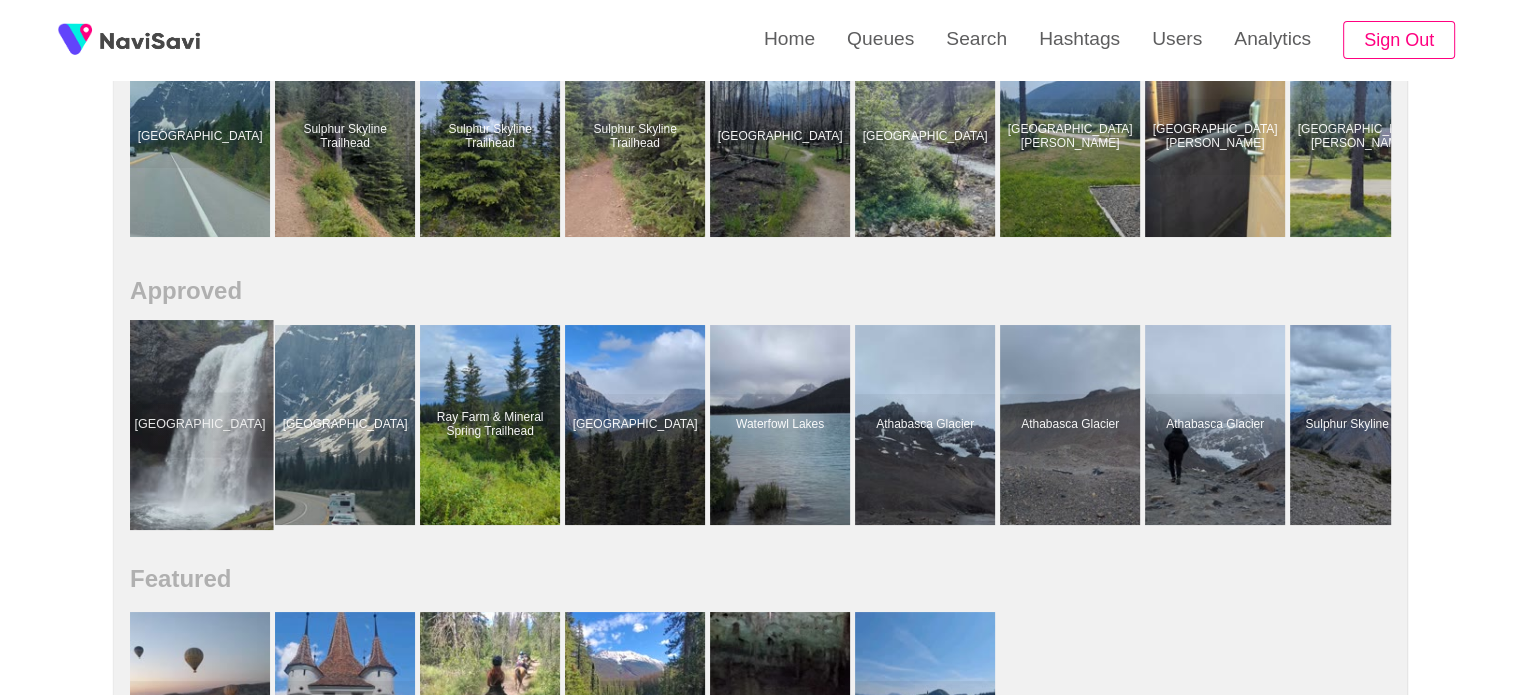 click at bounding box center [200, 425] 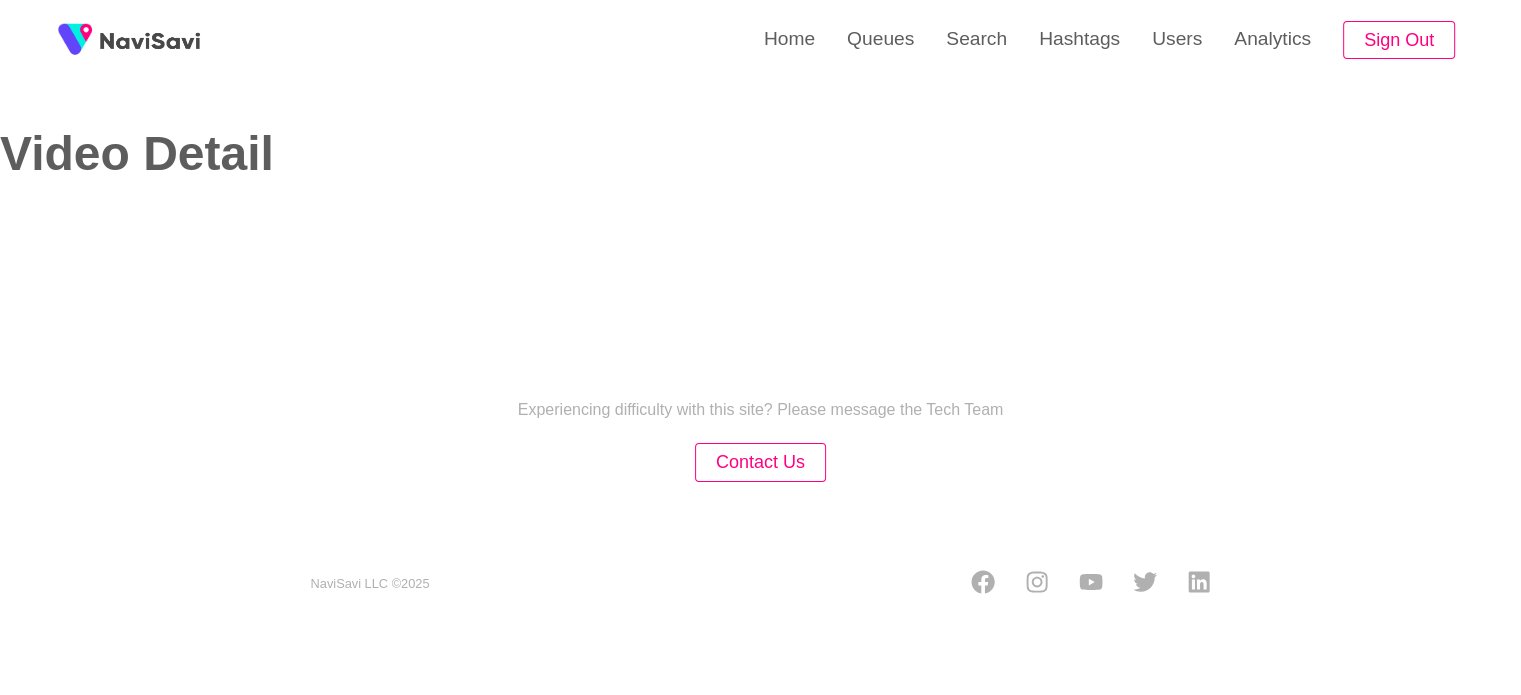 scroll, scrollTop: 0, scrollLeft: 0, axis: both 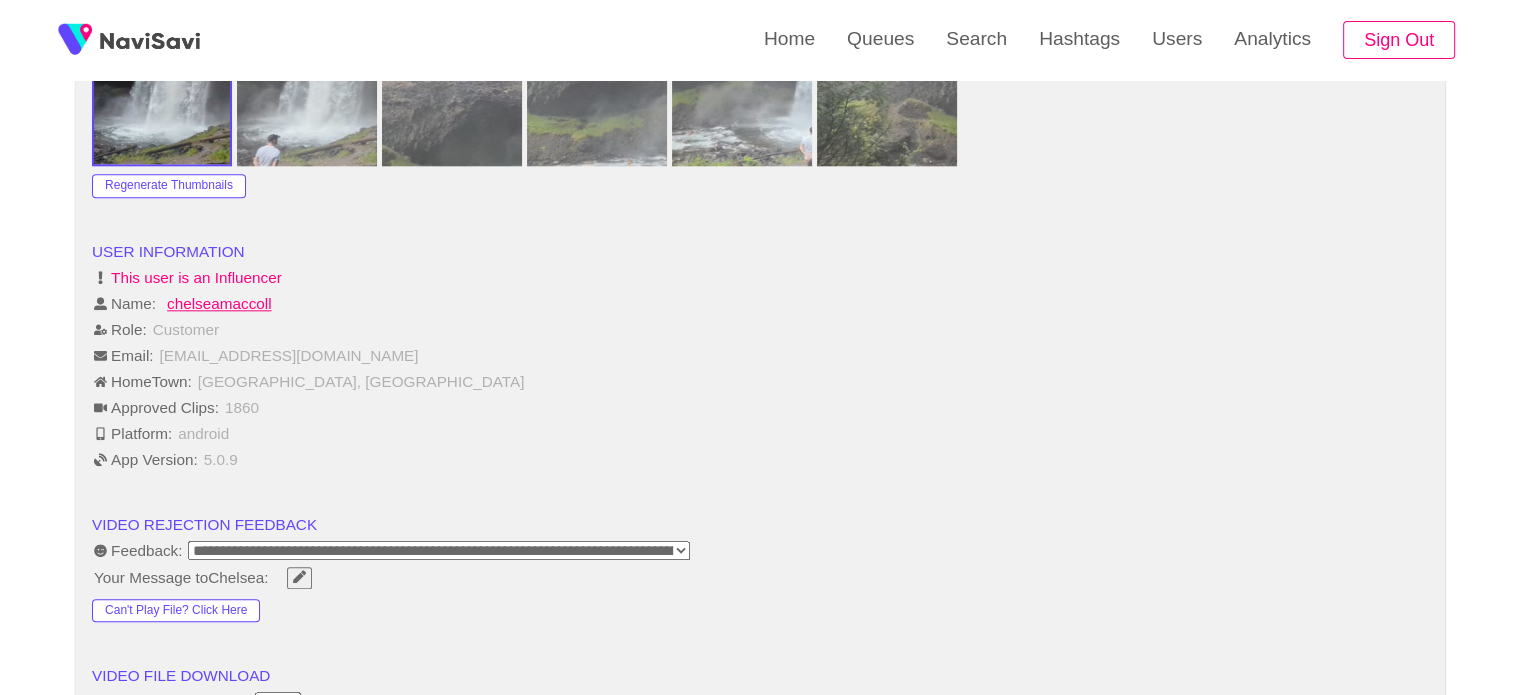 click on "**********" at bounding box center [439, 550] 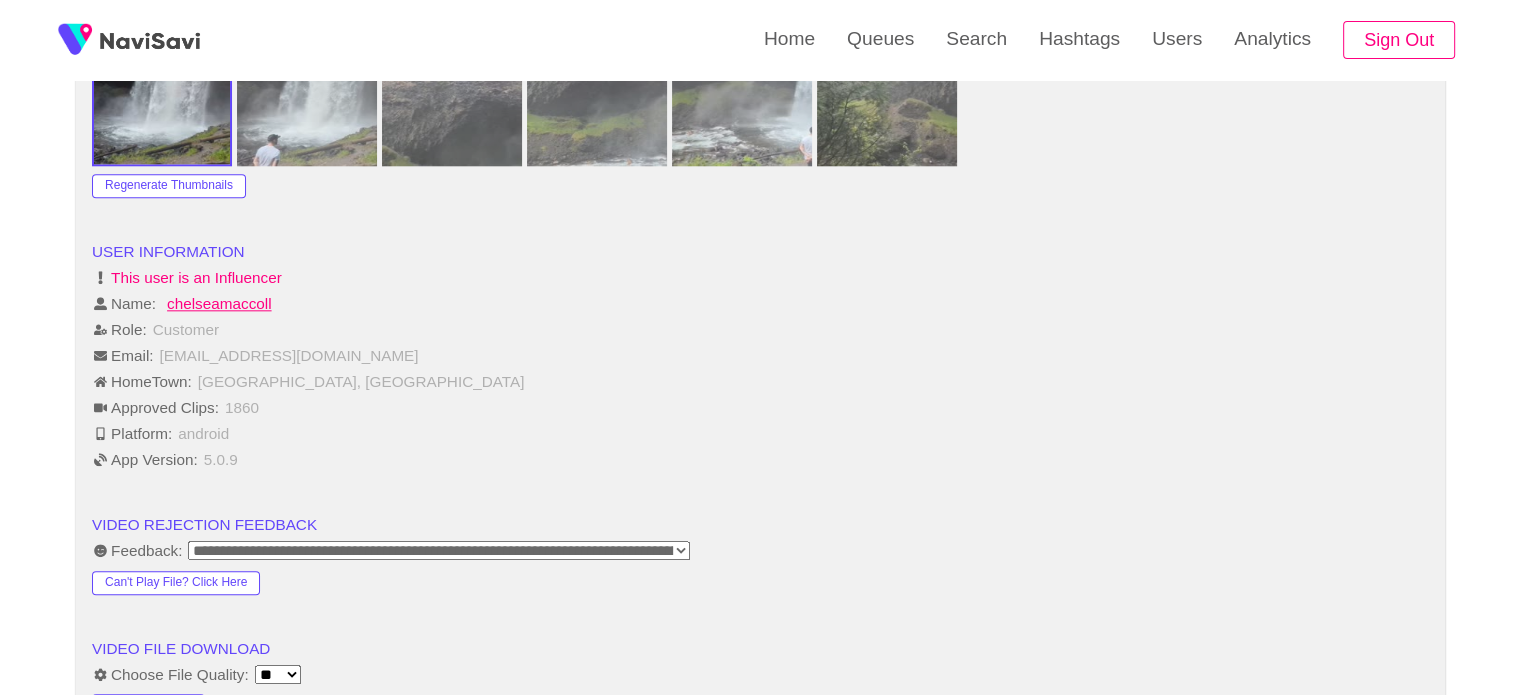 scroll, scrollTop: 2788, scrollLeft: 0, axis: vertical 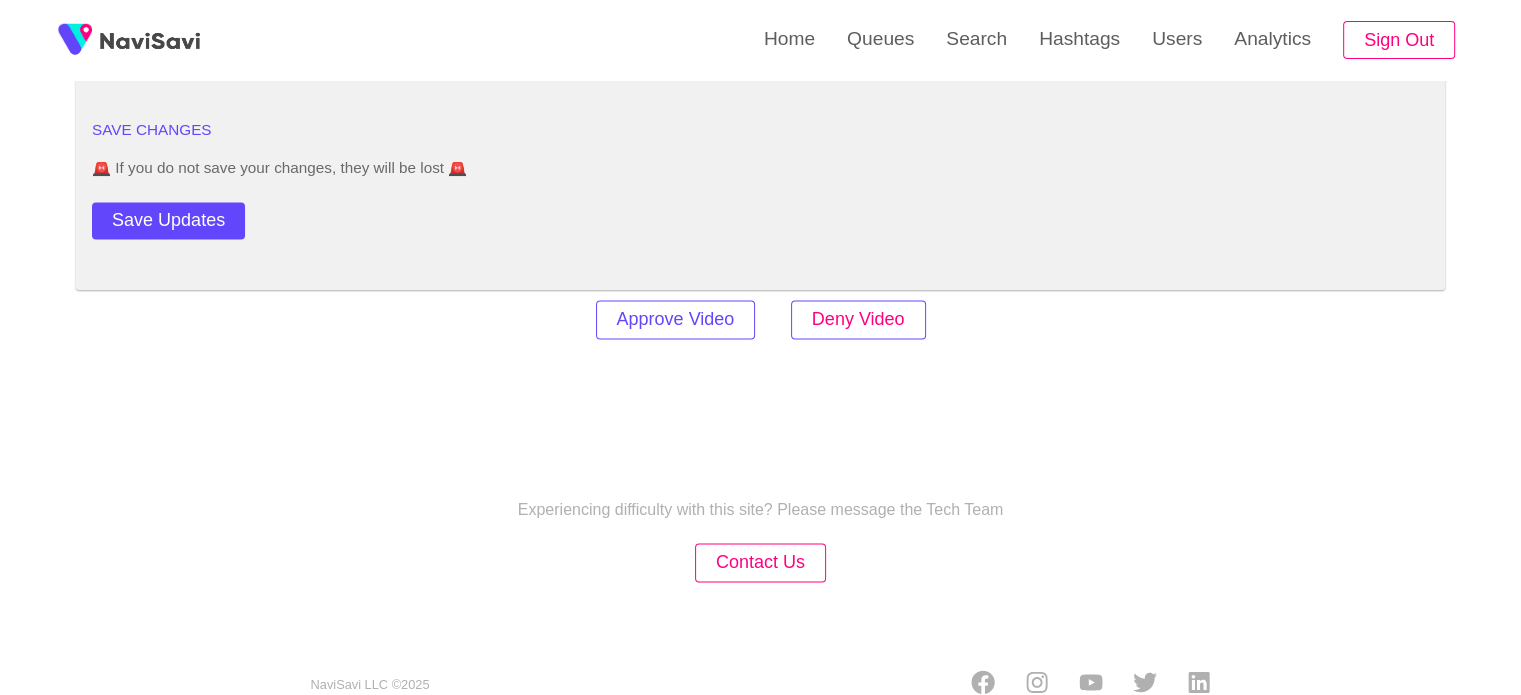 click on "Deny Video" at bounding box center (858, 319) 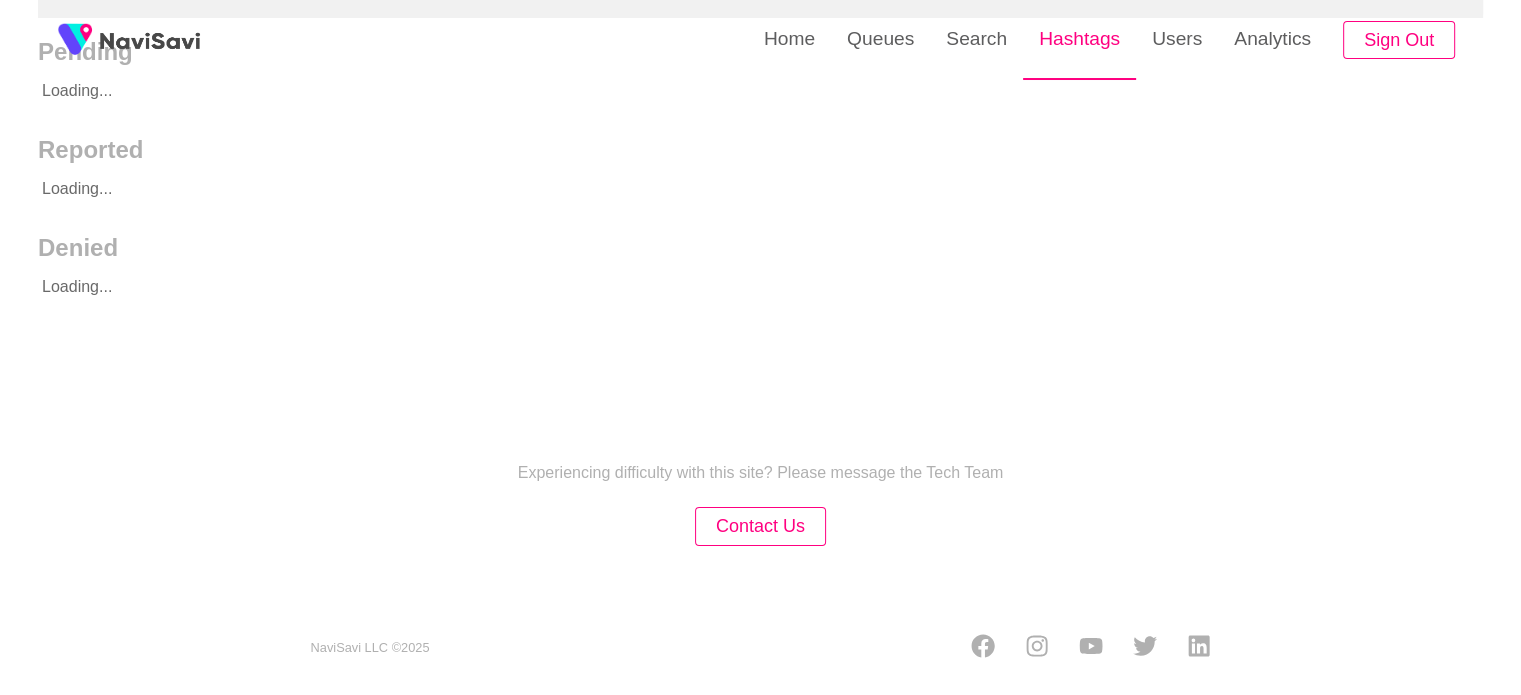 scroll, scrollTop: 0, scrollLeft: 0, axis: both 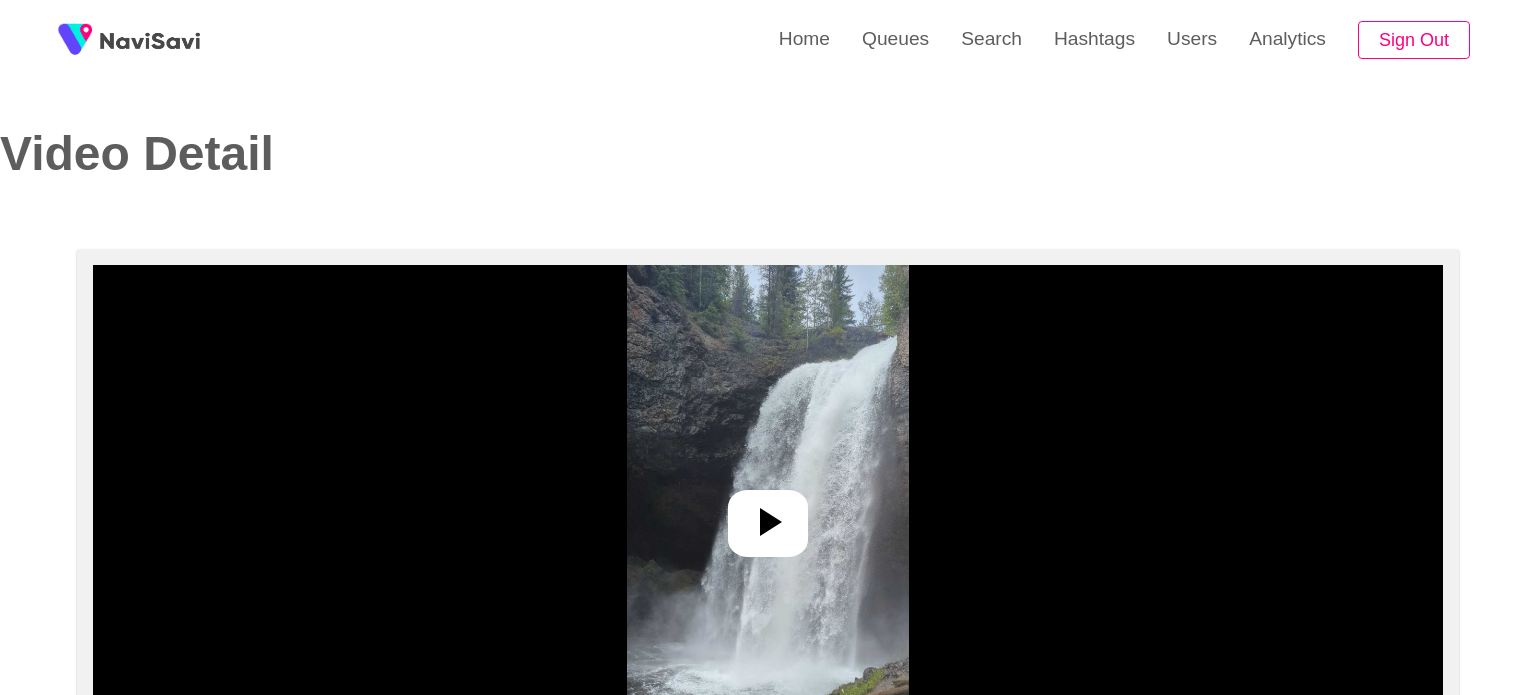 select on "**********" 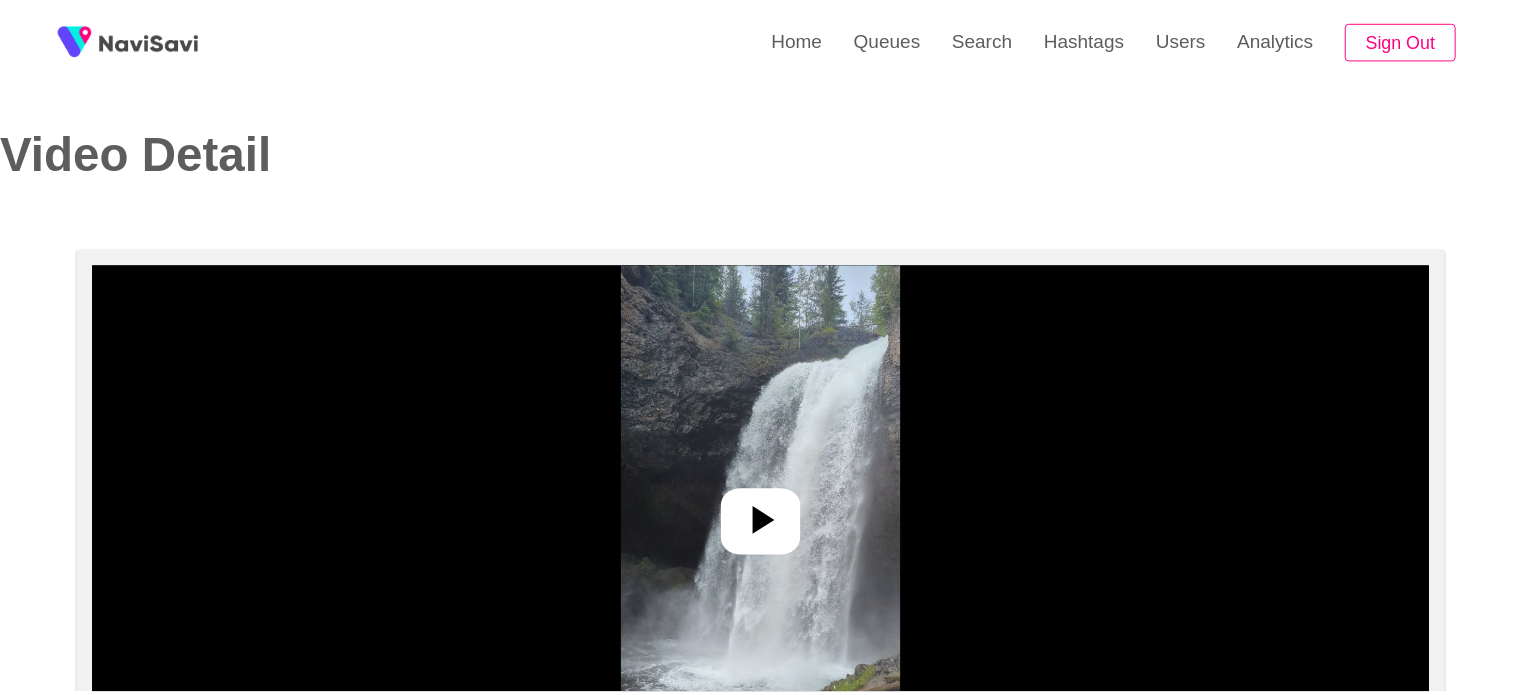 scroll, scrollTop: 0, scrollLeft: 0, axis: both 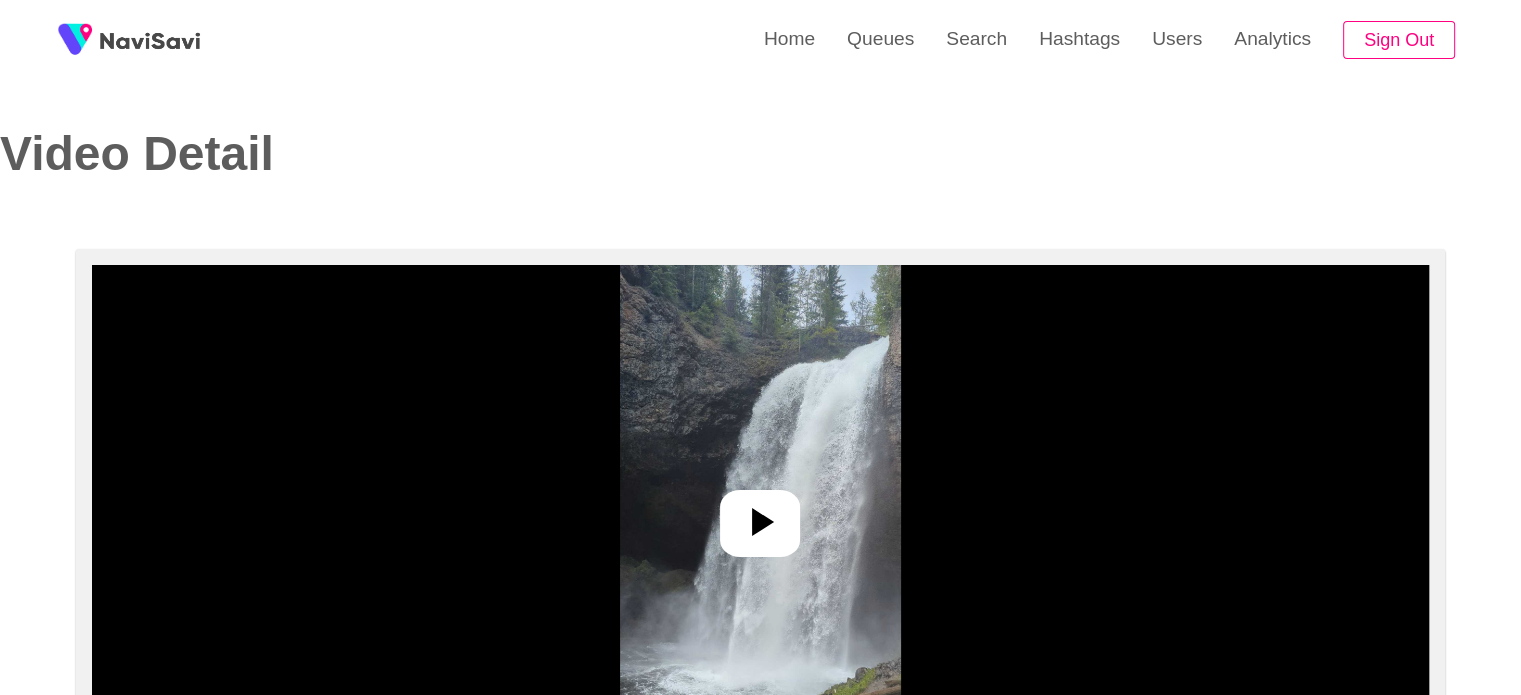 click at bounding box center [760, 515] 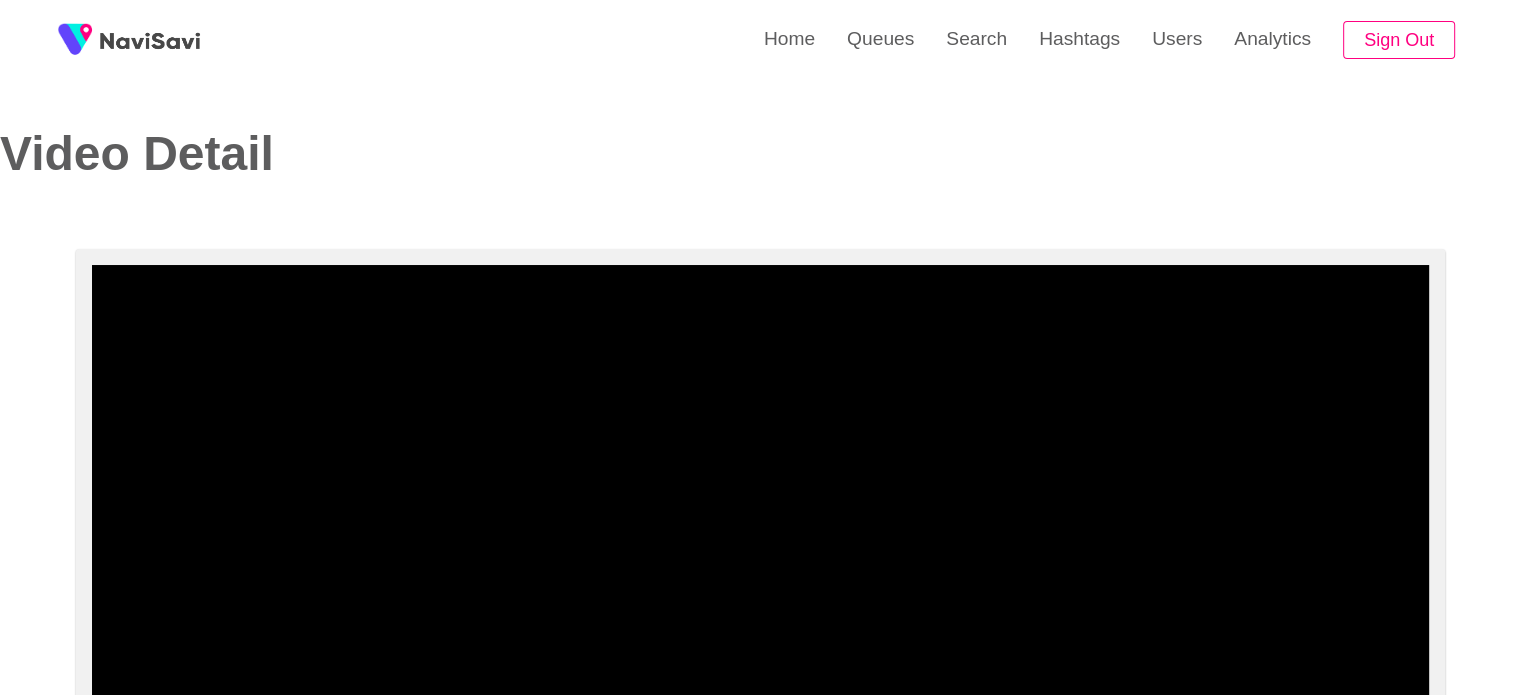 scroll, scrollTop: 155, scrollLeft: 0, axis: vertical 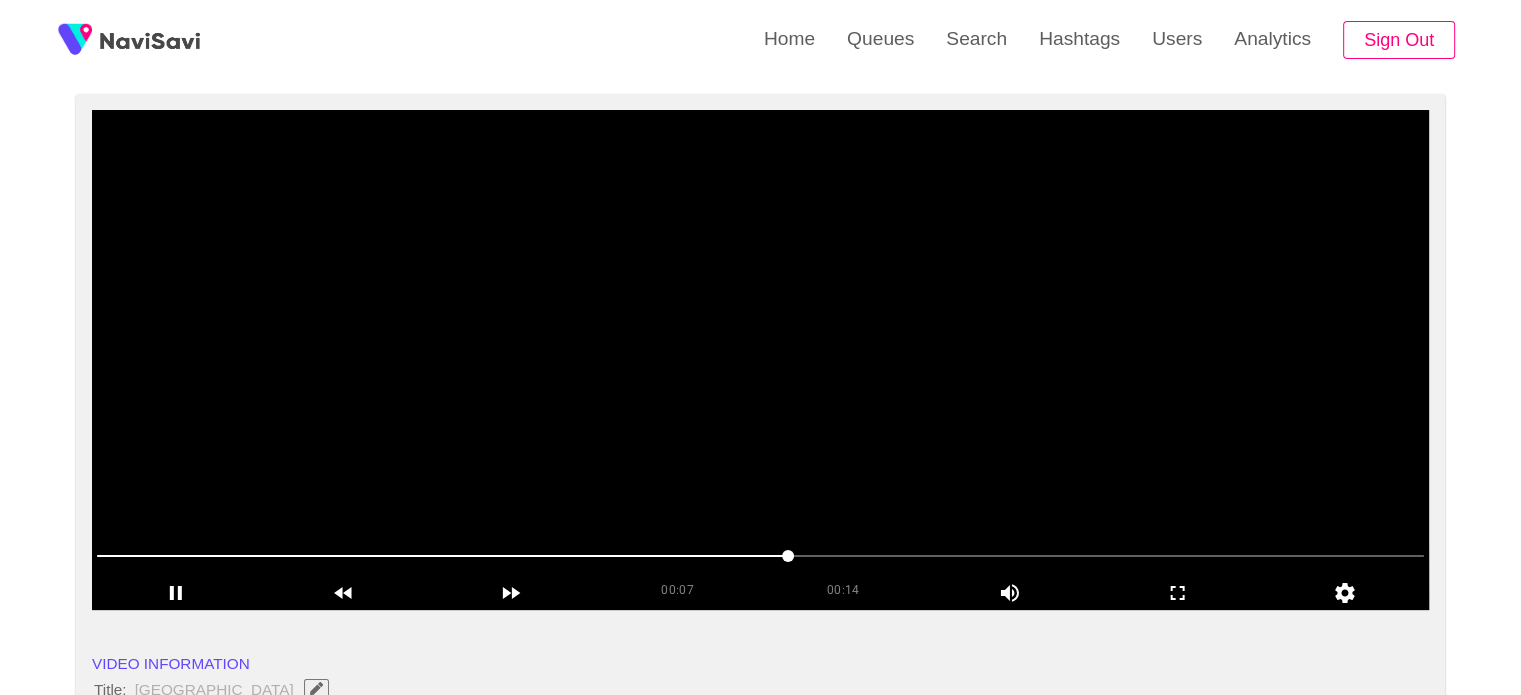 click at bounding box center [760, 360] 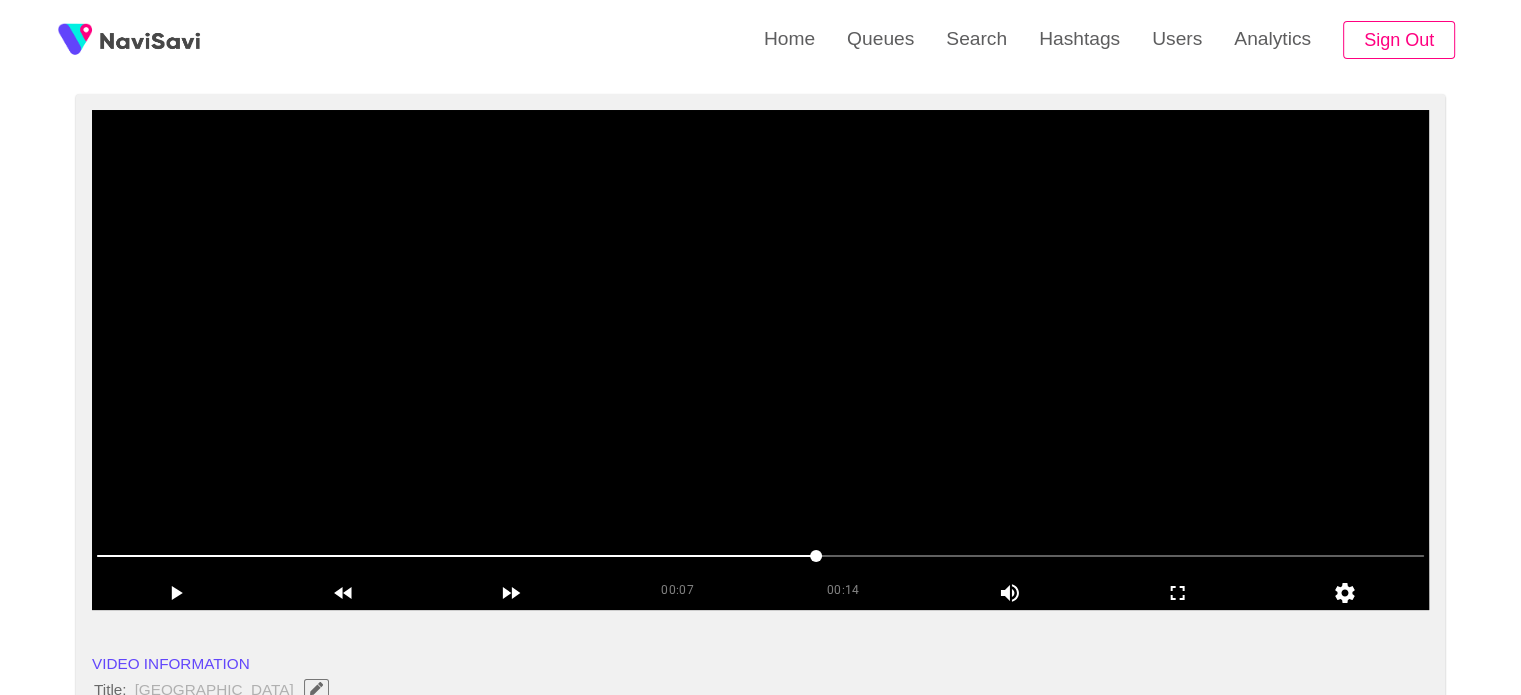 click at bounding box center [760, 360] 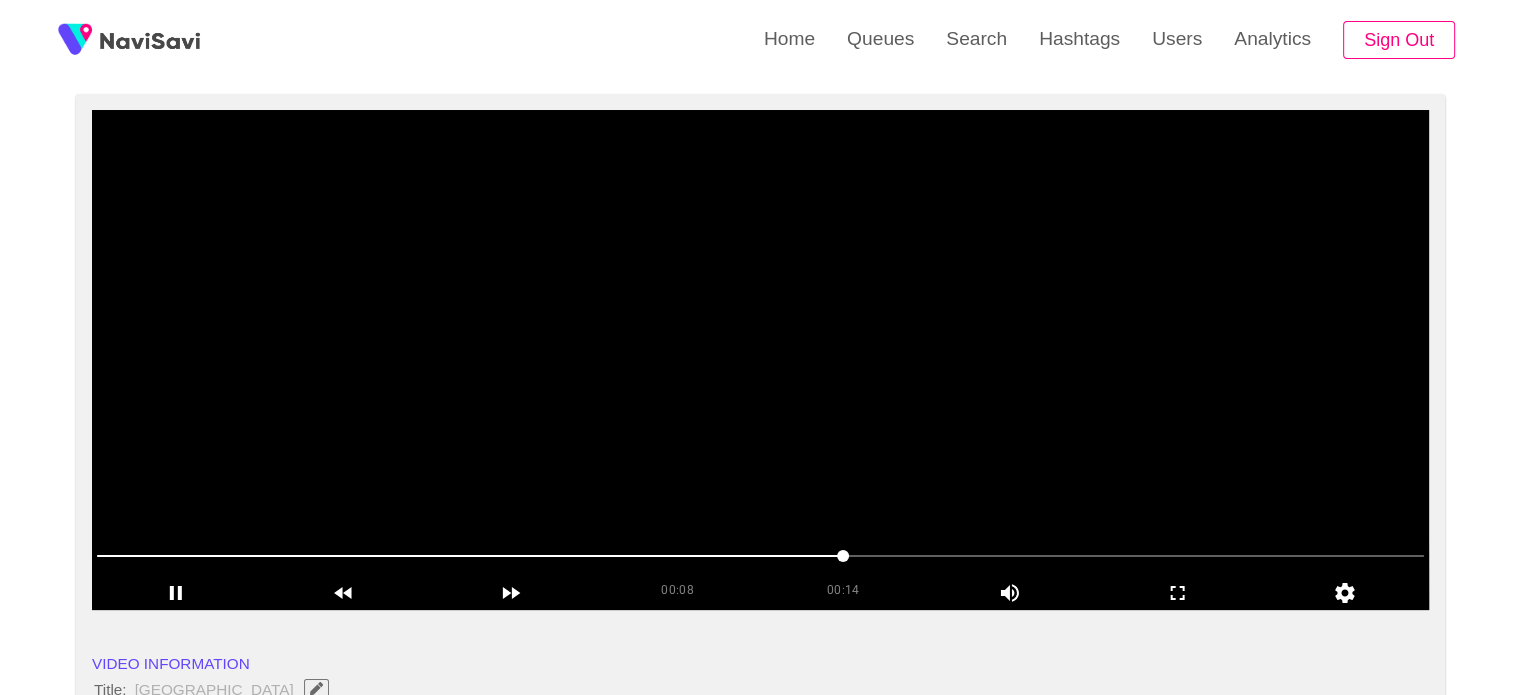 click at bounding box center [760, 360] 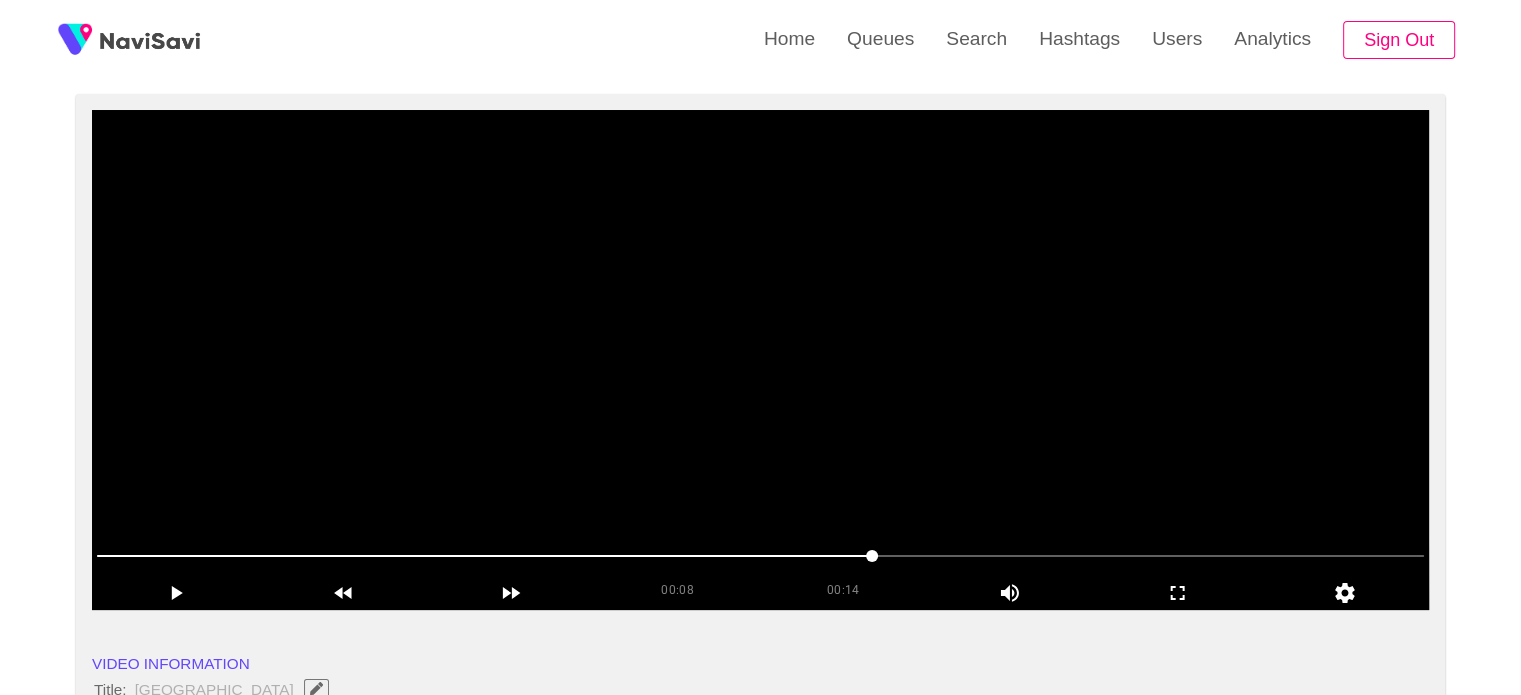 scroll, scrollTop: 284, scrollLeft: 0, axis: vertical 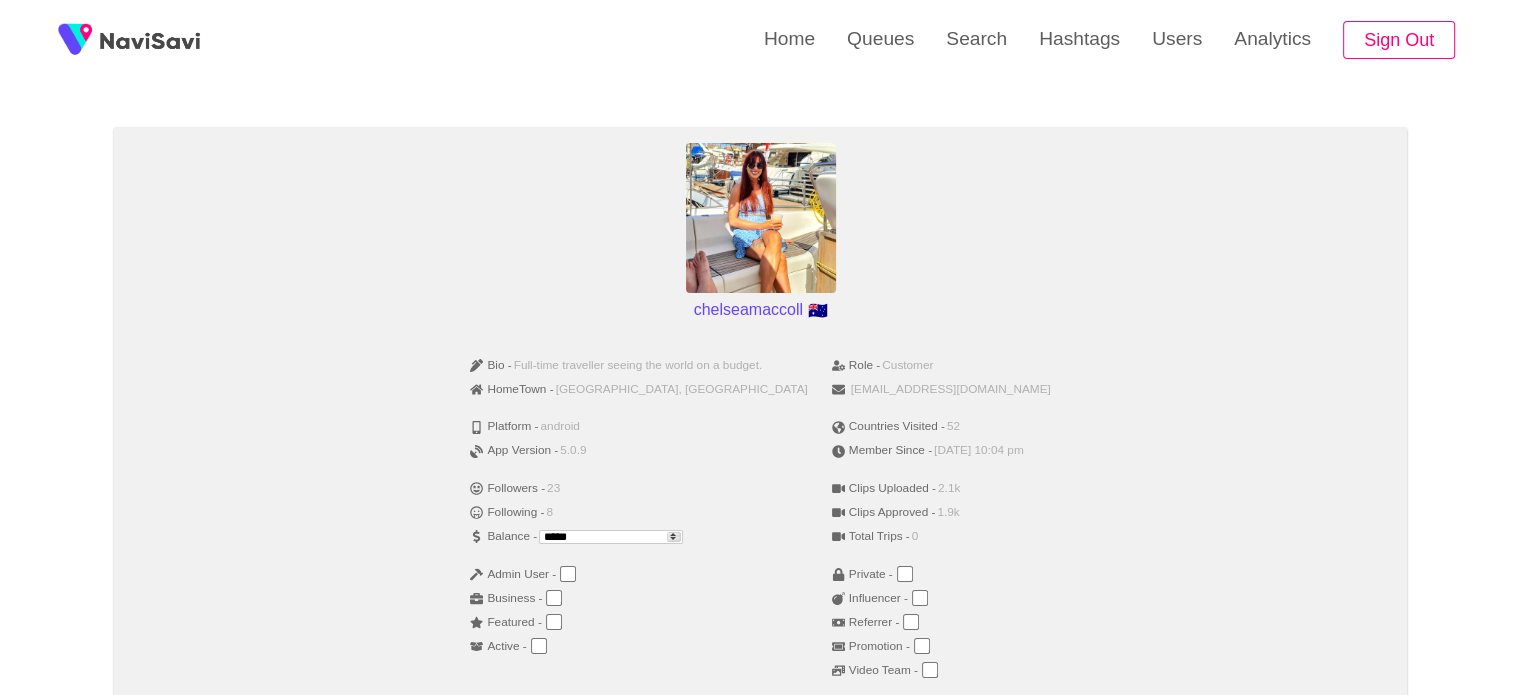 click on "Followers -   23" at bounding box center [638, 489] 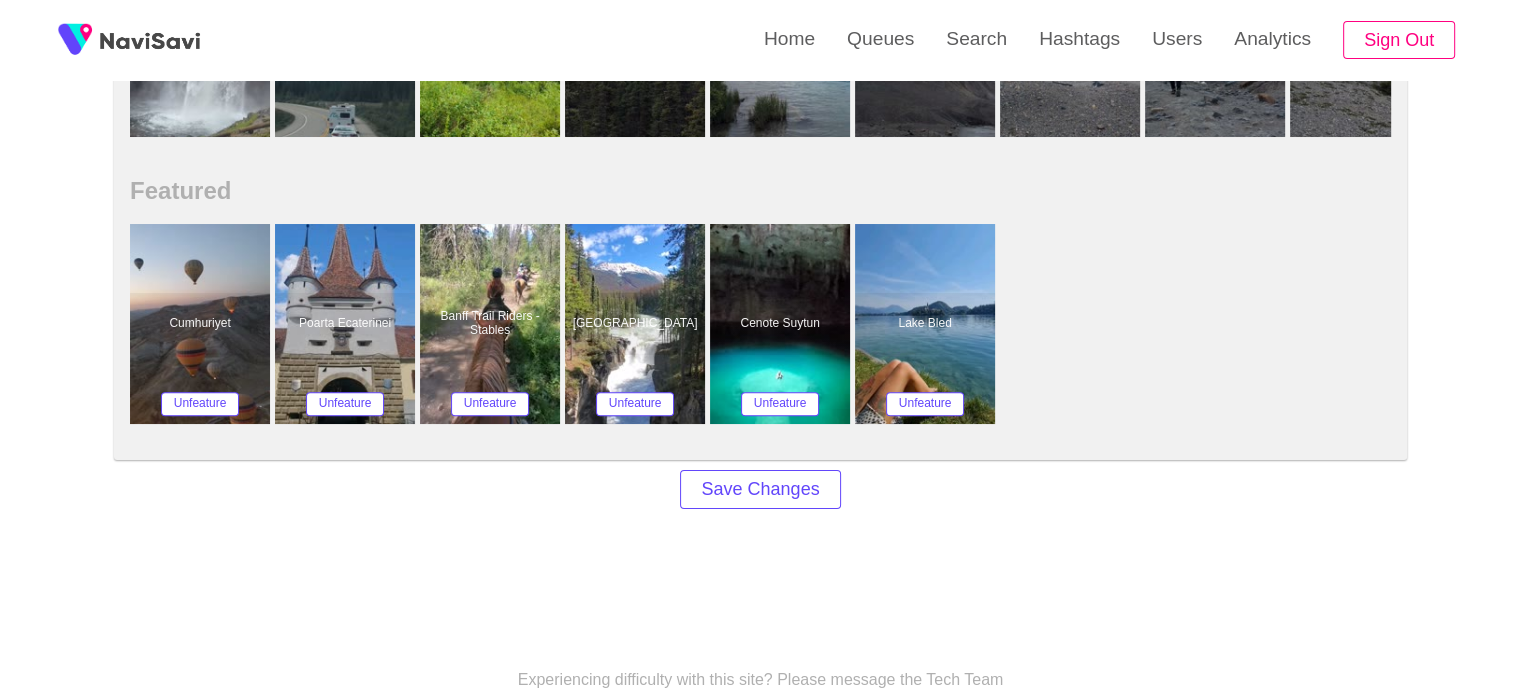 scroll, scrollTop: 1738, scrollLeft: 0, axis: vertical 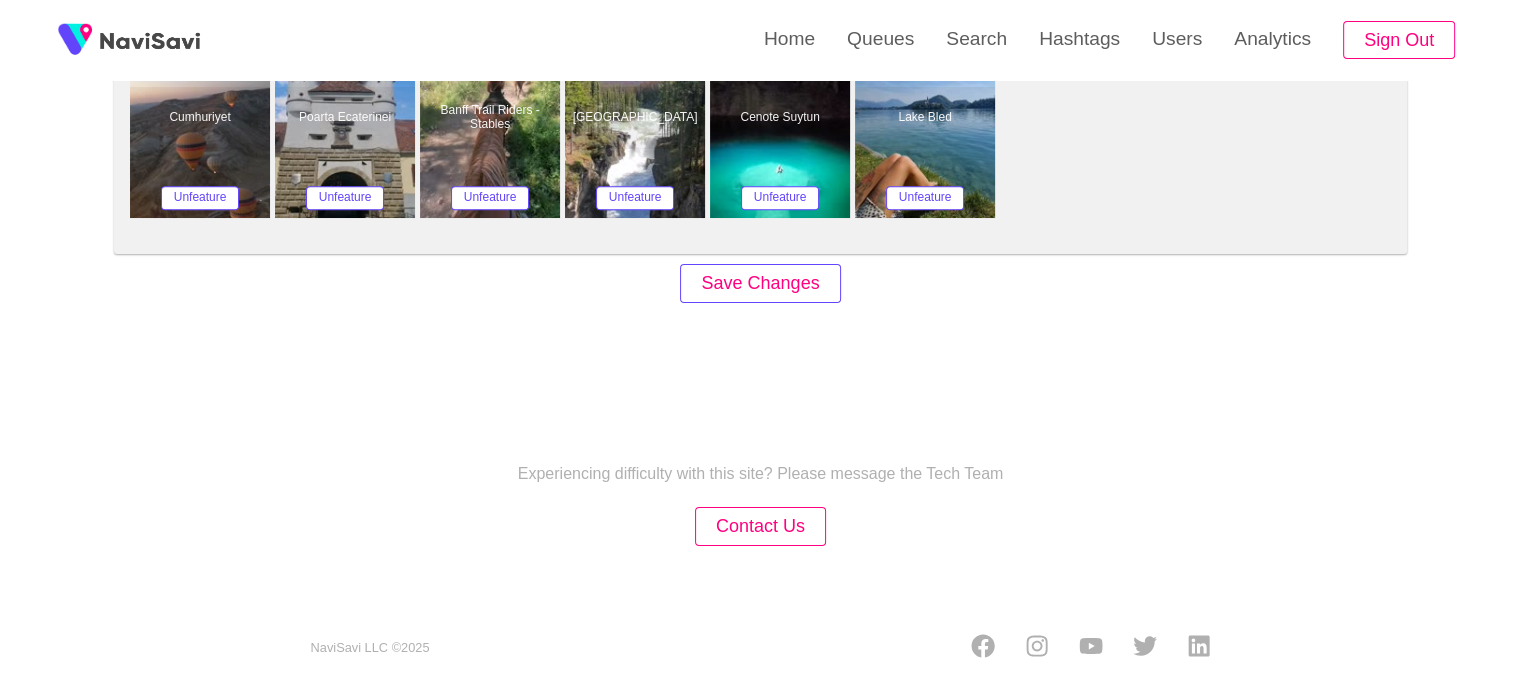 click on "Save Changes" at bounding box center [760, 283] 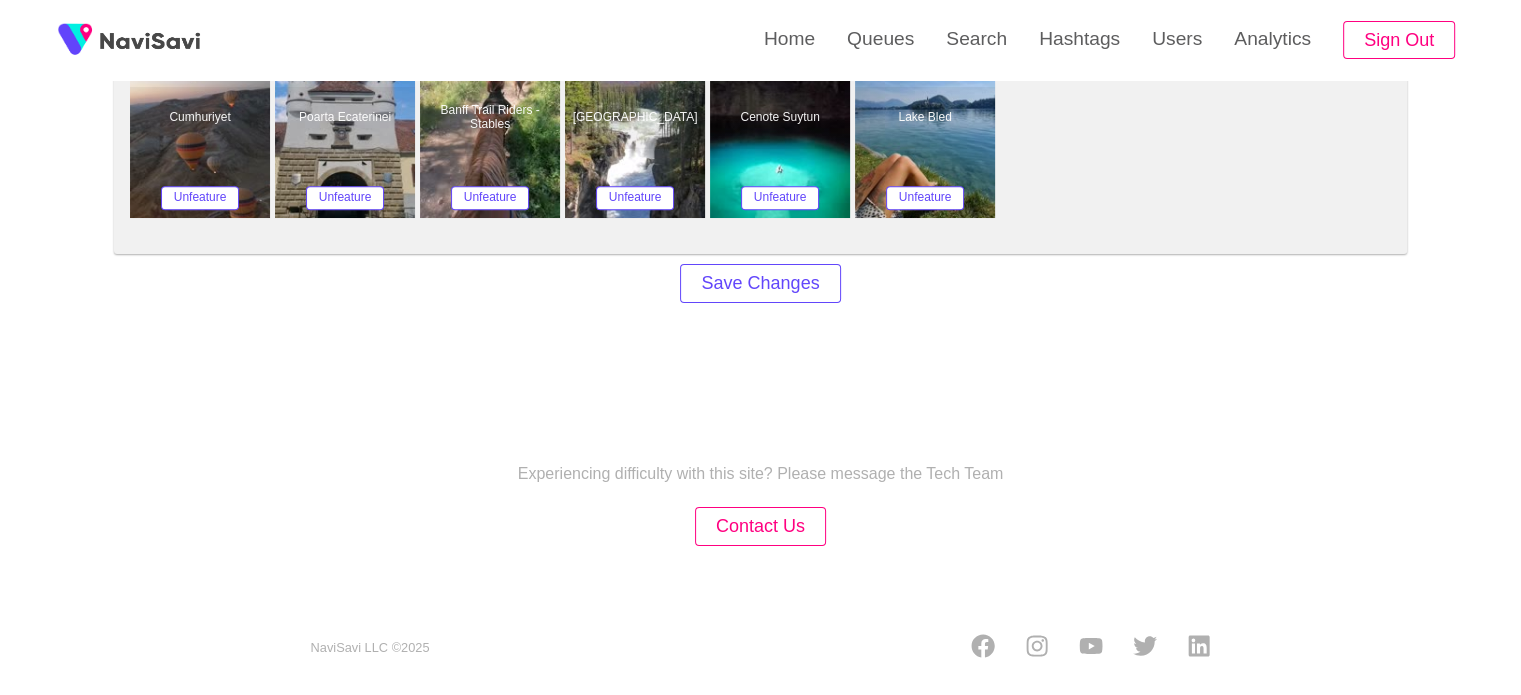 click on "Experiencing difficulty with this site? Please message the Tech Team Contact Us NaviSavi LLC ©  2025" at bounding box center [760, 536] 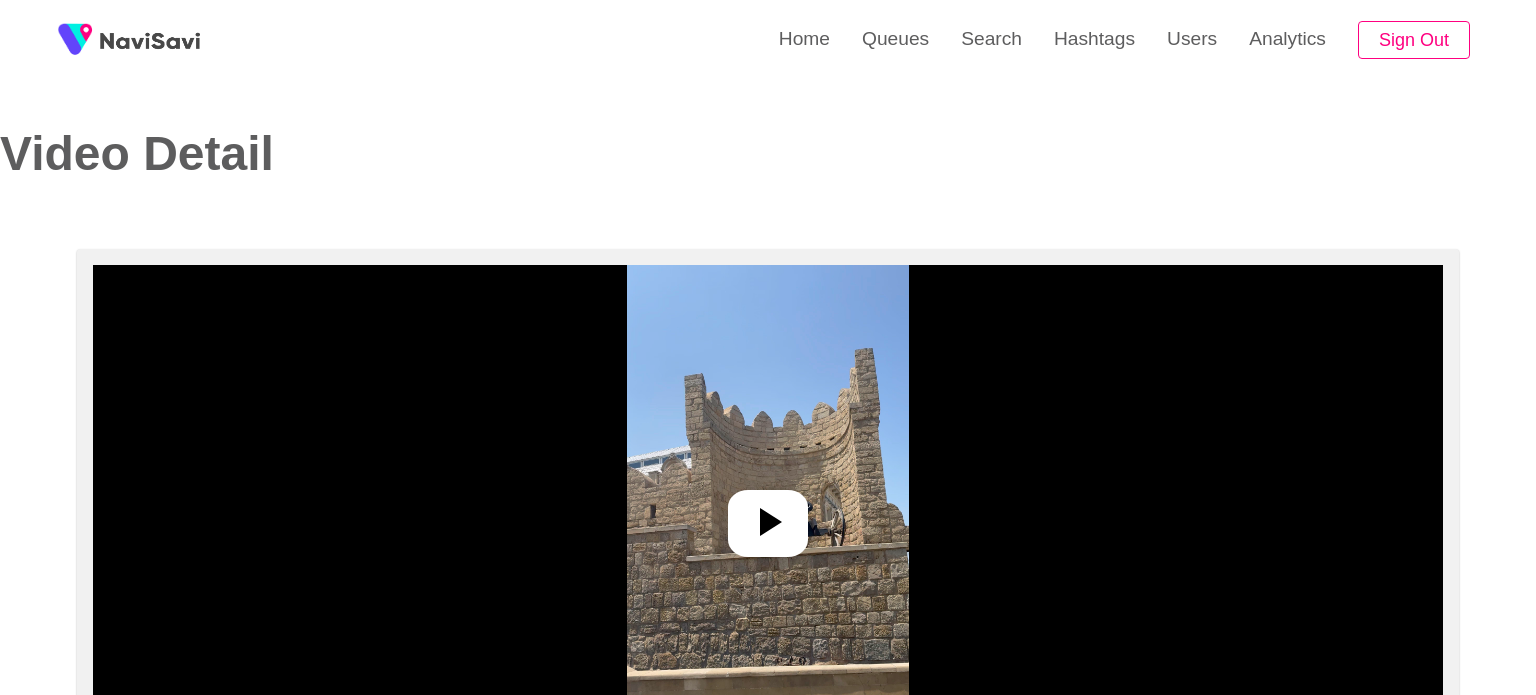 select on "**********" 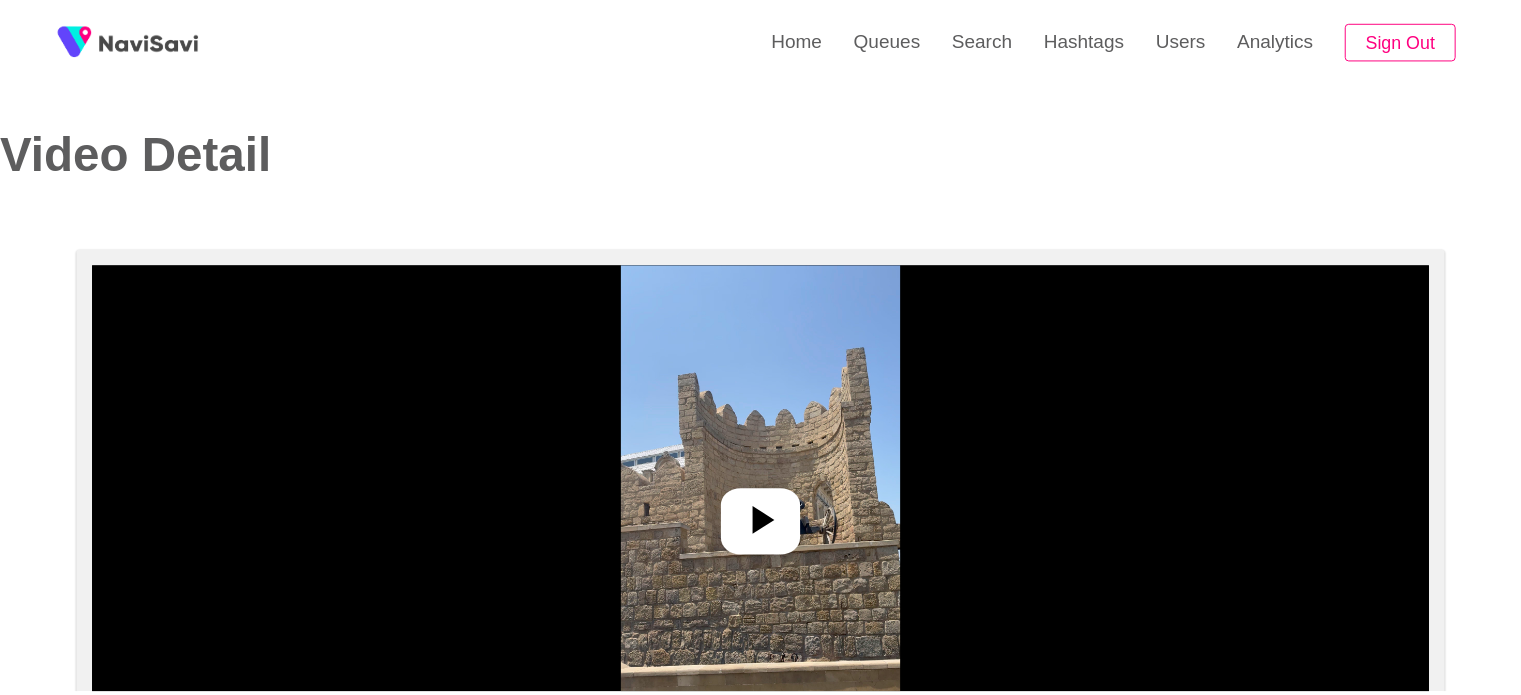 scroll, scrollTop: 0, scrollLeft: 0, axis: both 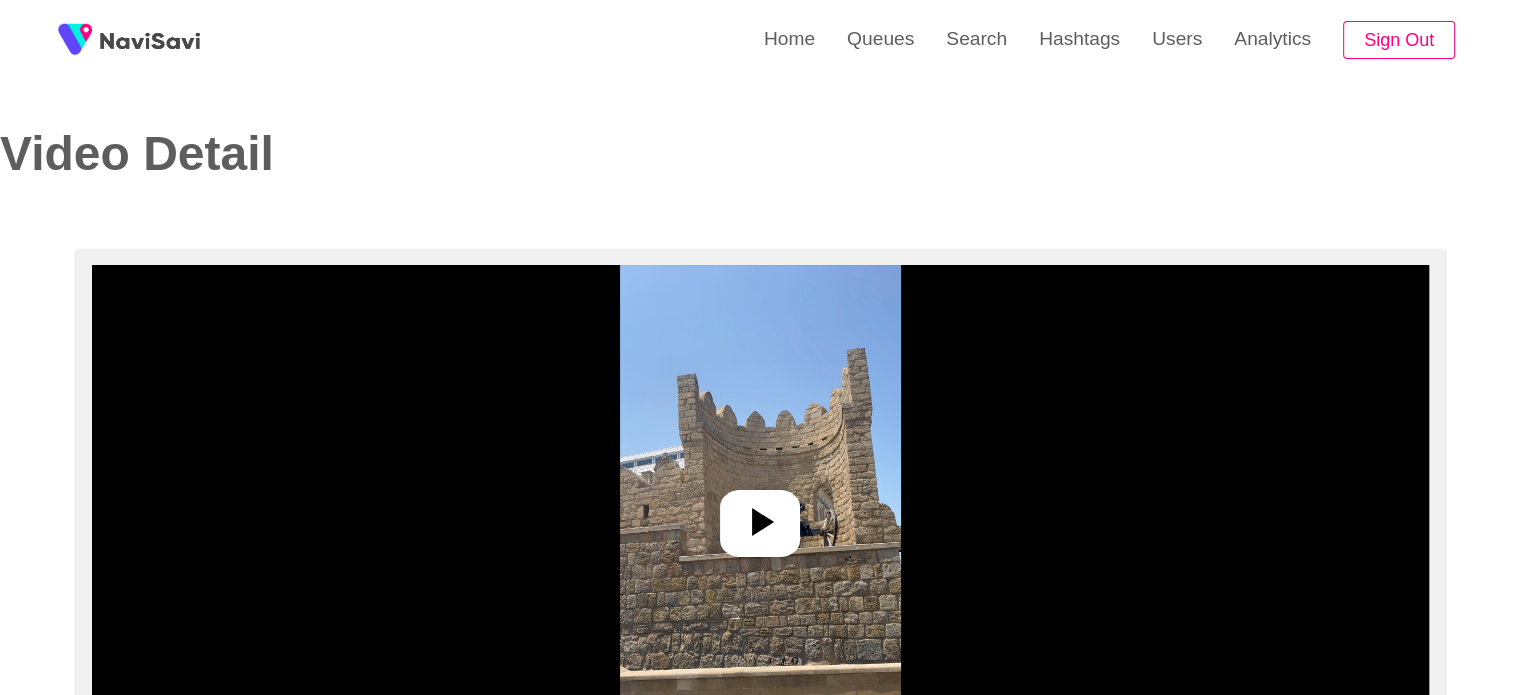 click on "Users" at bounding box center (1177, 39) 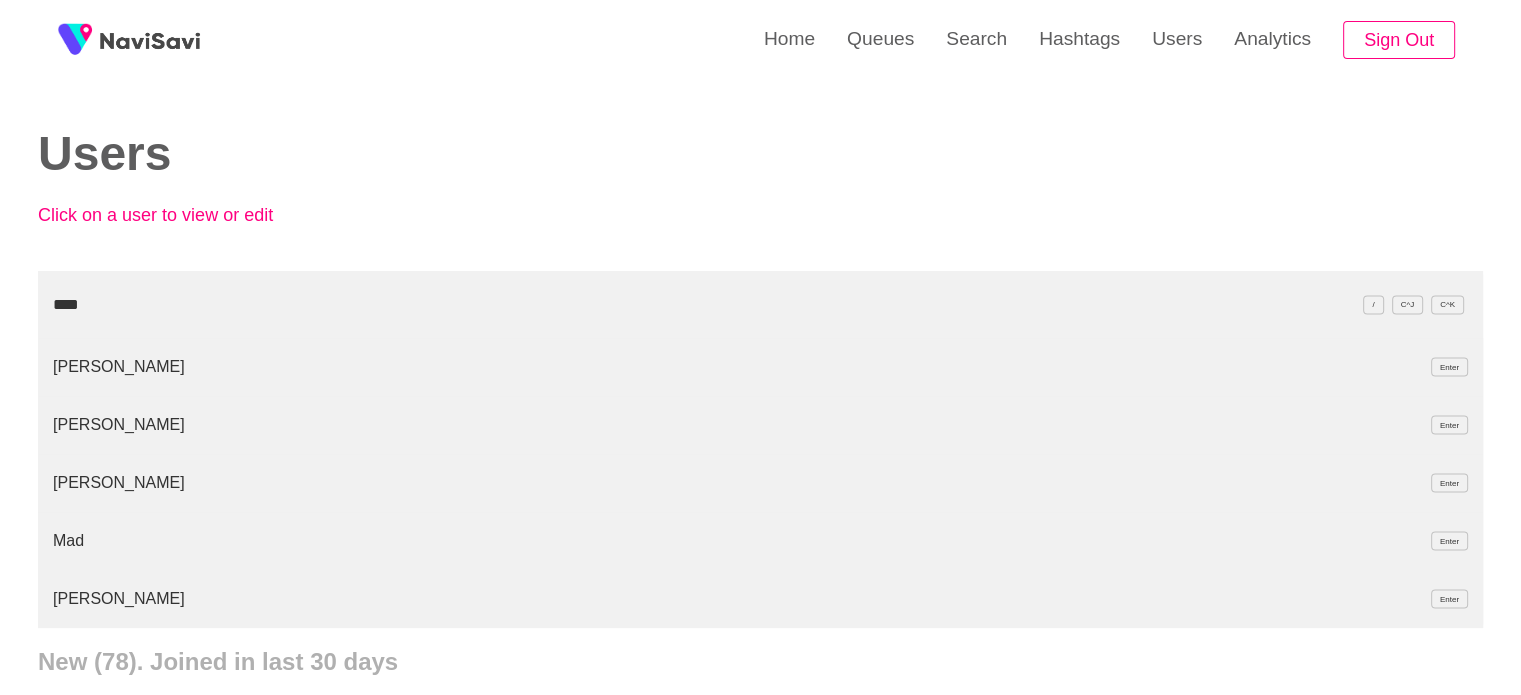 click on "Ruth Cardedal Enter" at bounding box center [760, 425] 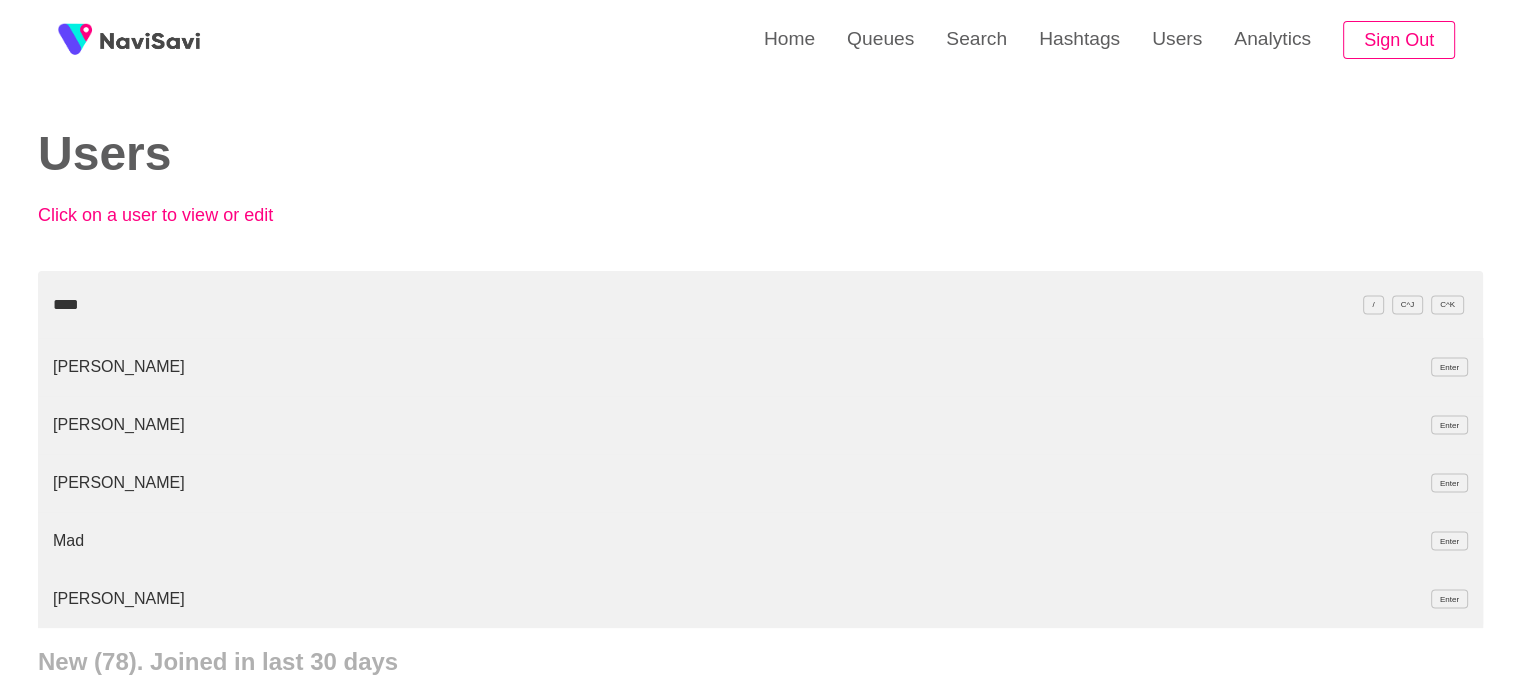 type on "****" 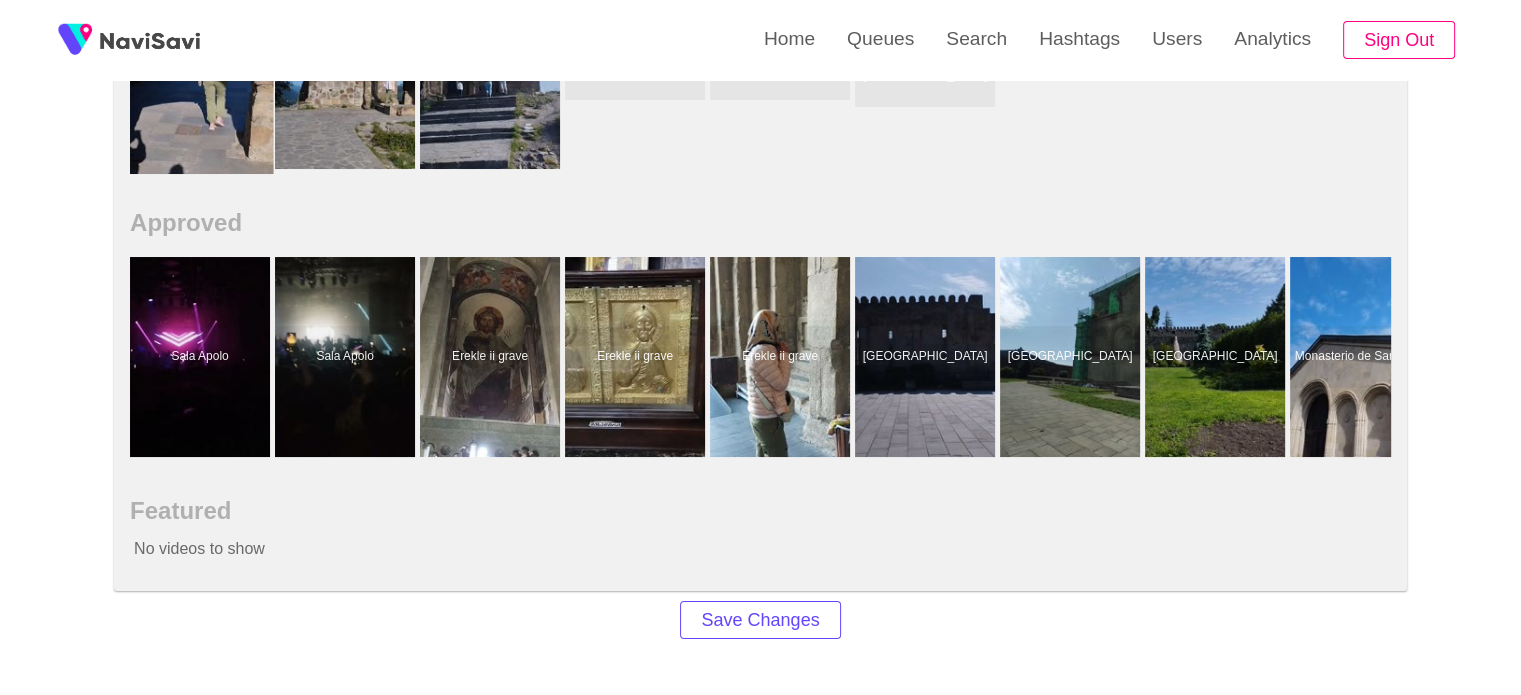 scroll, scrollTop: 1243, scrollLeft: 0, axis: vertical 